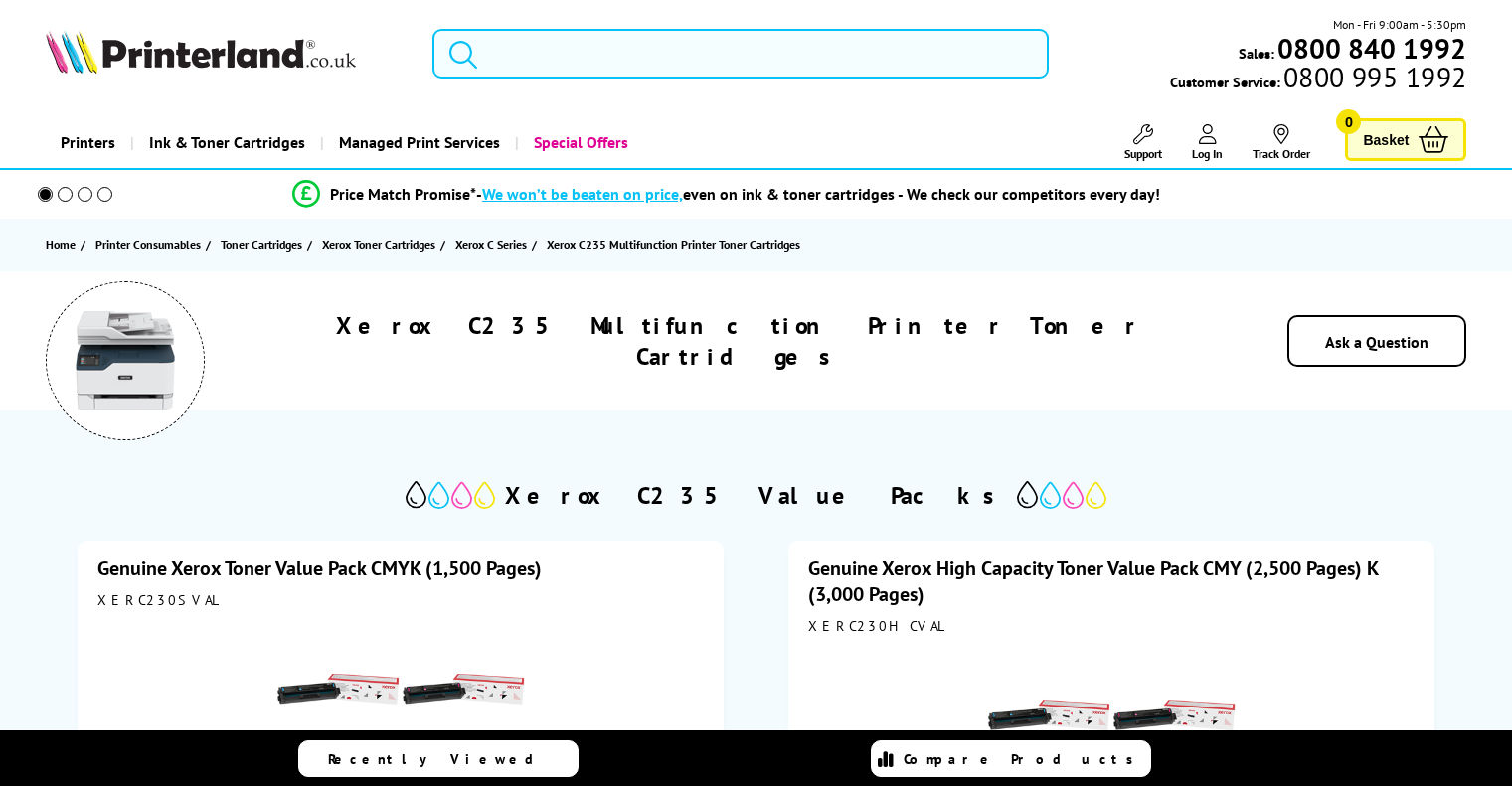 scroll, scrollTop: 0, scrollLeft: 0, axis: both 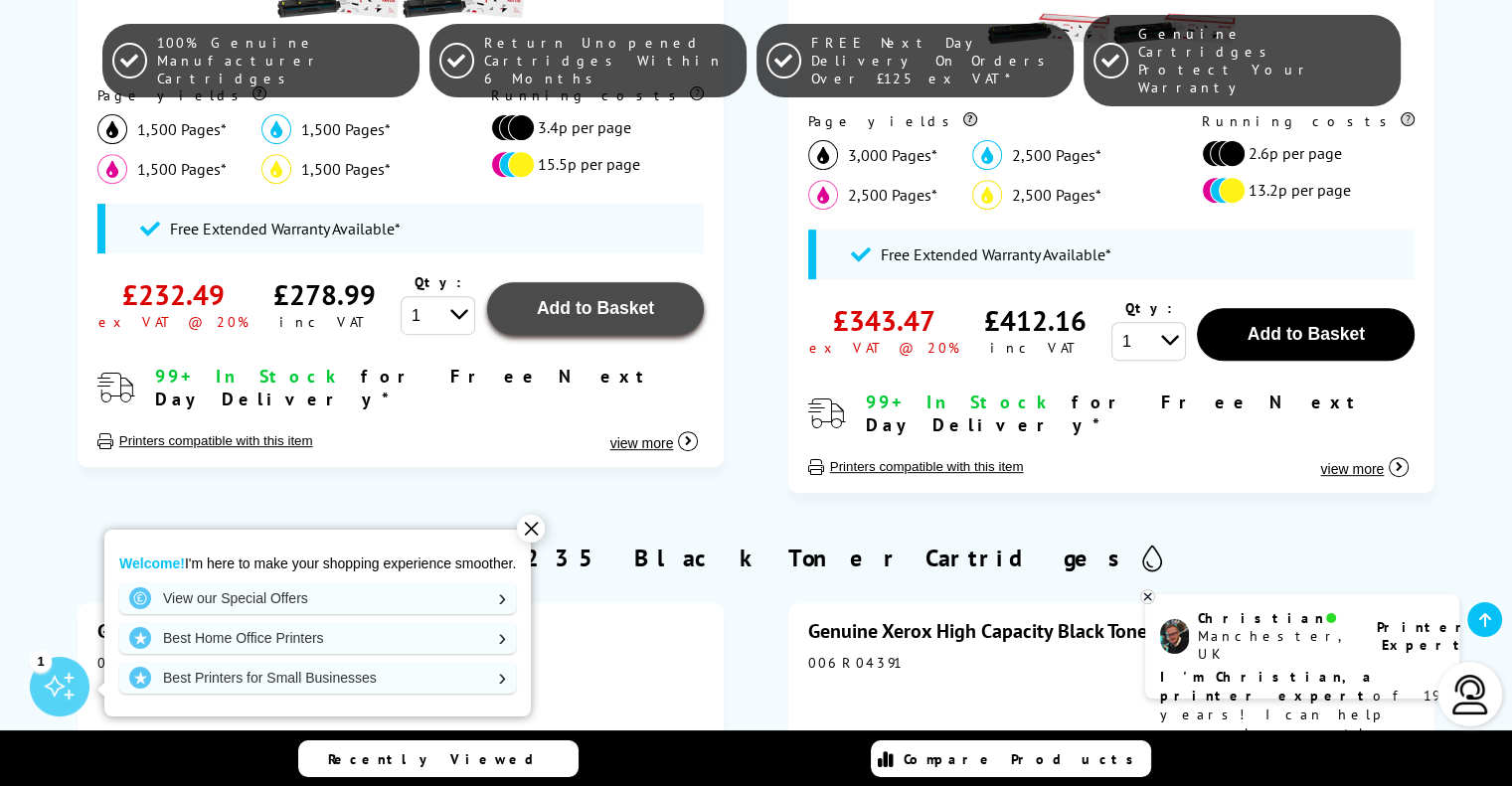 click on "Add to Basket" at bounding box center [595, 308] 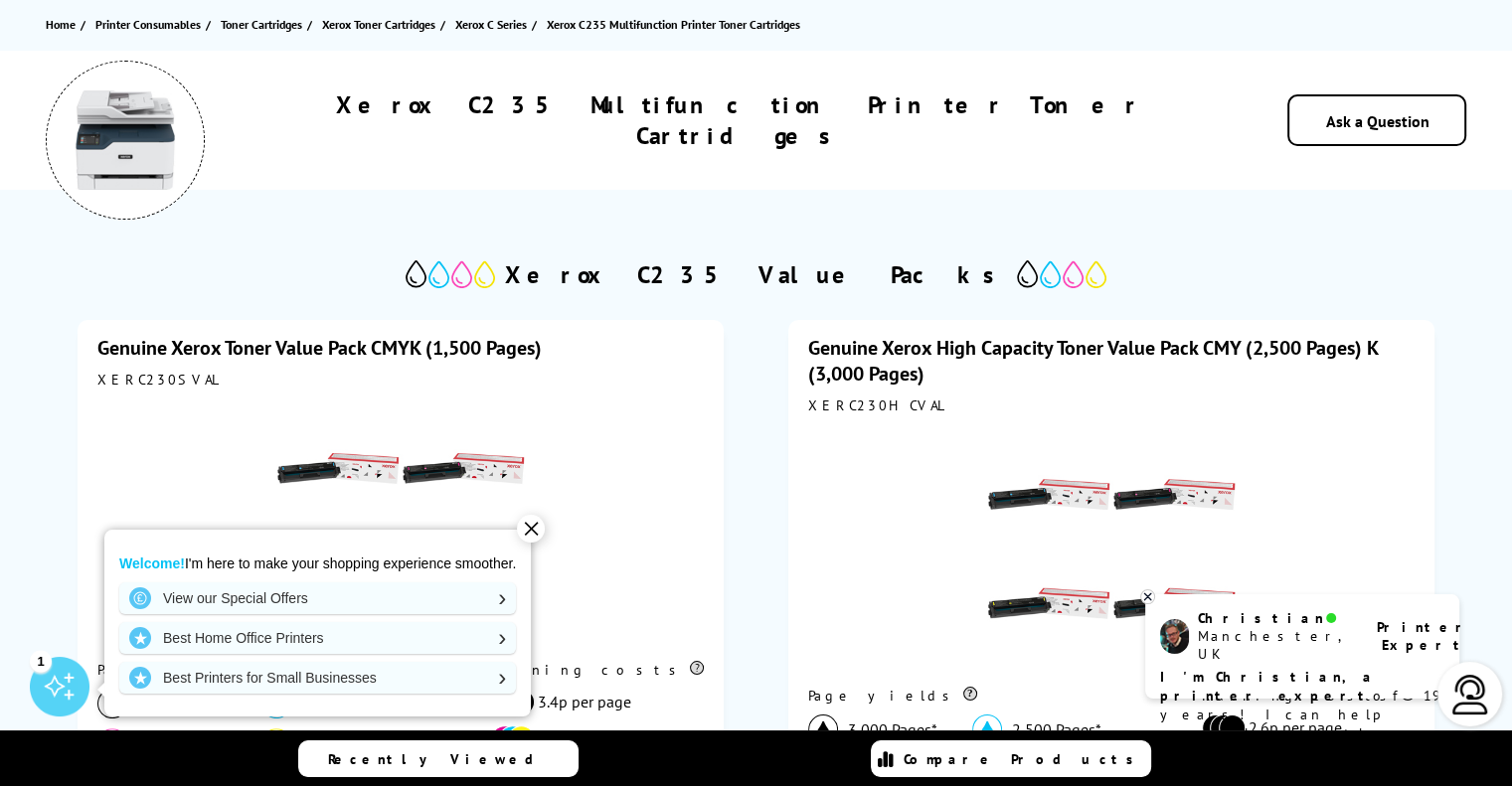 scroll, scrollTop: 0, scrollLeft: 0, axis: both 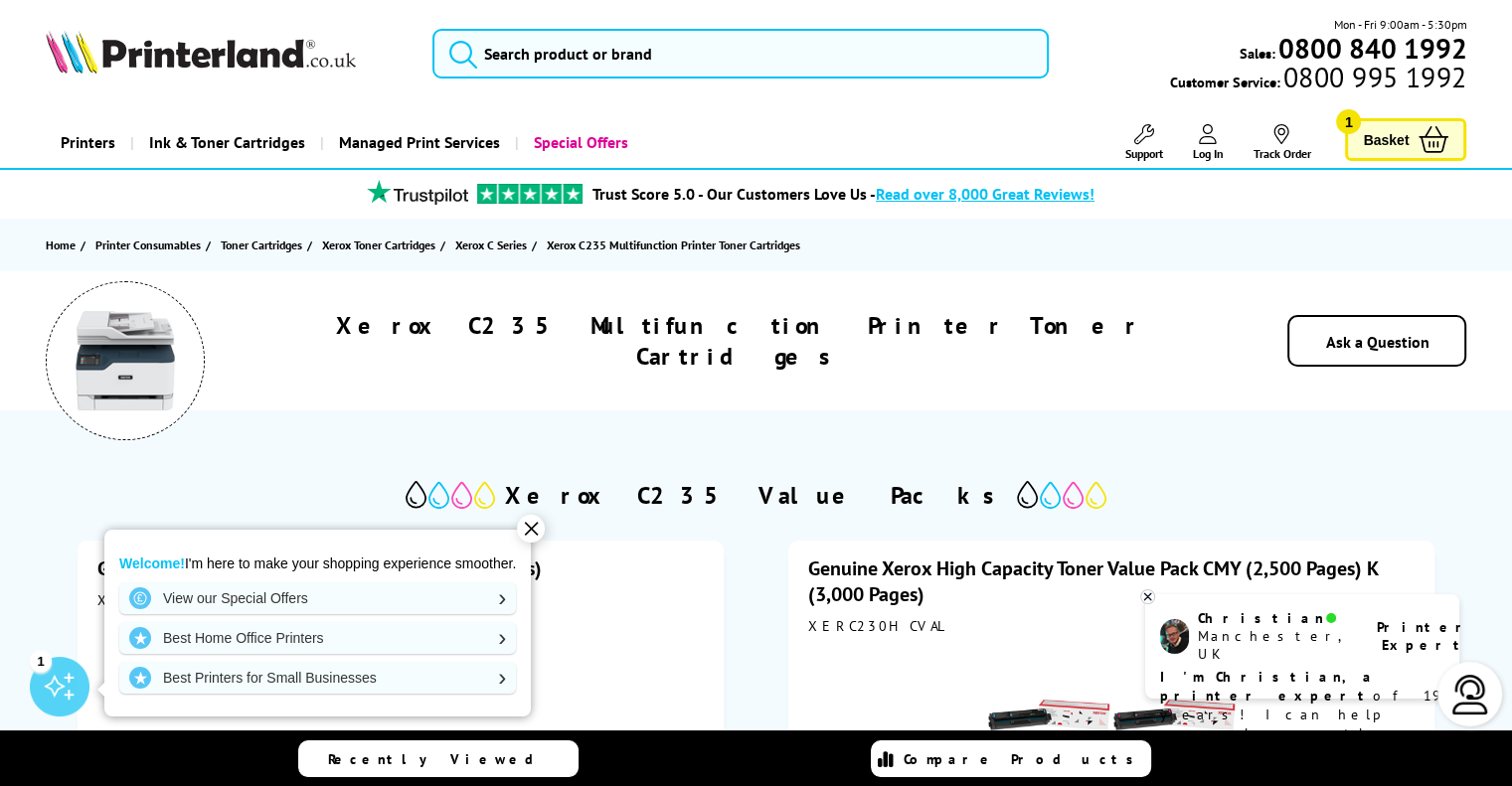 click at bounding box center (1433, 139) 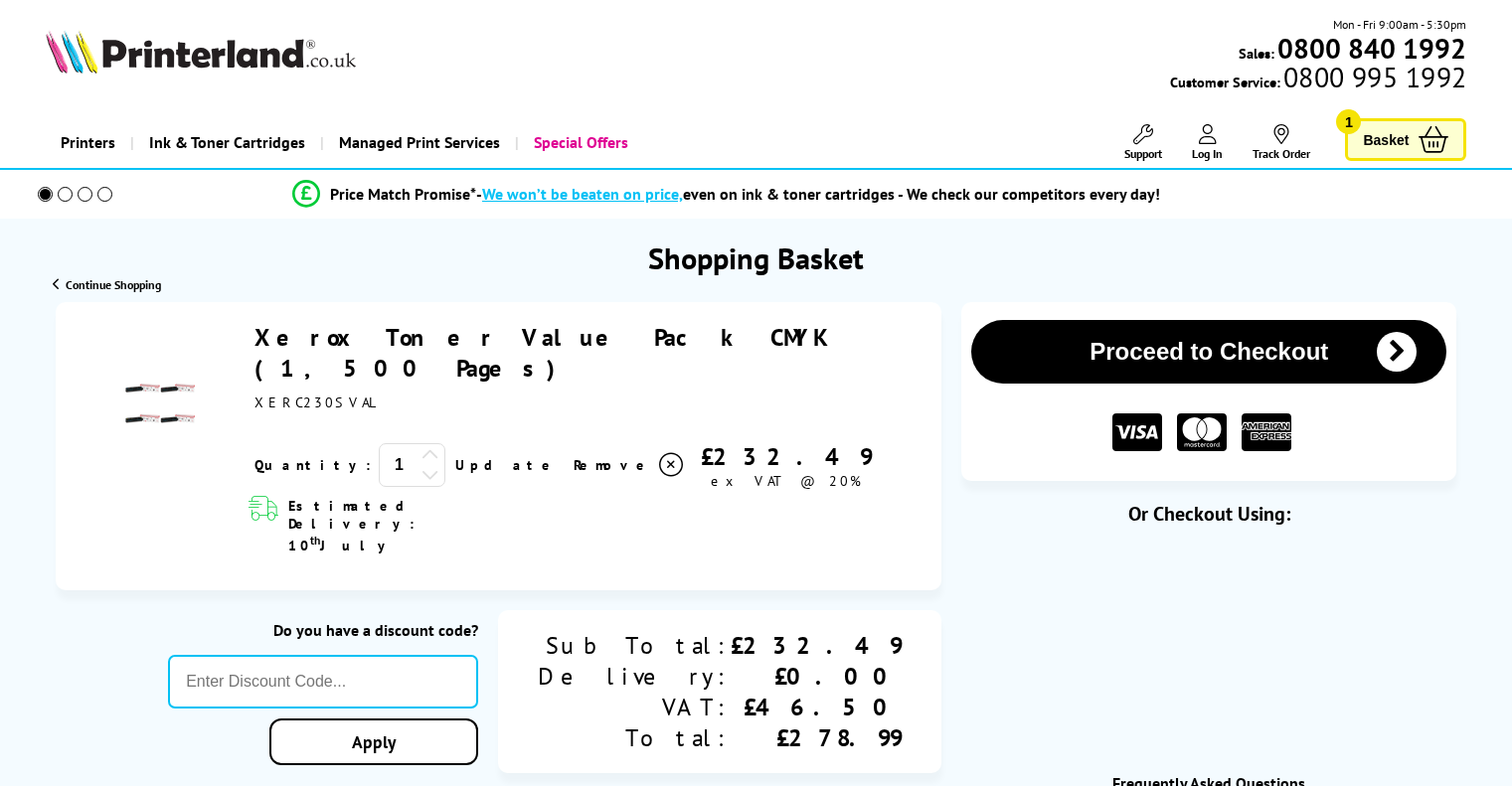 scroll, scrollTop: 0, scrollLeft: 0, axis: both 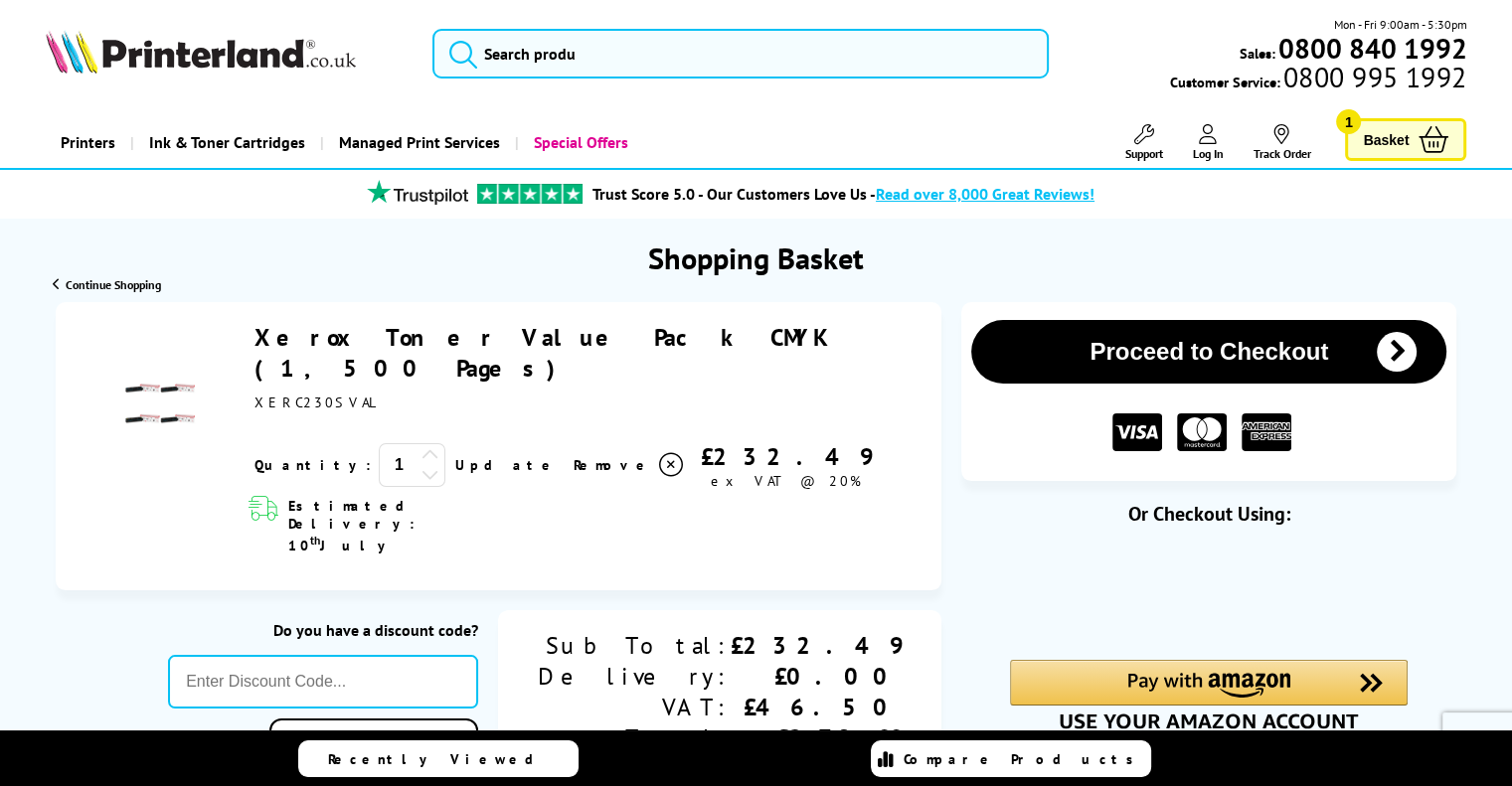 click on "Proceed to Checkout" at bounding box center (1209, 352) 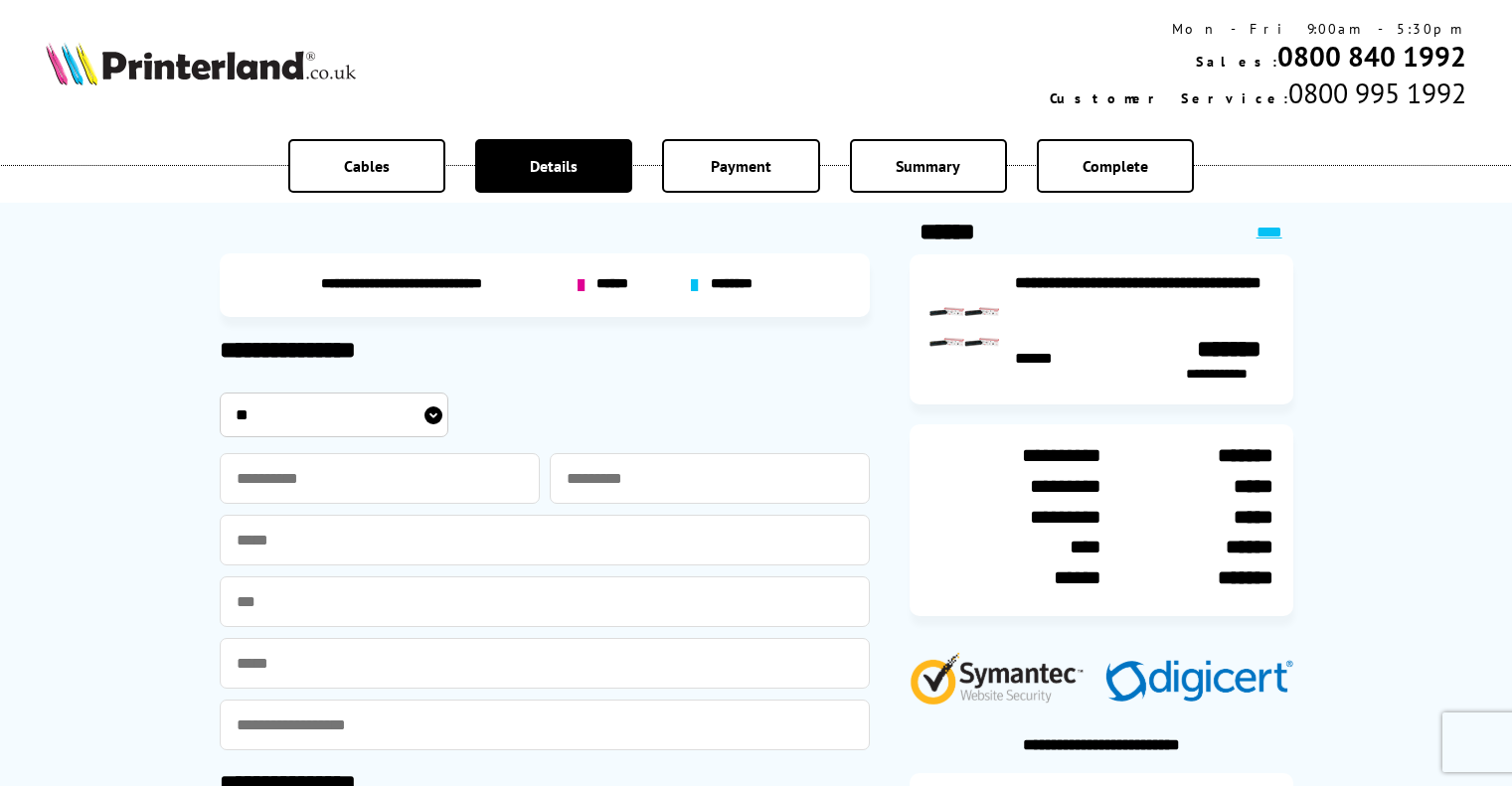scroll, scrollTop: 0, scrollLeft: 0, axis: both 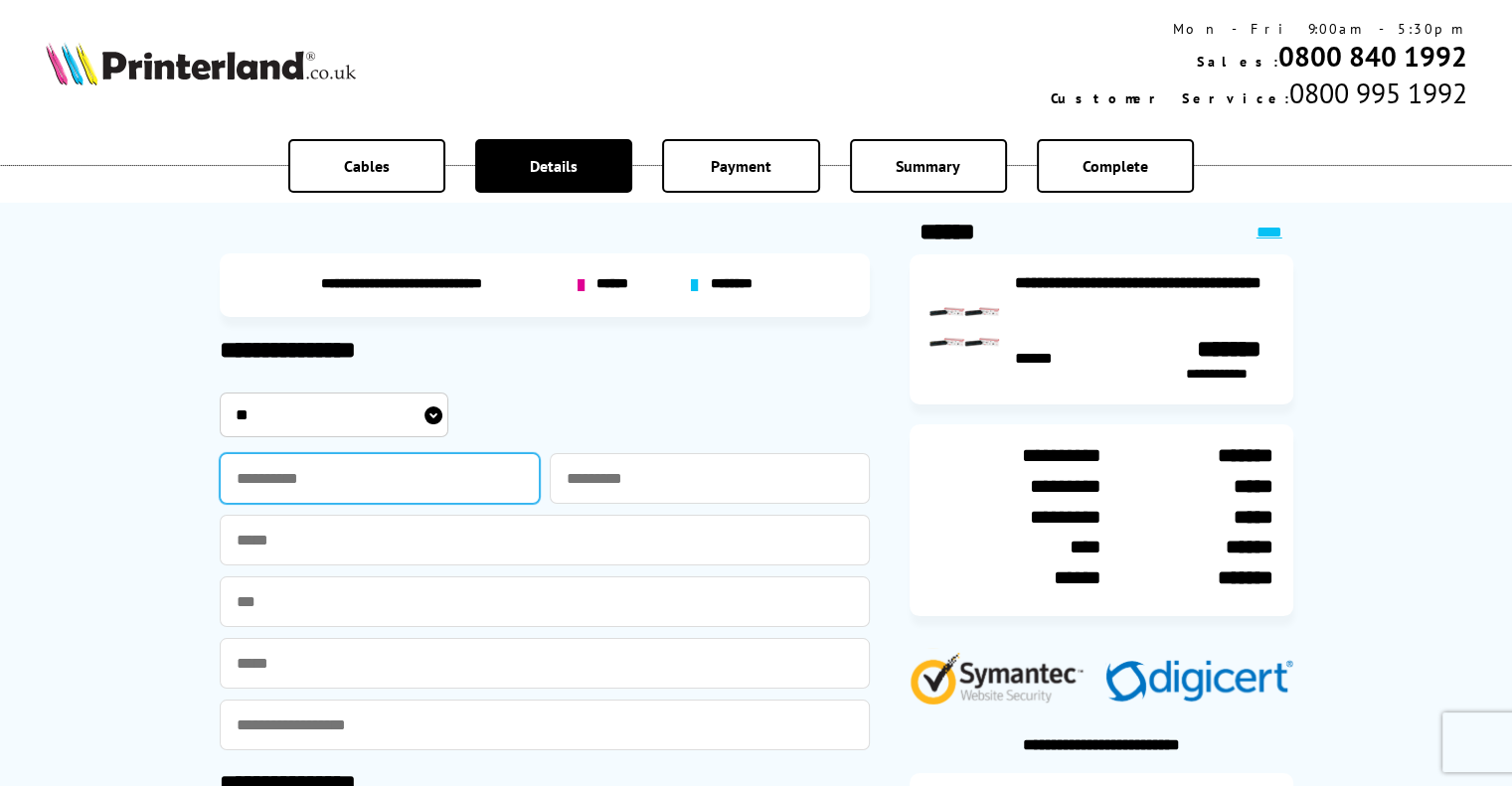 click at bounding box center (380, 478) 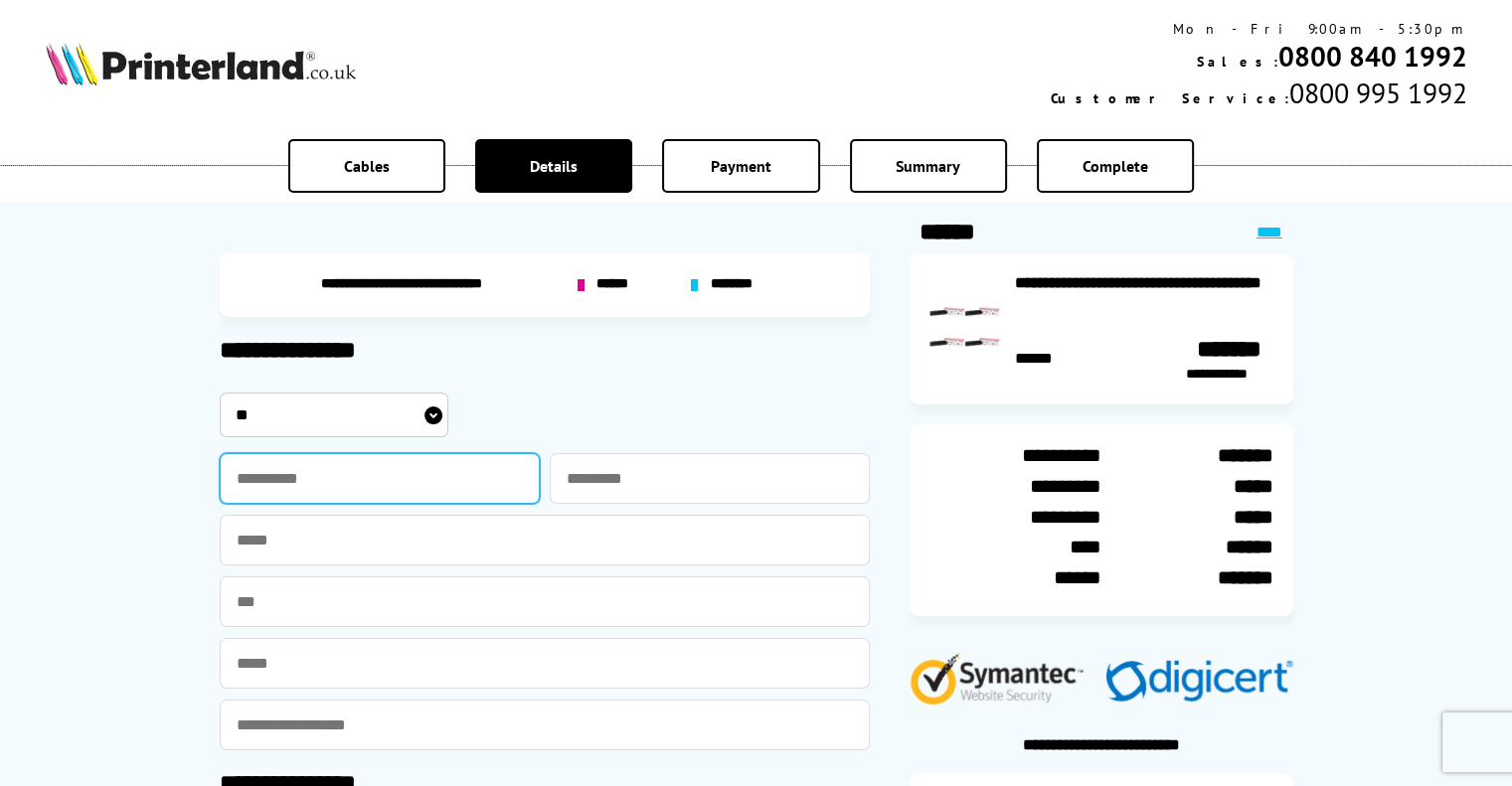 type on "******" 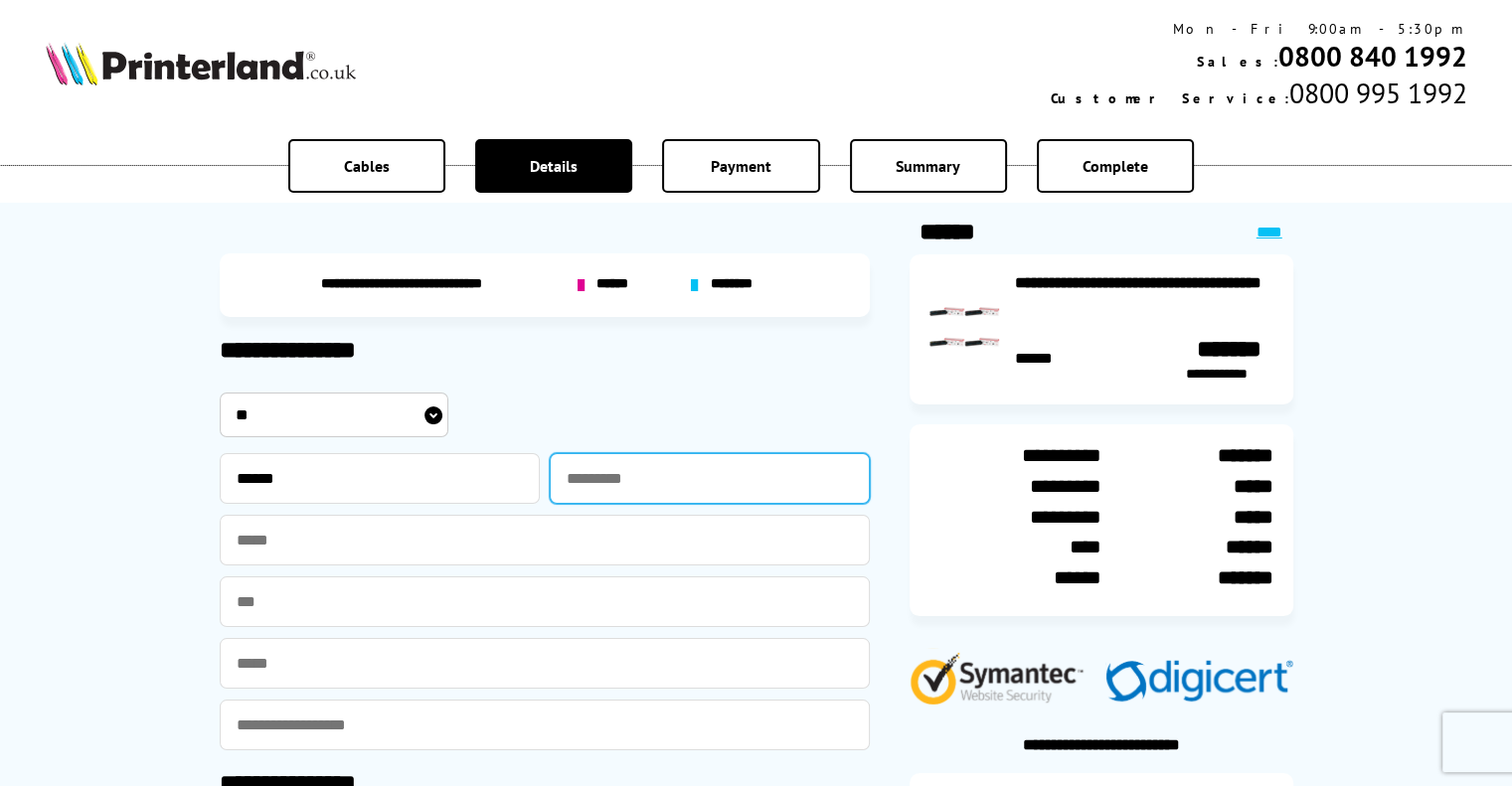 type on "******" 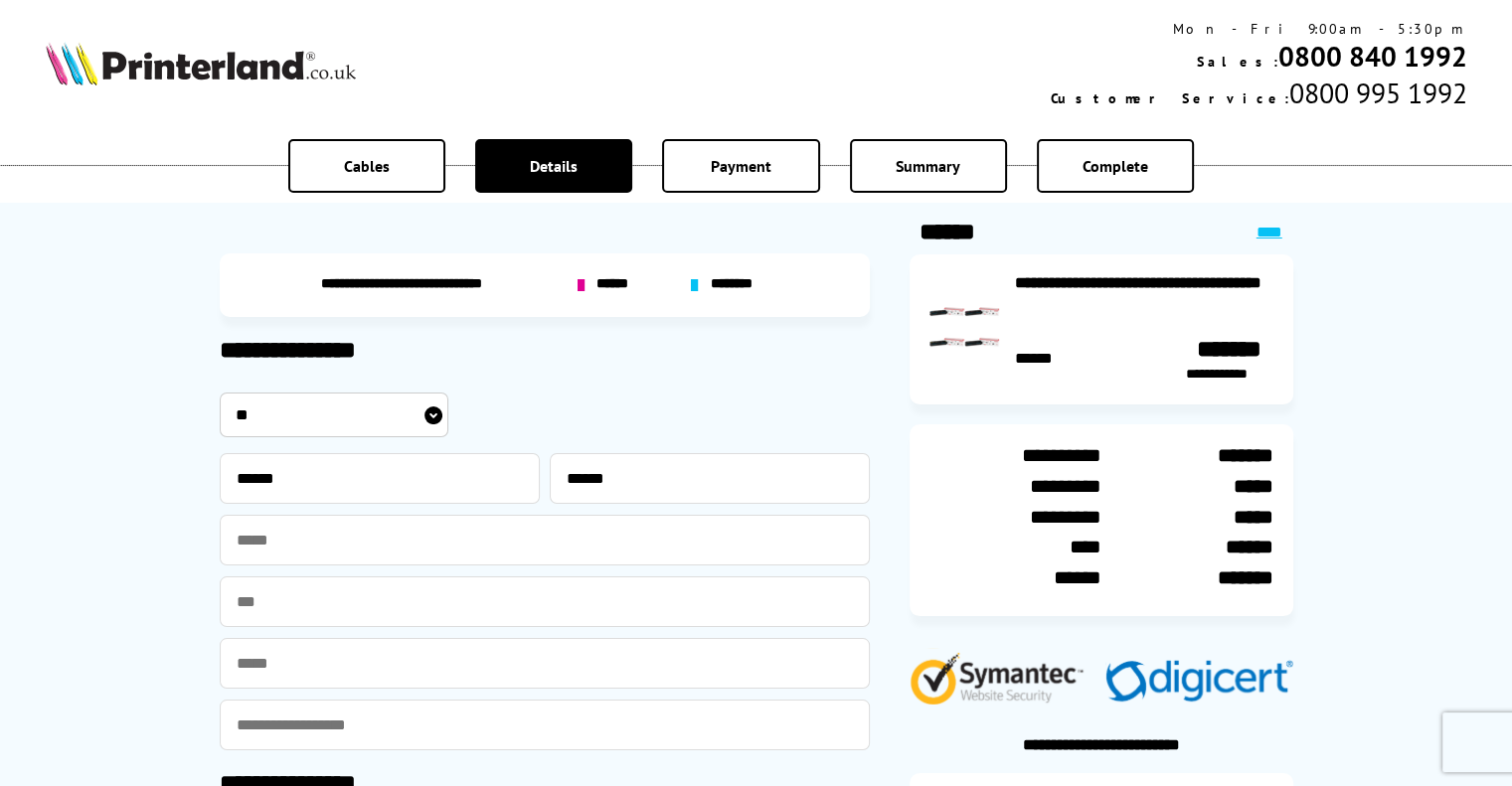 type on "*****" 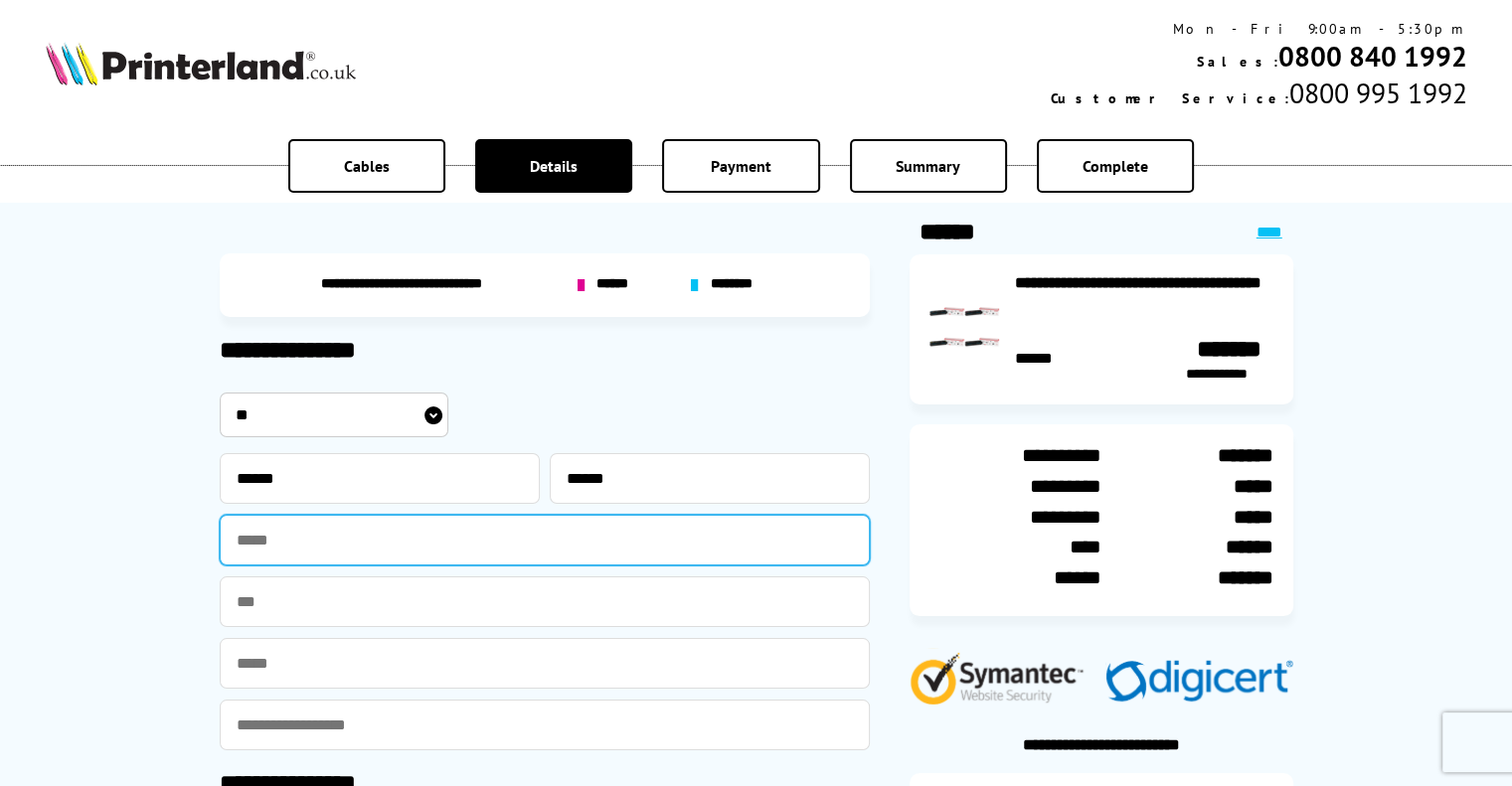 click at bounding box center [545, 540] 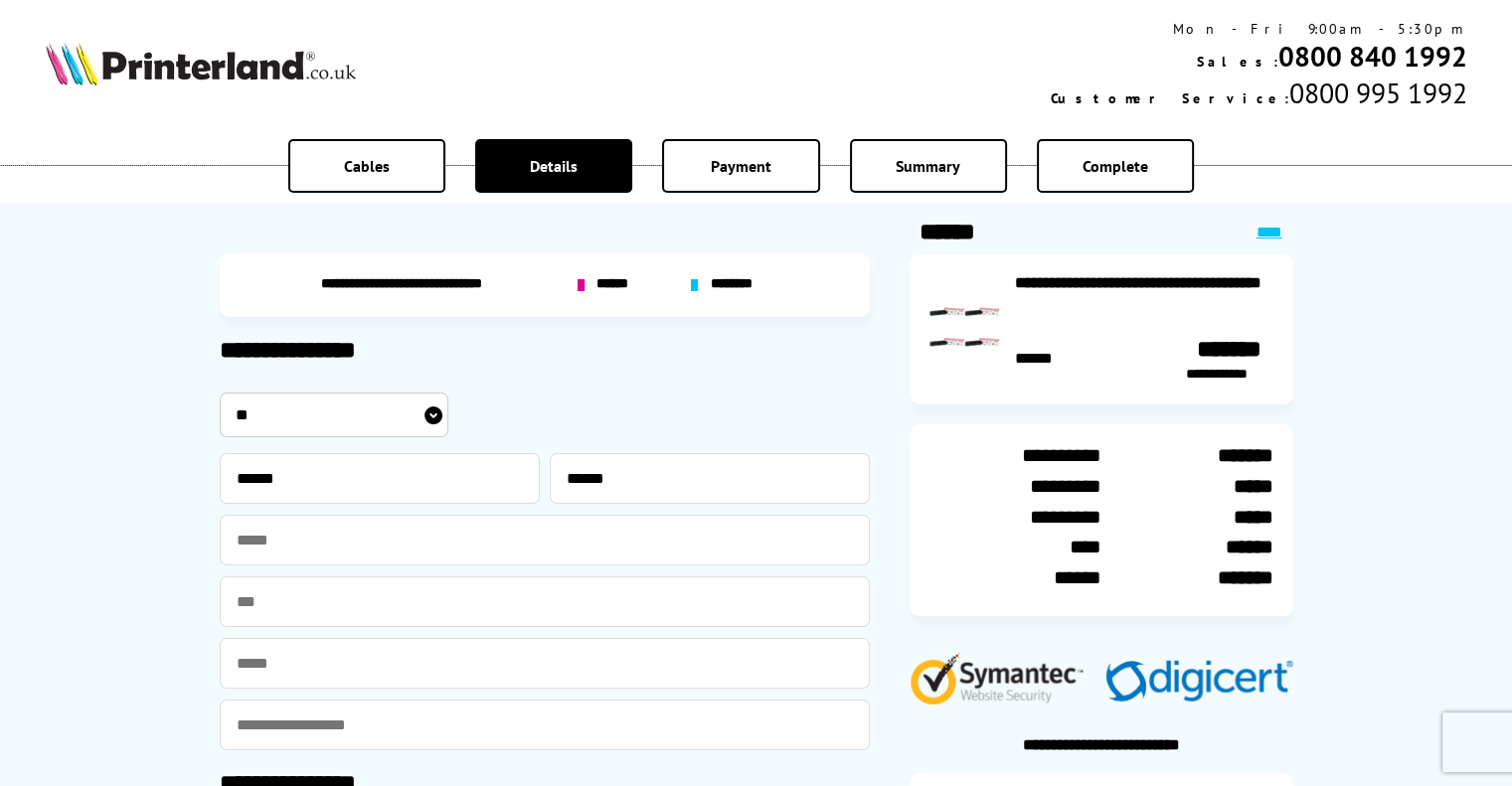 click on "**********" at bounding box center [756, 567] 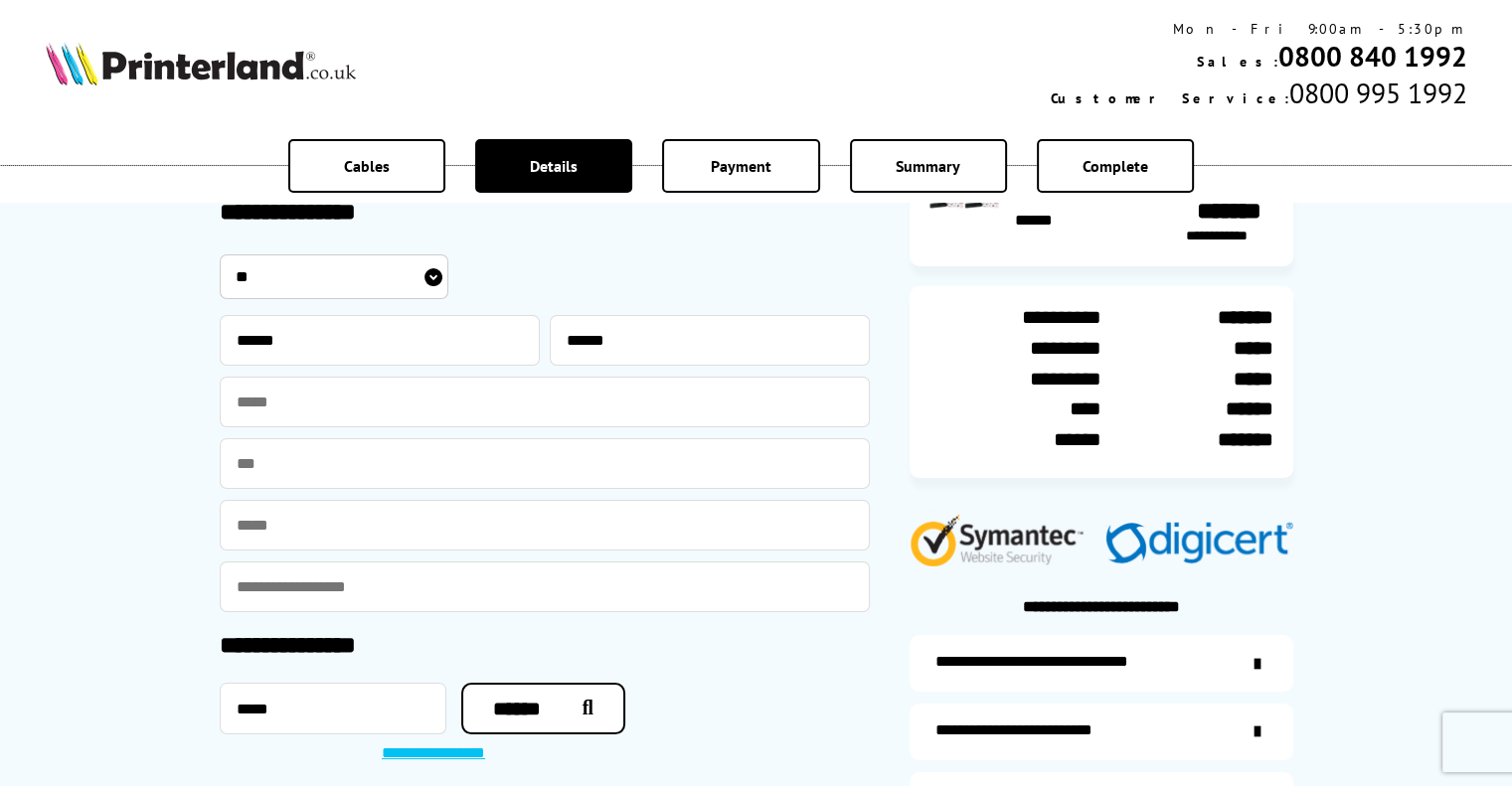 scroll, scrollTop: 298, scrollLeft: 0, axis: vertical 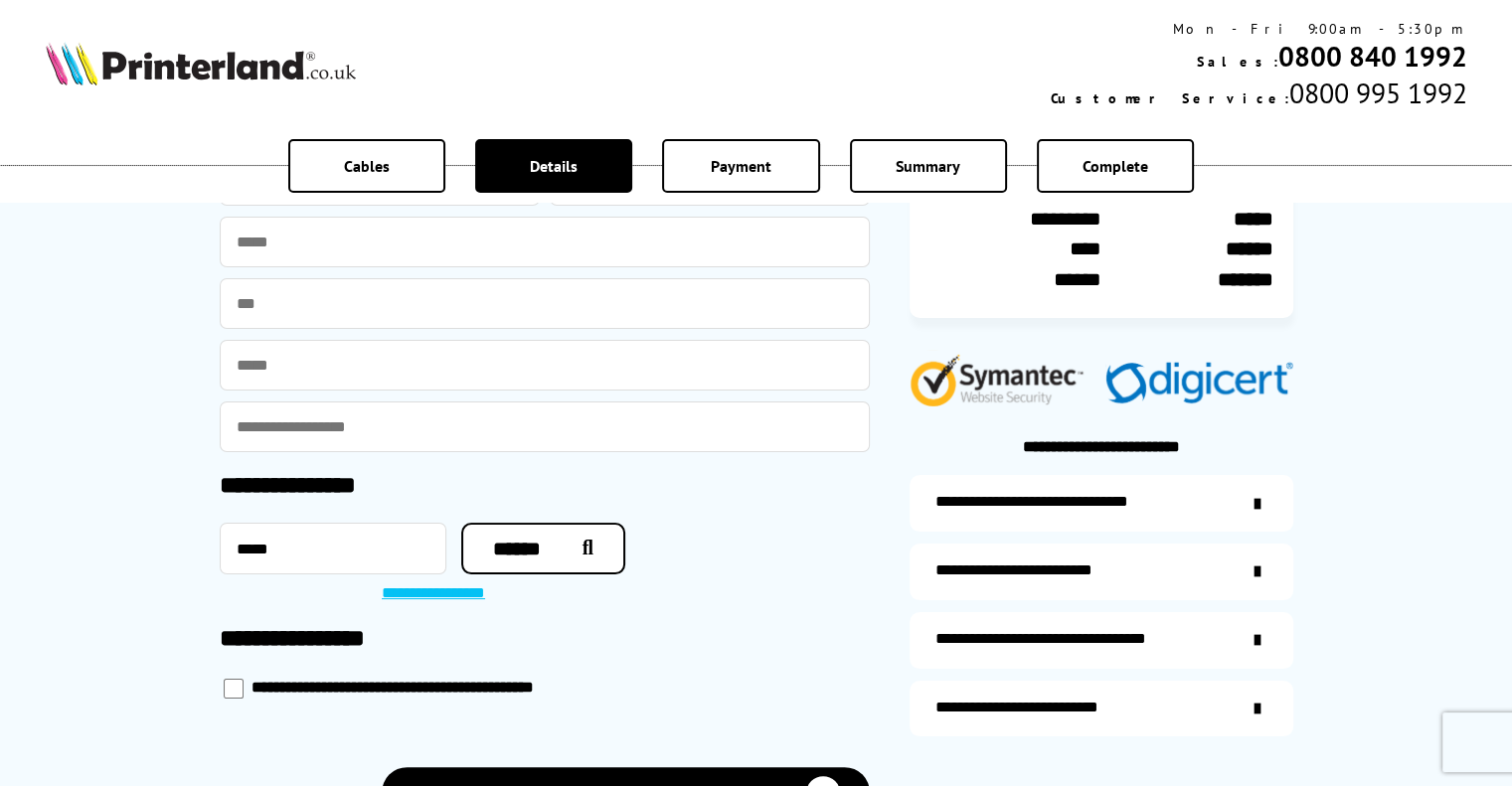 click at bounding box center [545, 365] 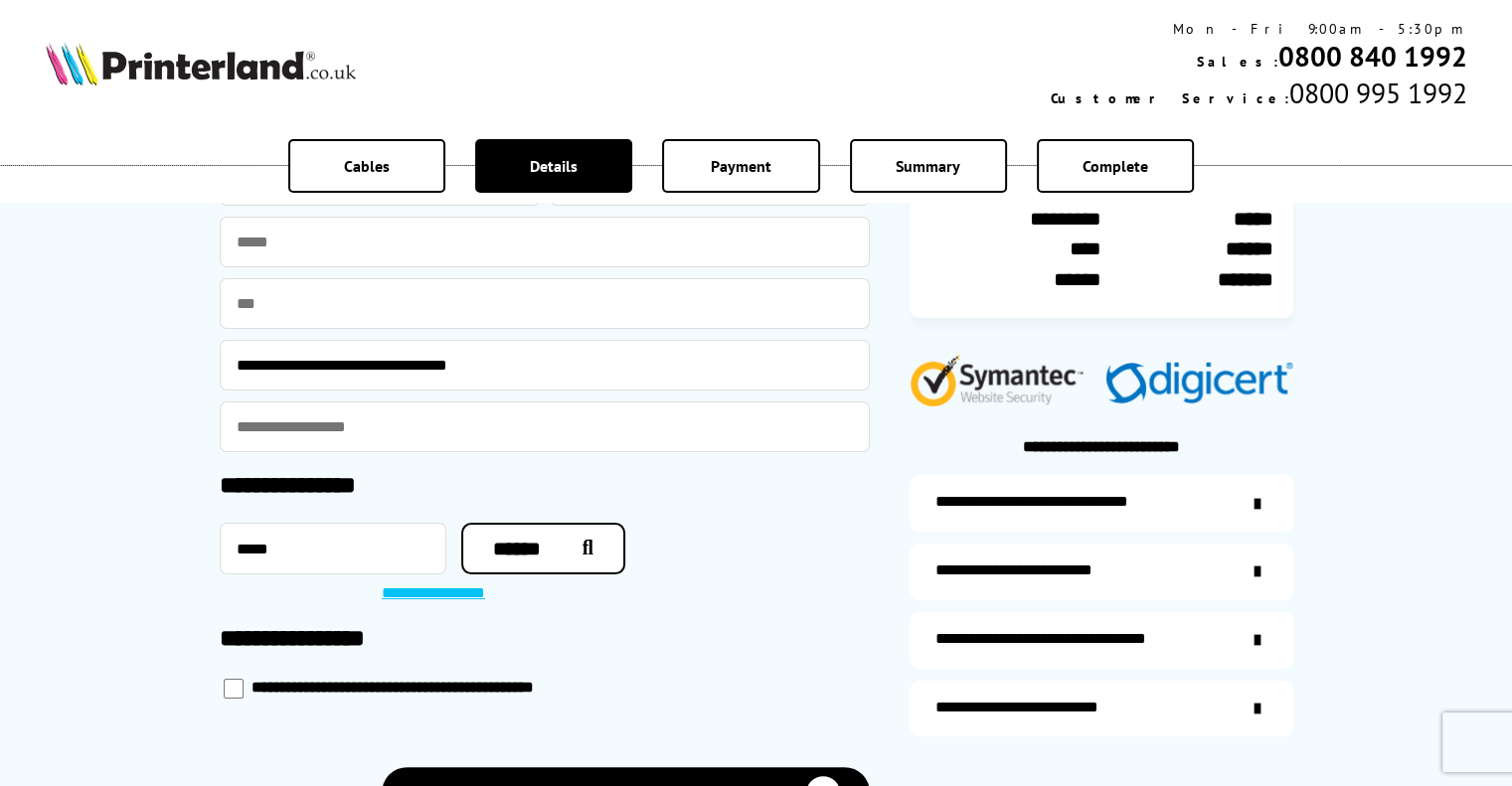 type on "**********" 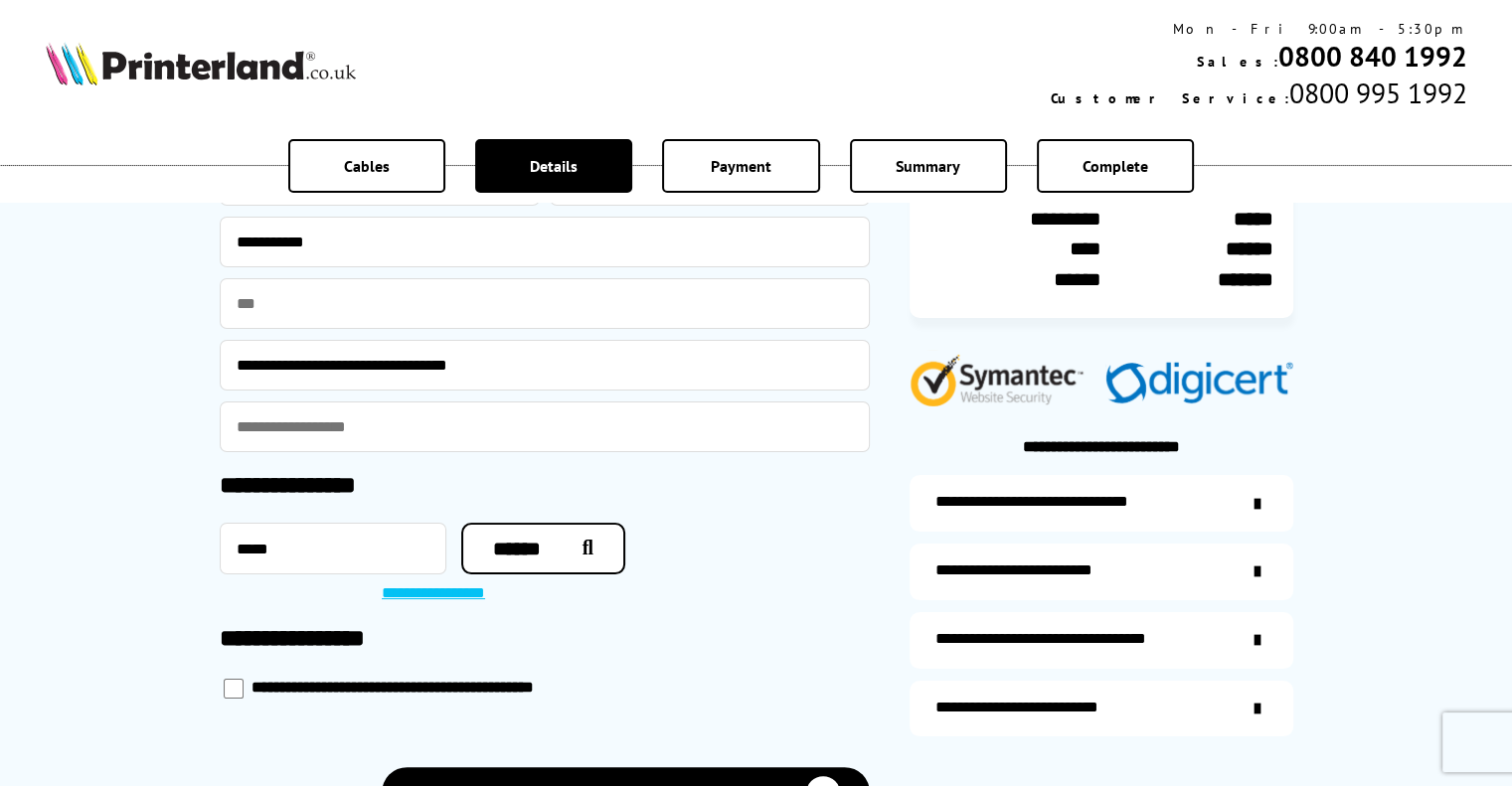 type on "**********" 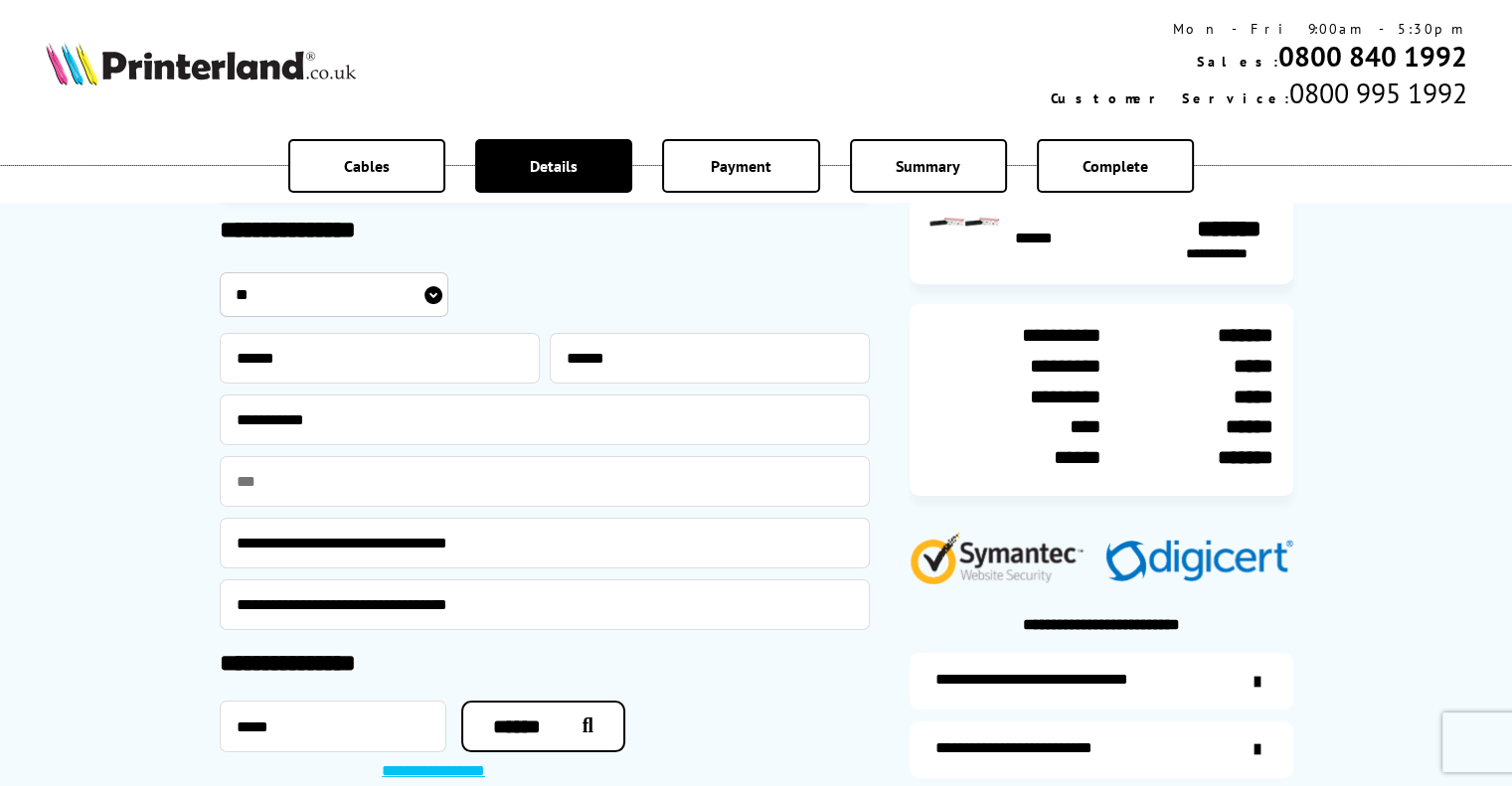 scroll, scrollTop: 298, scrollLeft: 0, axis: vertical 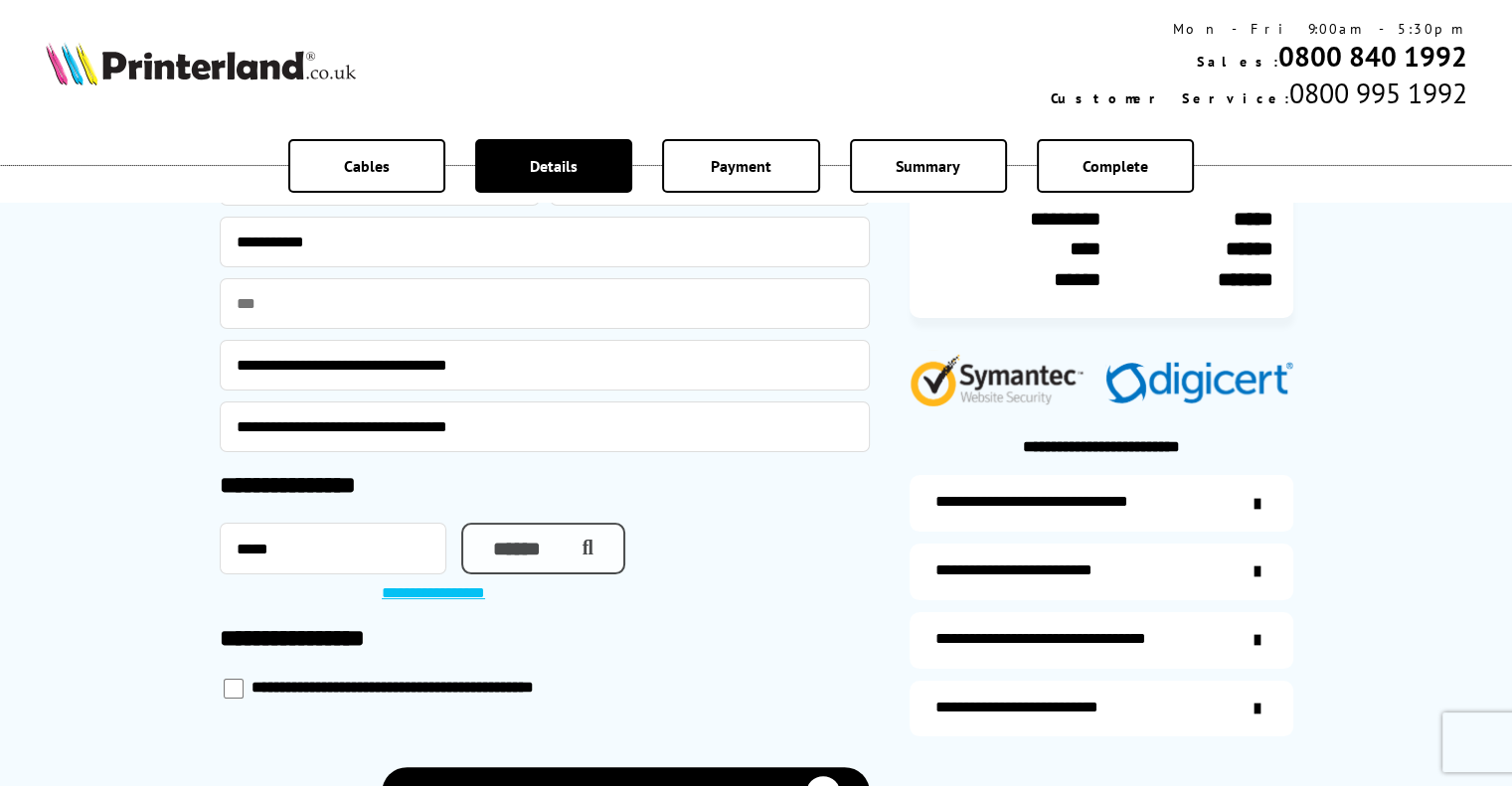 click at bounding box center (583, 549) 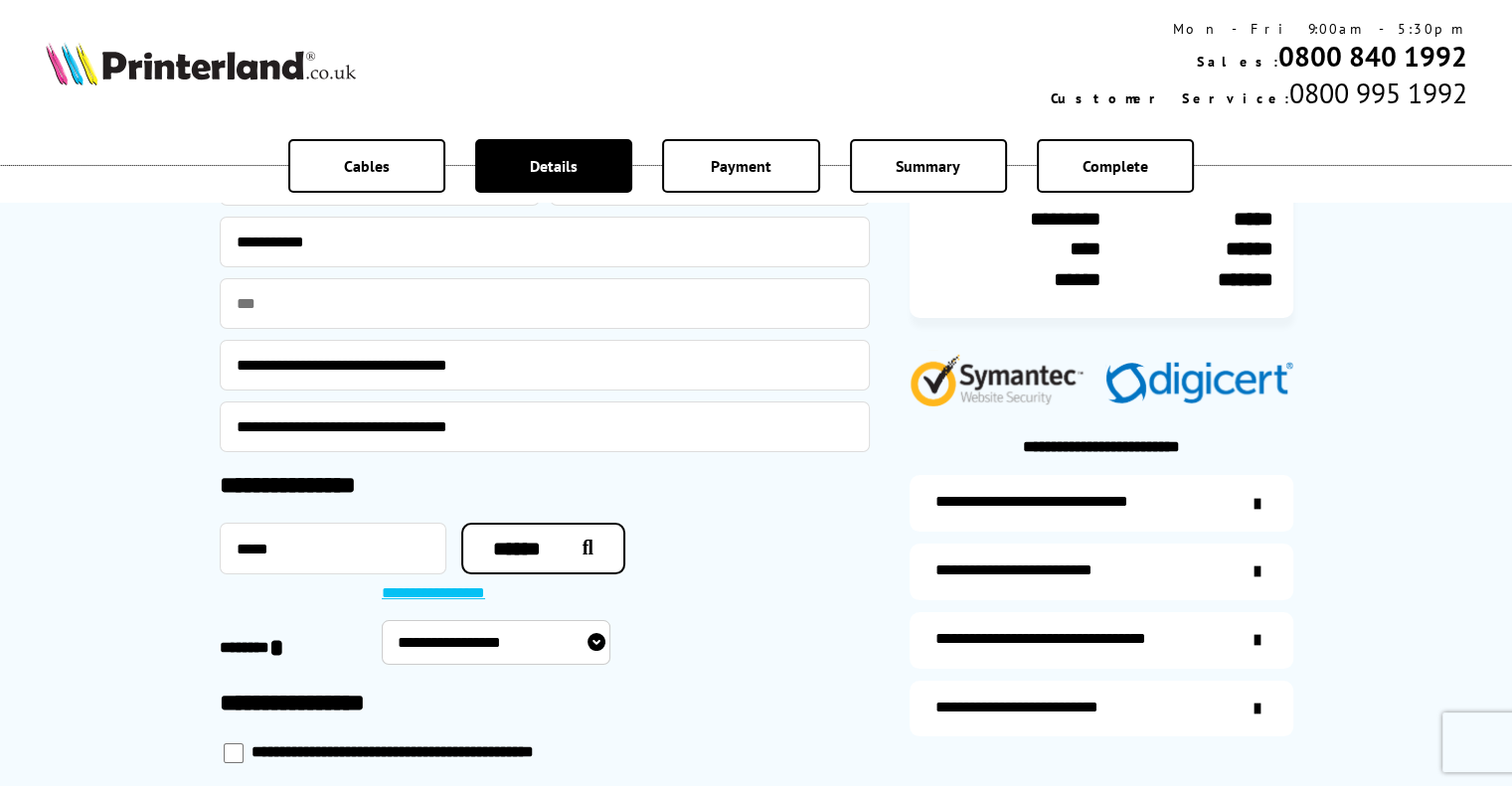 click on "**********" at bounding box center [496, 642] 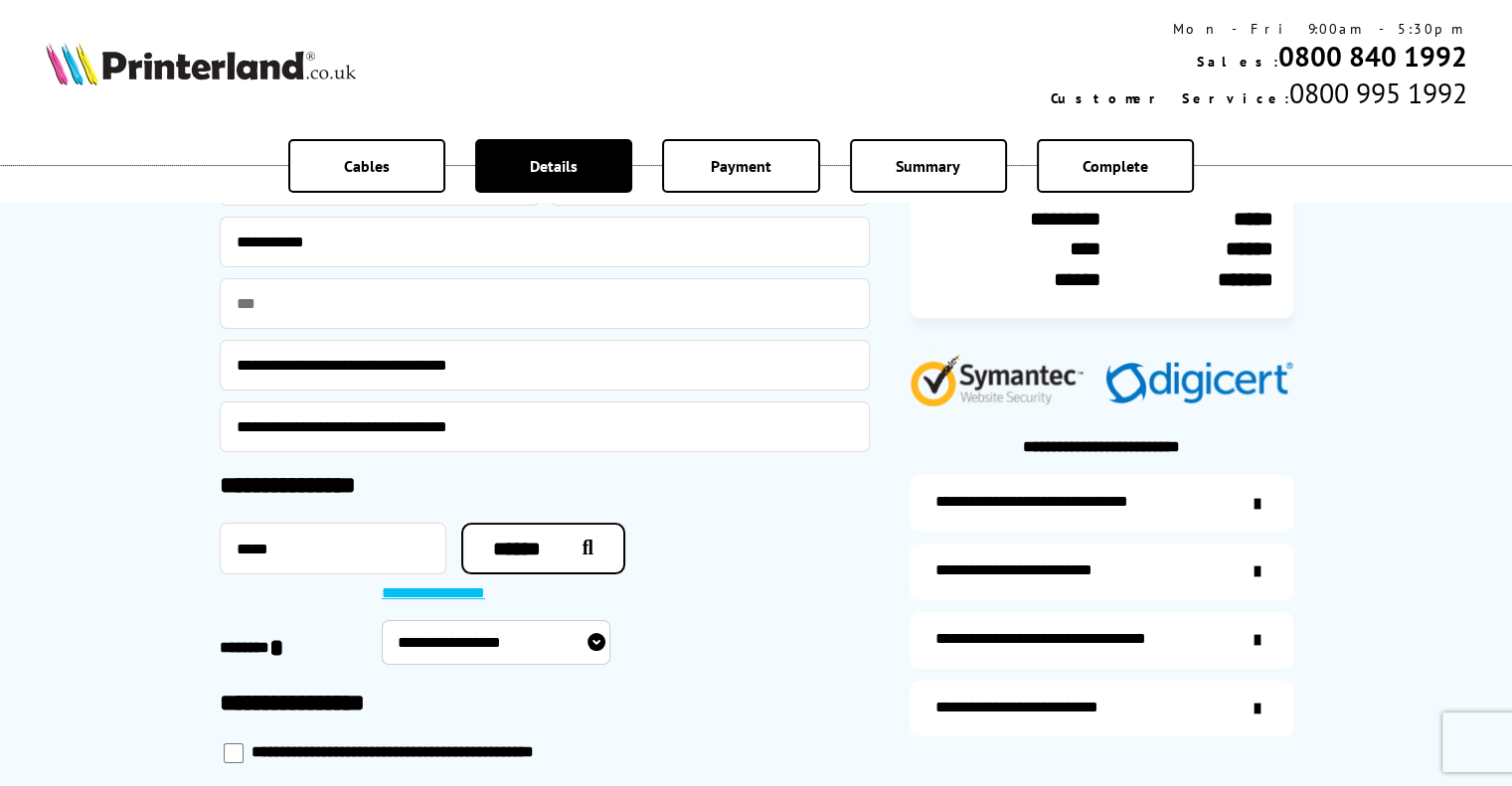 click on "**********" at bounding box center (496, 642) 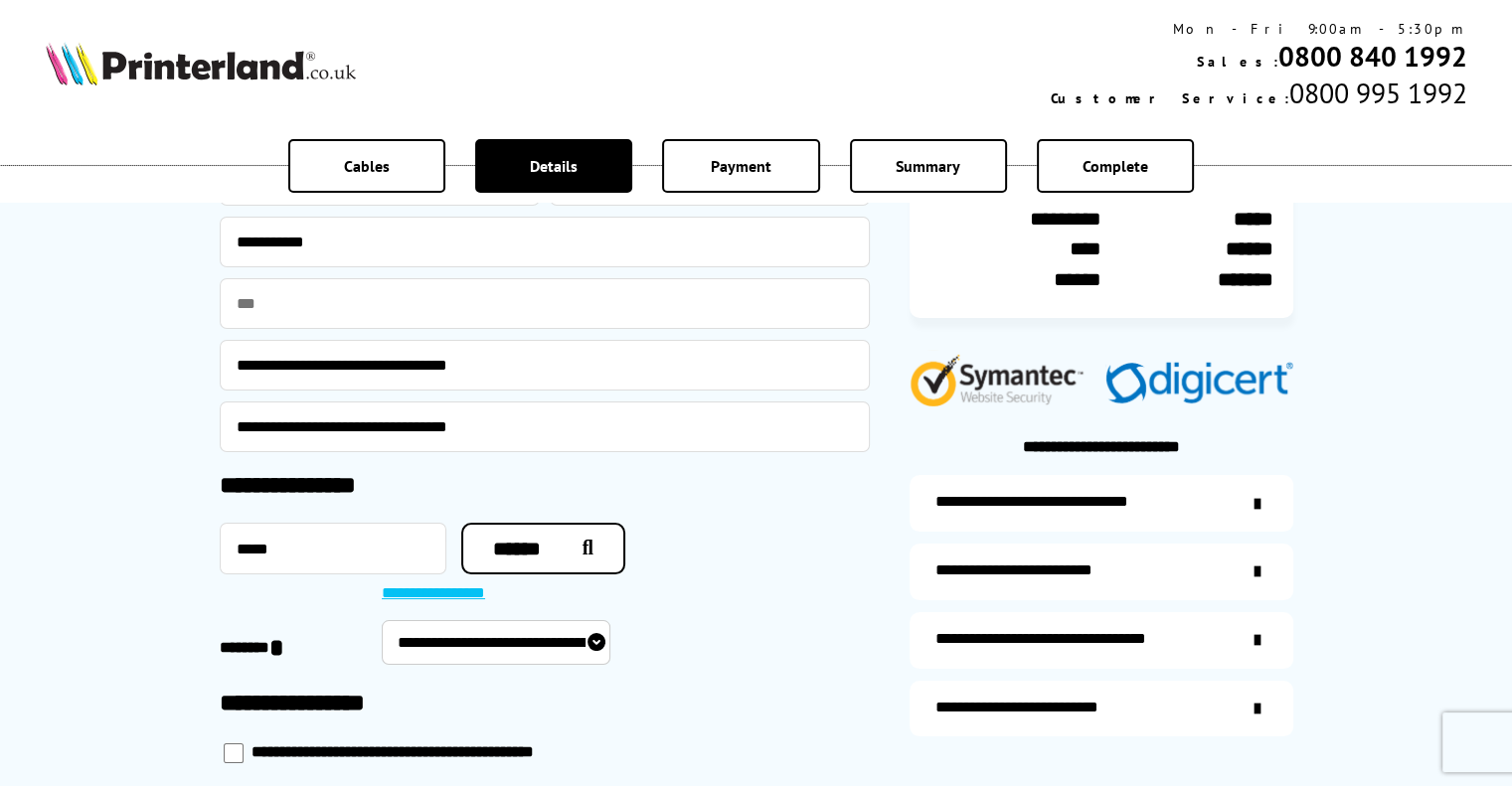 click on "**********" at bounding box center [496, 642] 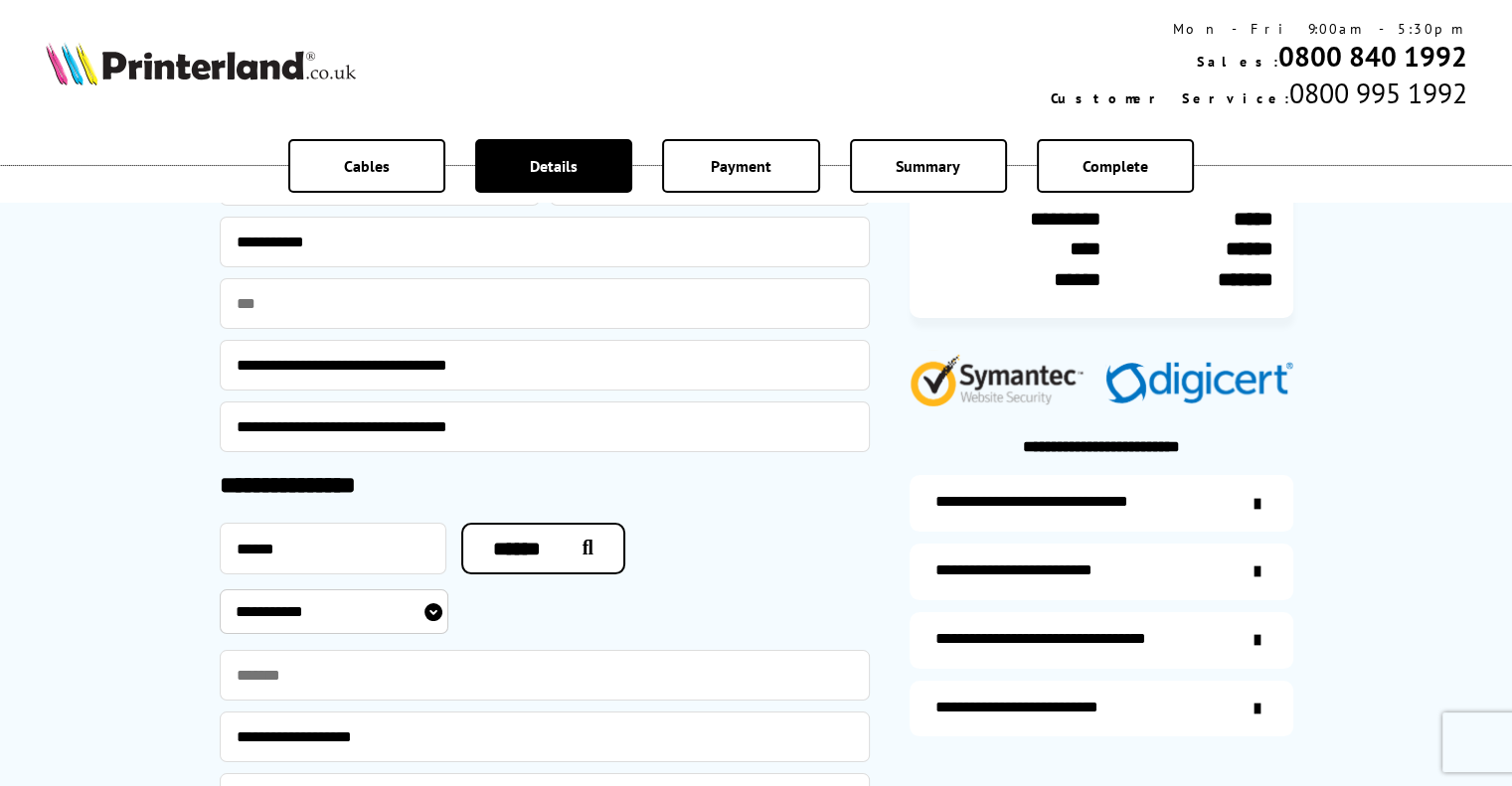 click on "**********" at bounding box center (756, 471) 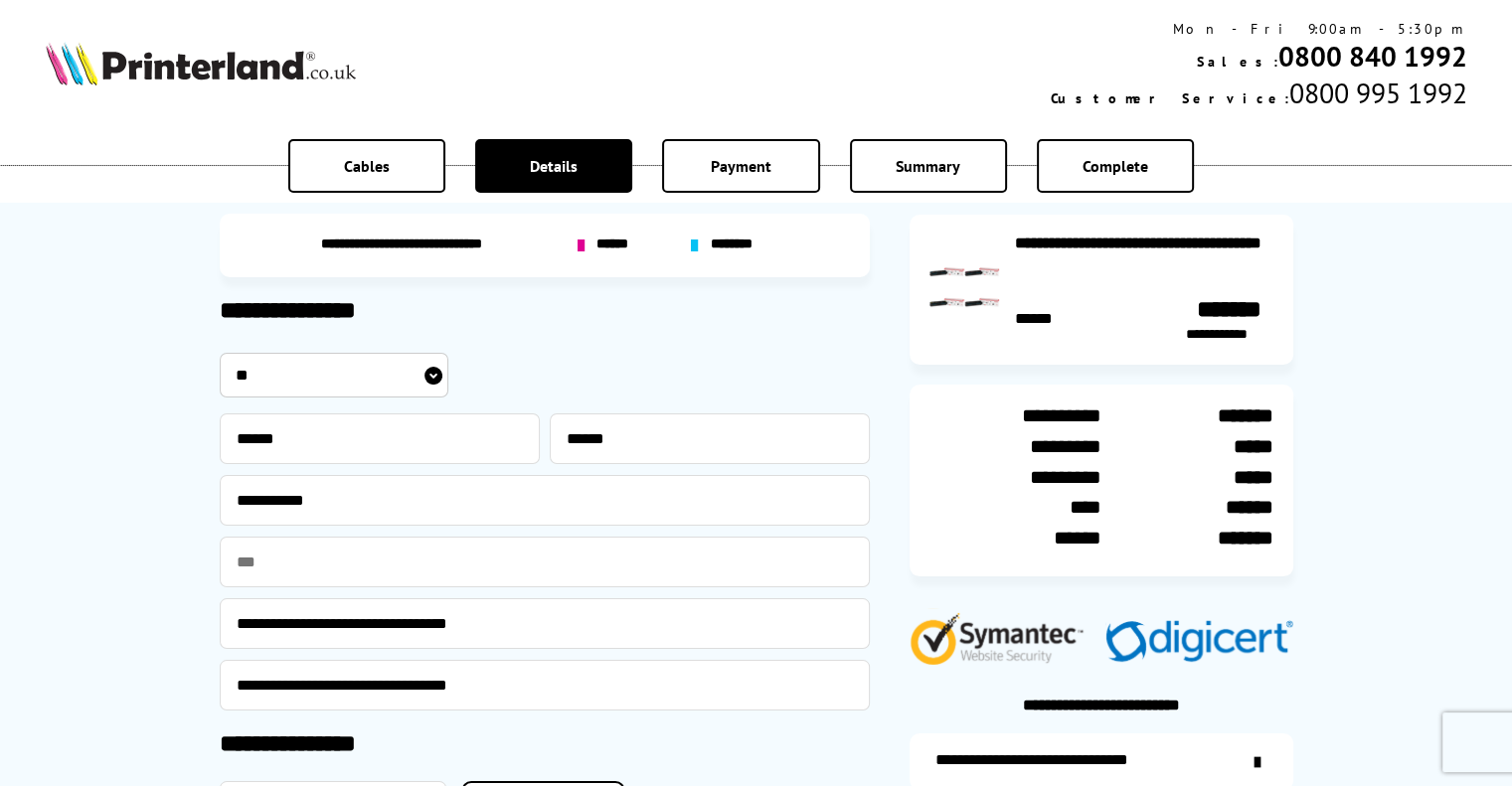 scroll, scrollTop: 99, scrollLeft: 0, axis: vertical 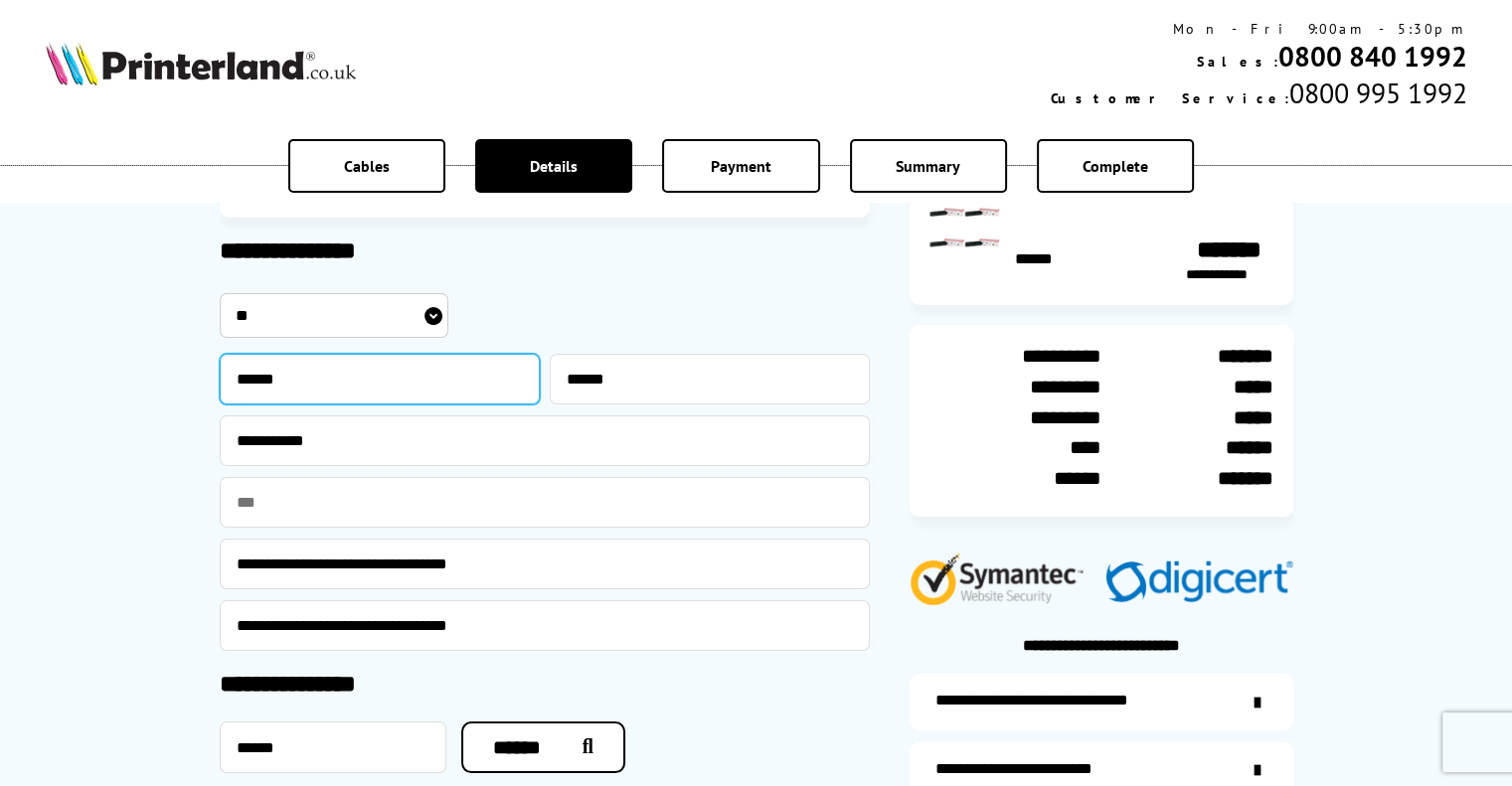 drag, startPoint x: 350, startPoint y: 377, endPoint x: 123, endPoint y: 374, distance: 227.01982 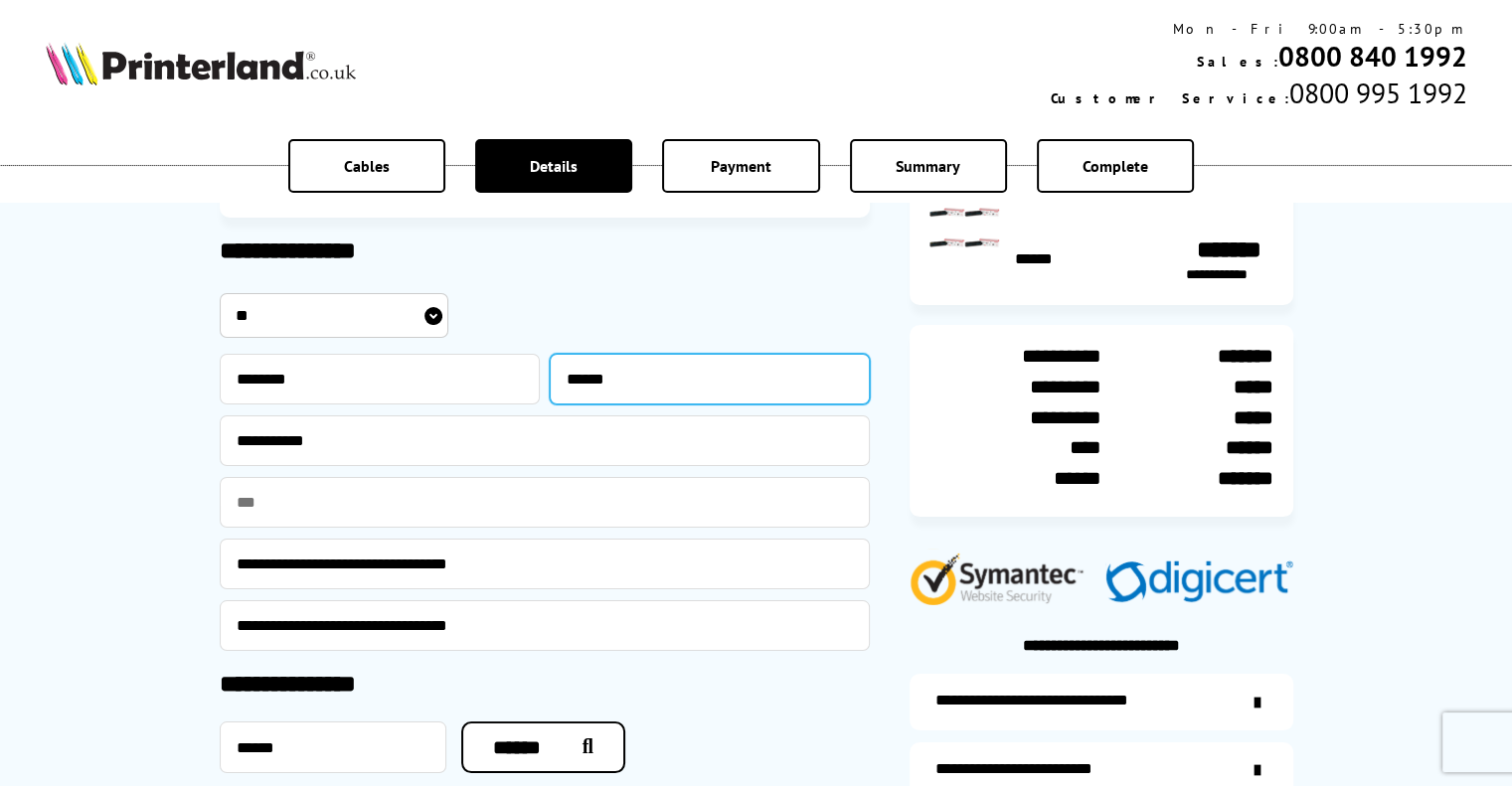 drag, startPoint x: 672, startPoint y: 382, endPoint x: 509, endPoint y: 378, distance: 163.04907 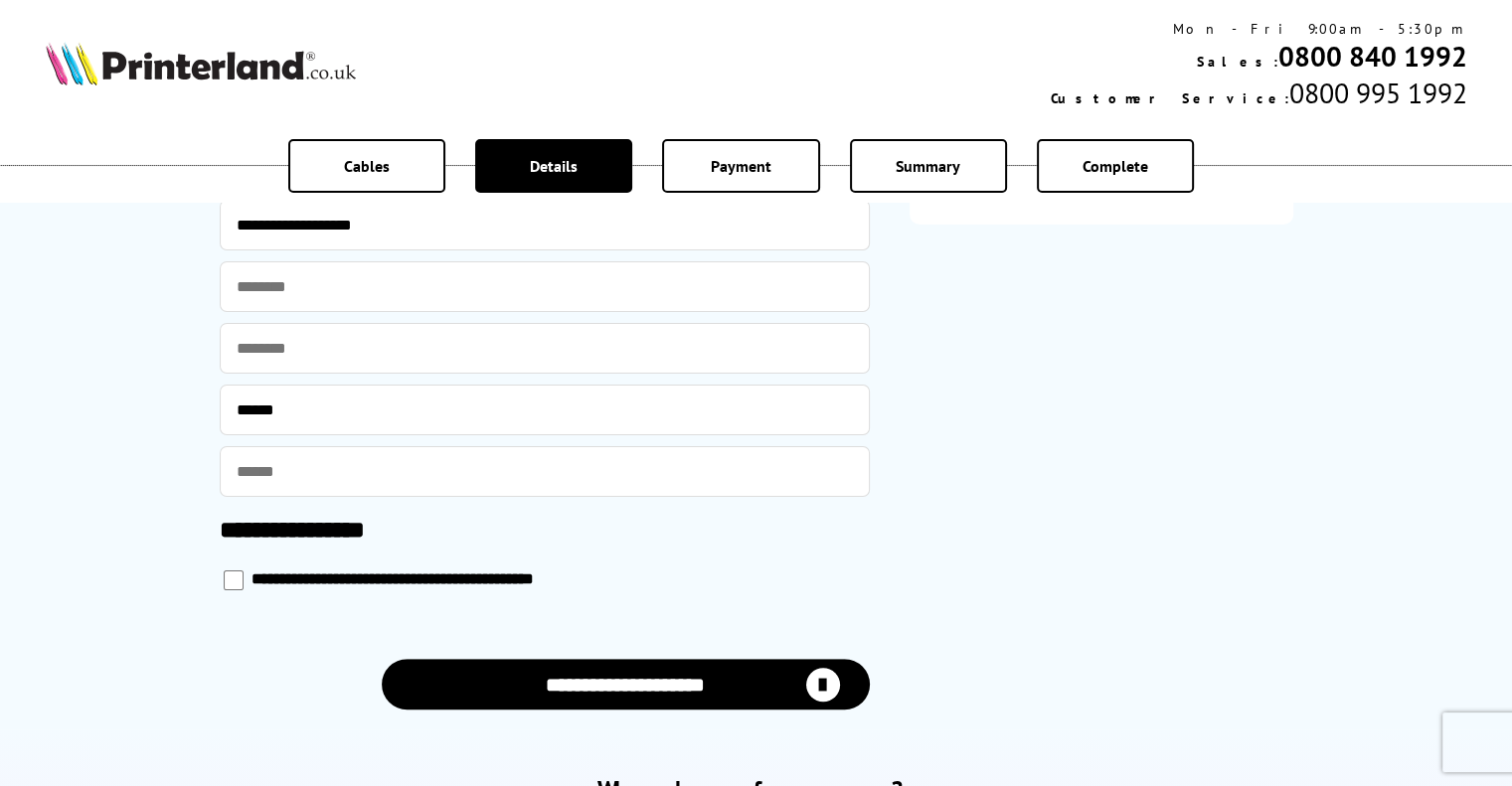 scroll, scrollTop: 994, scrollLeft: 0, axis: vertical 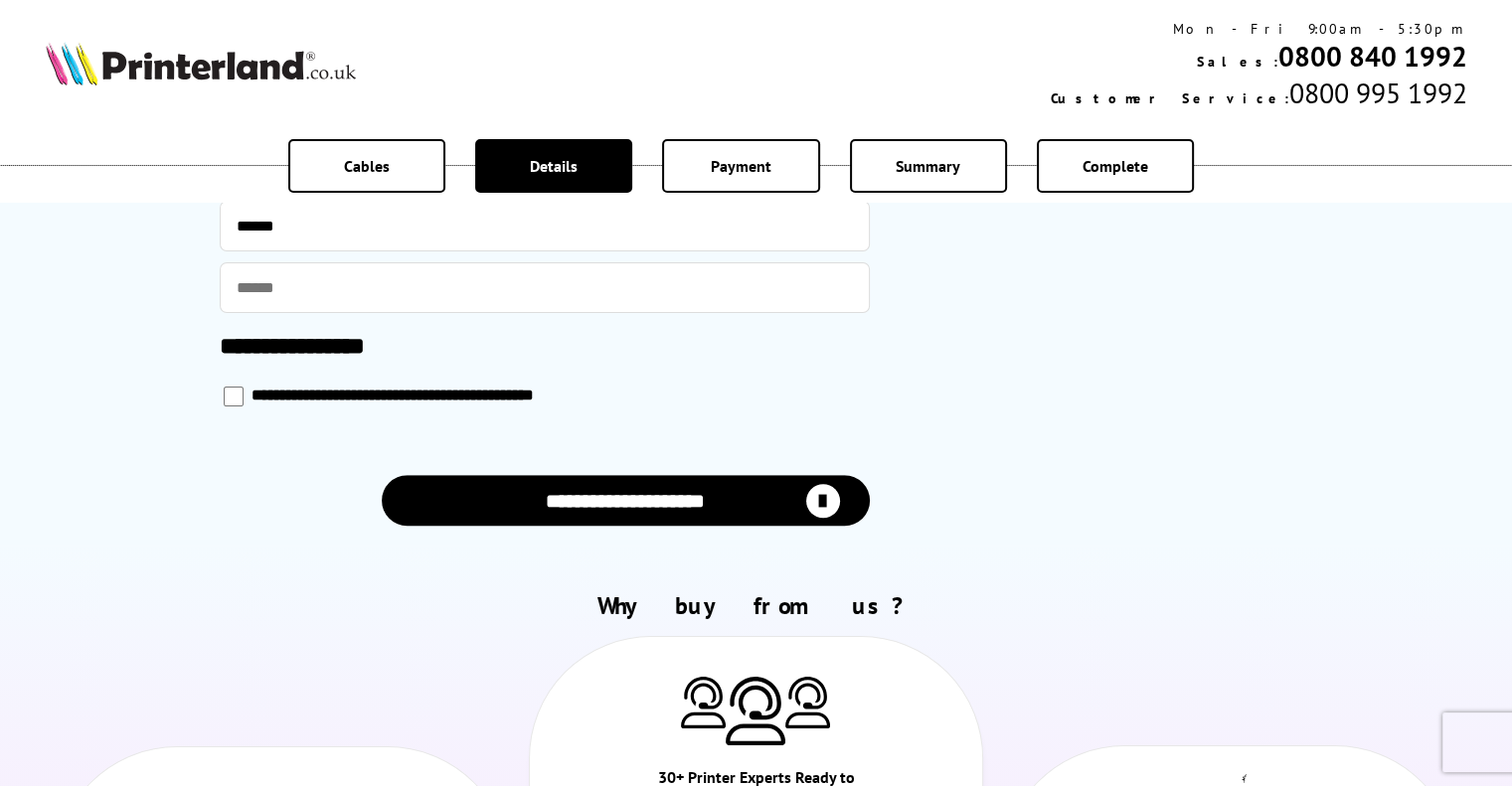 click on "**********" at bounding box center (399, 401) 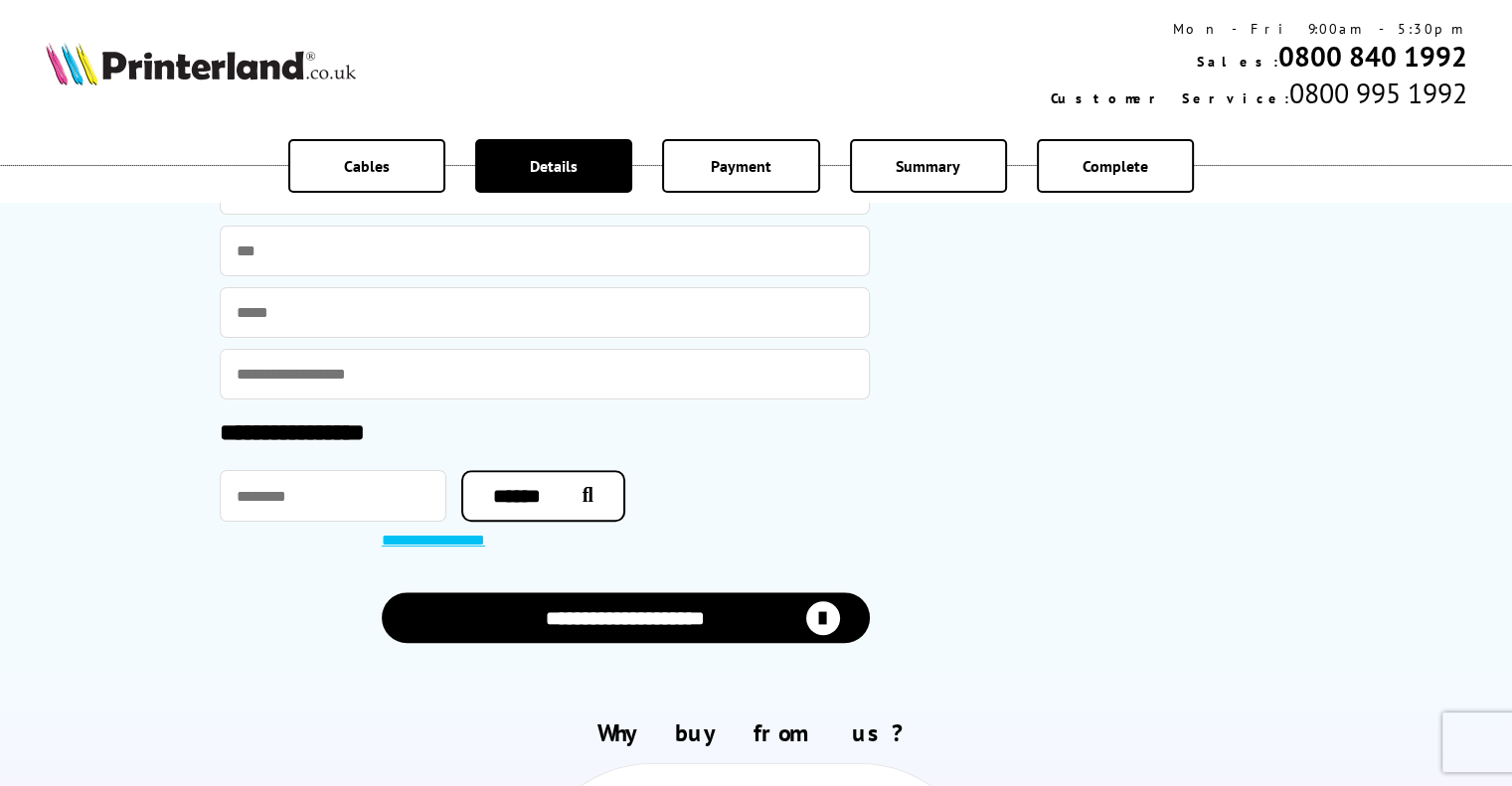 scroll, scrollTop: 1192, scrollLeft: 0, axis: vertical 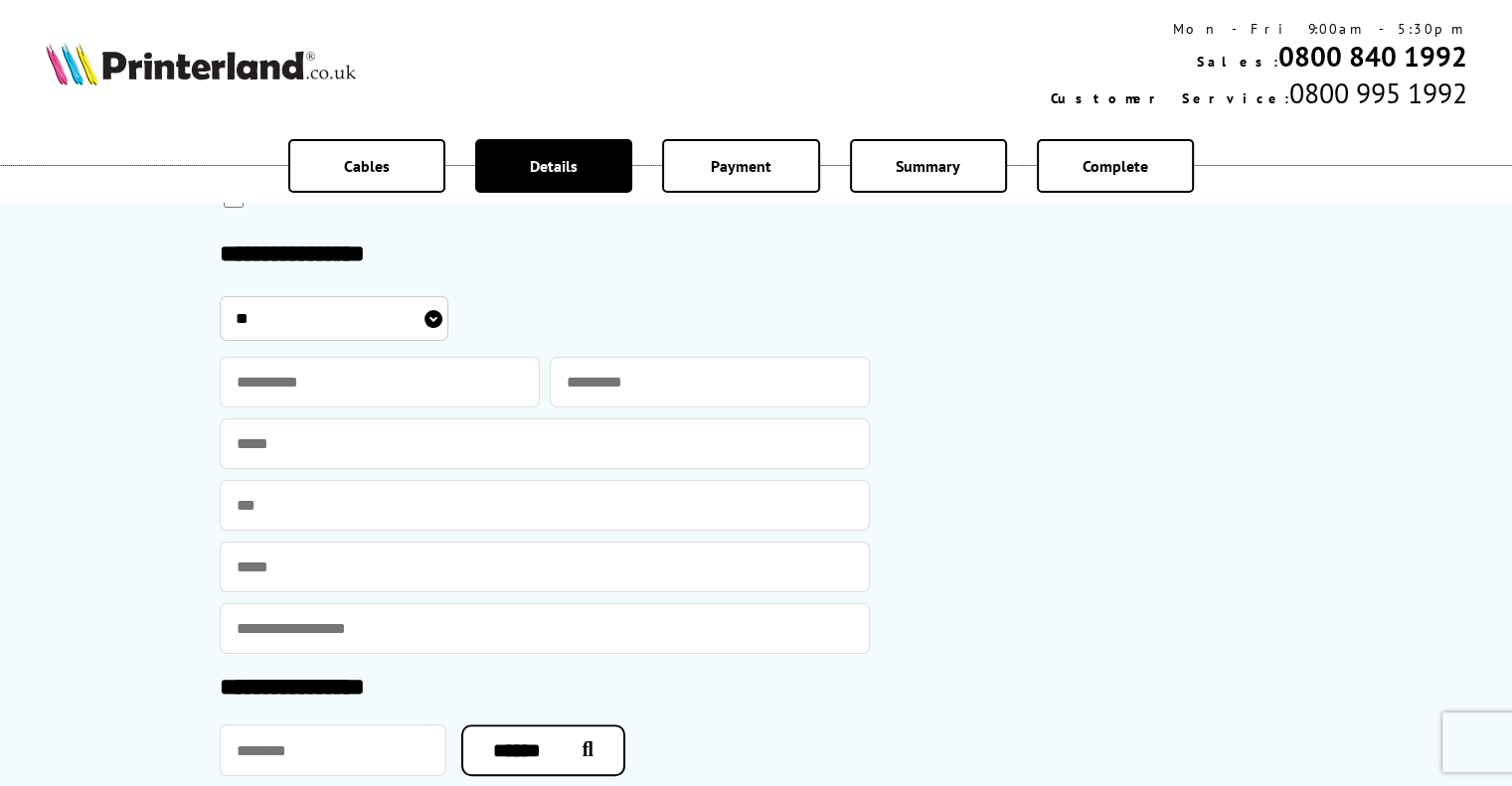 click on "**
***
****
**" at bounding box center (334, 318) 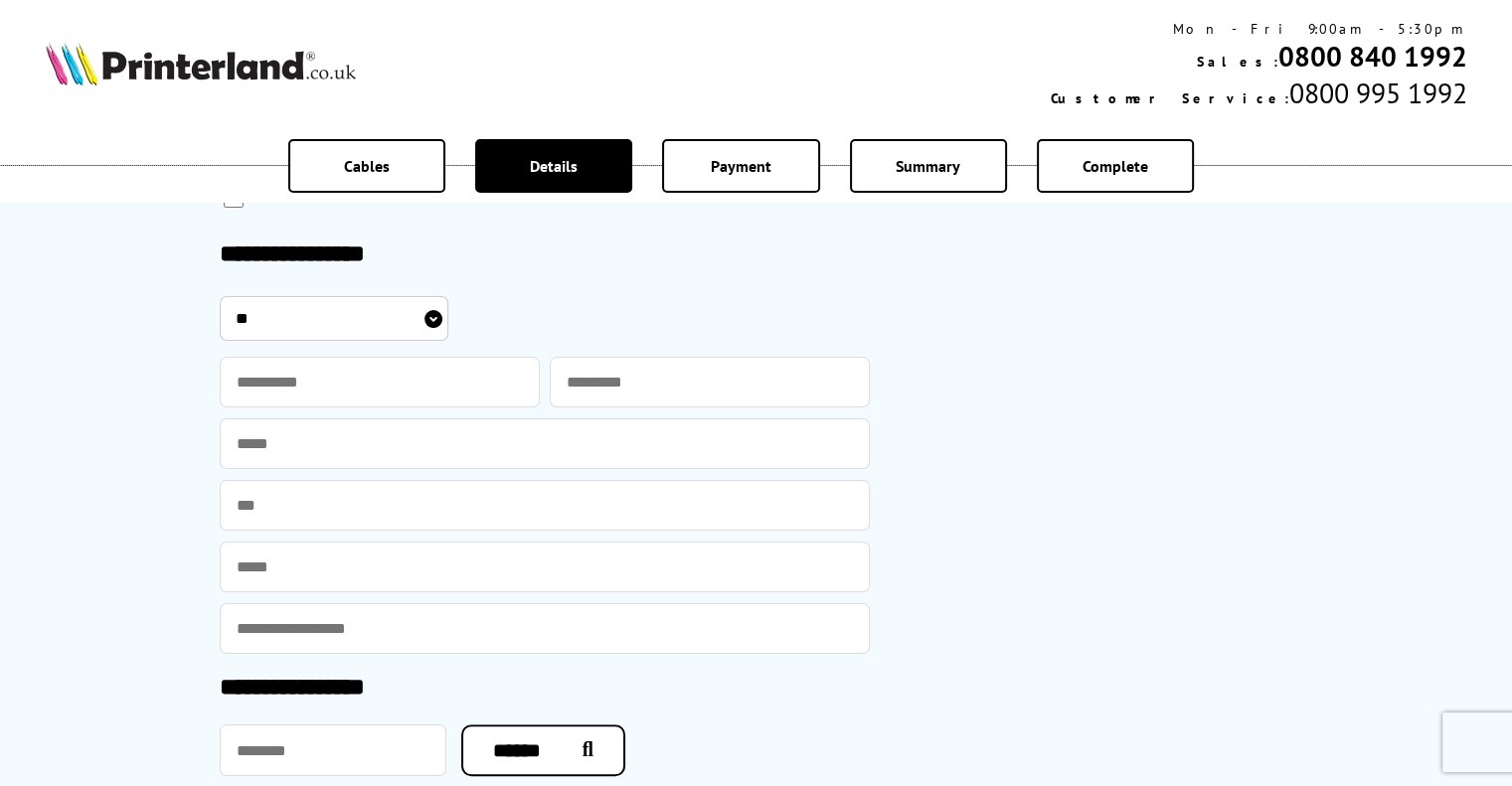 select on "****" 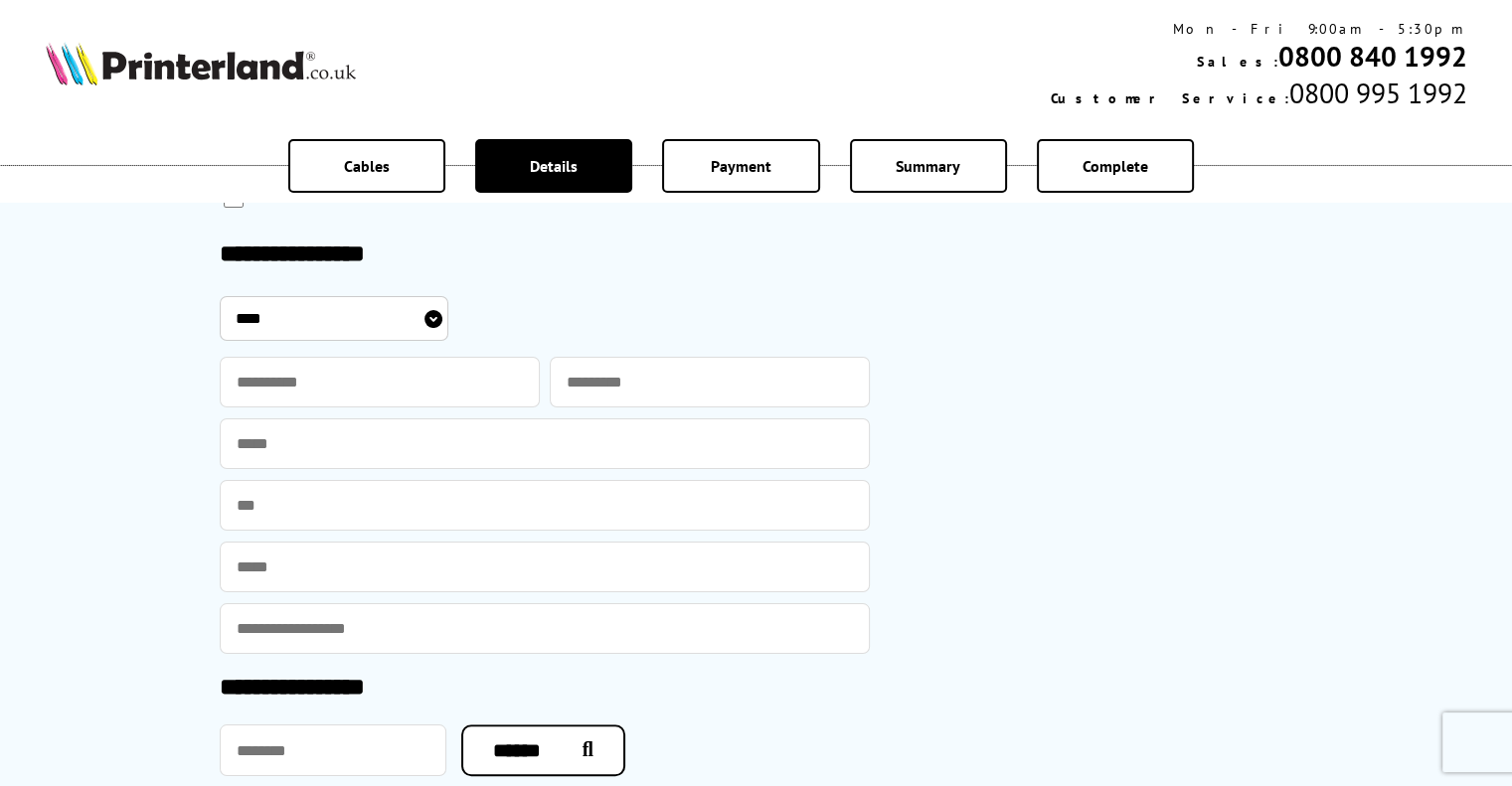 click on "**
***
****
**" at bounding box center (334, 318) 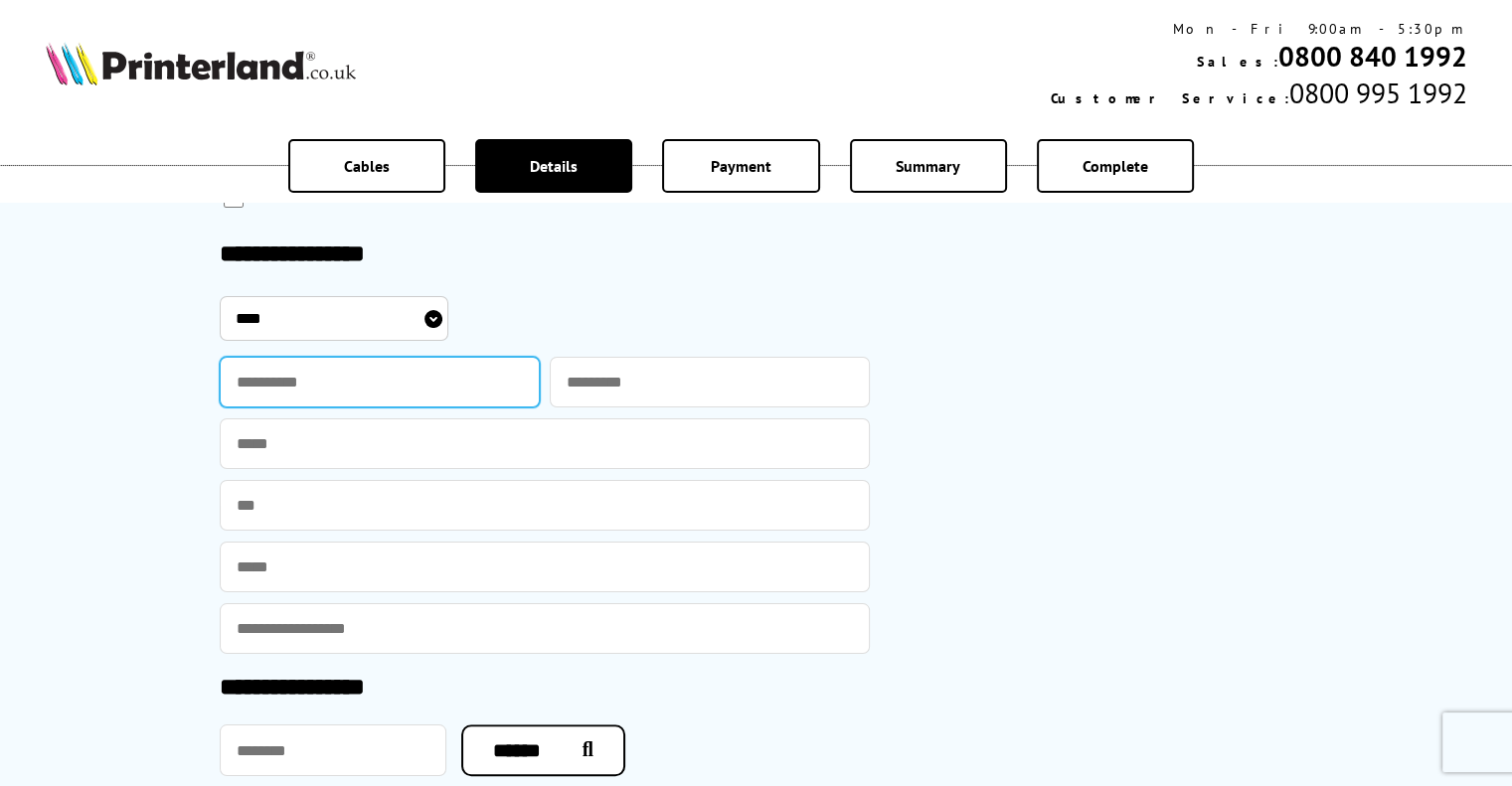 click at bounding box center (380, 382) 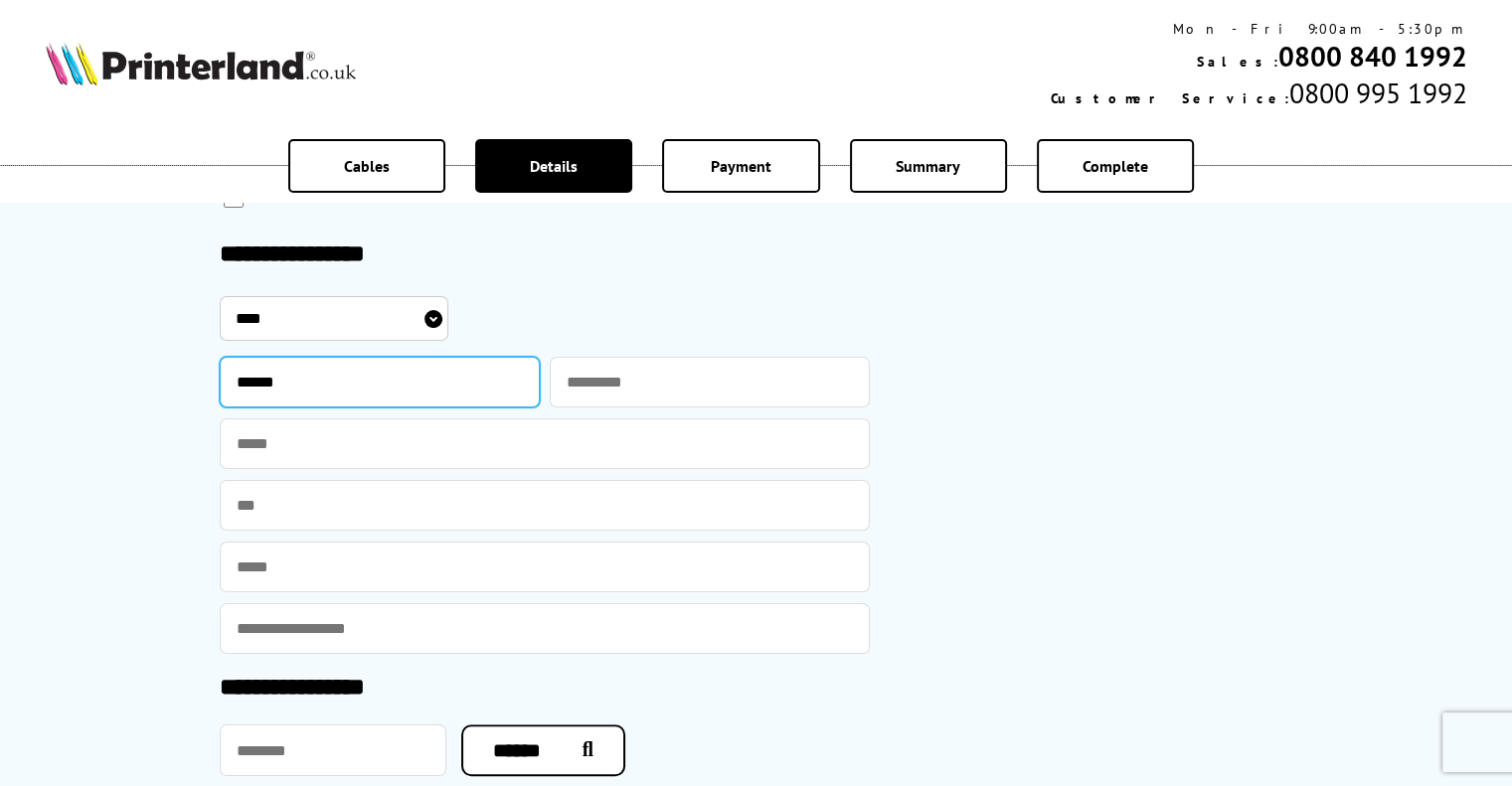 type on "******" 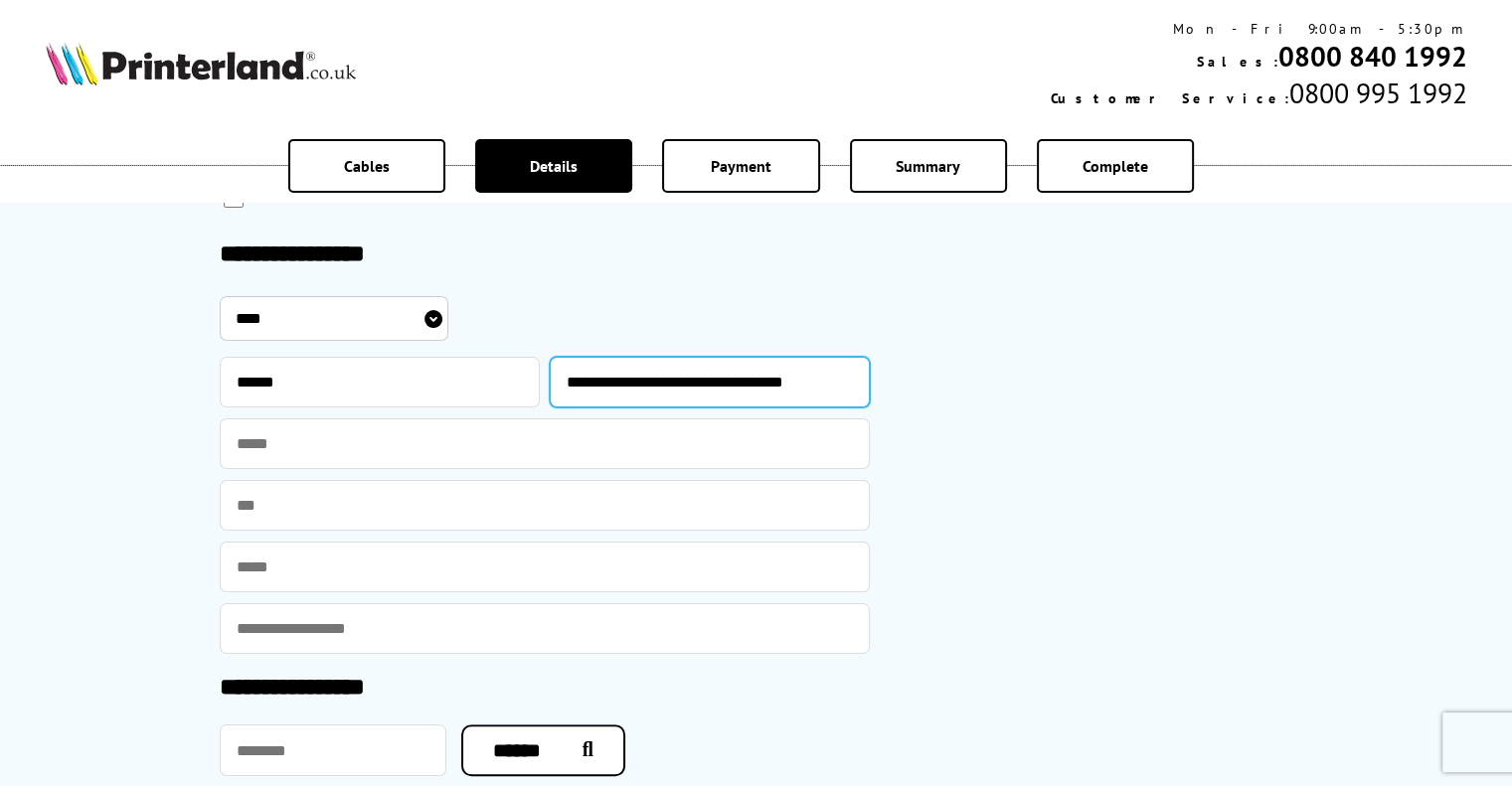 scroll, scrollTop: 0, scrollLeft: 7, axis: horizontal 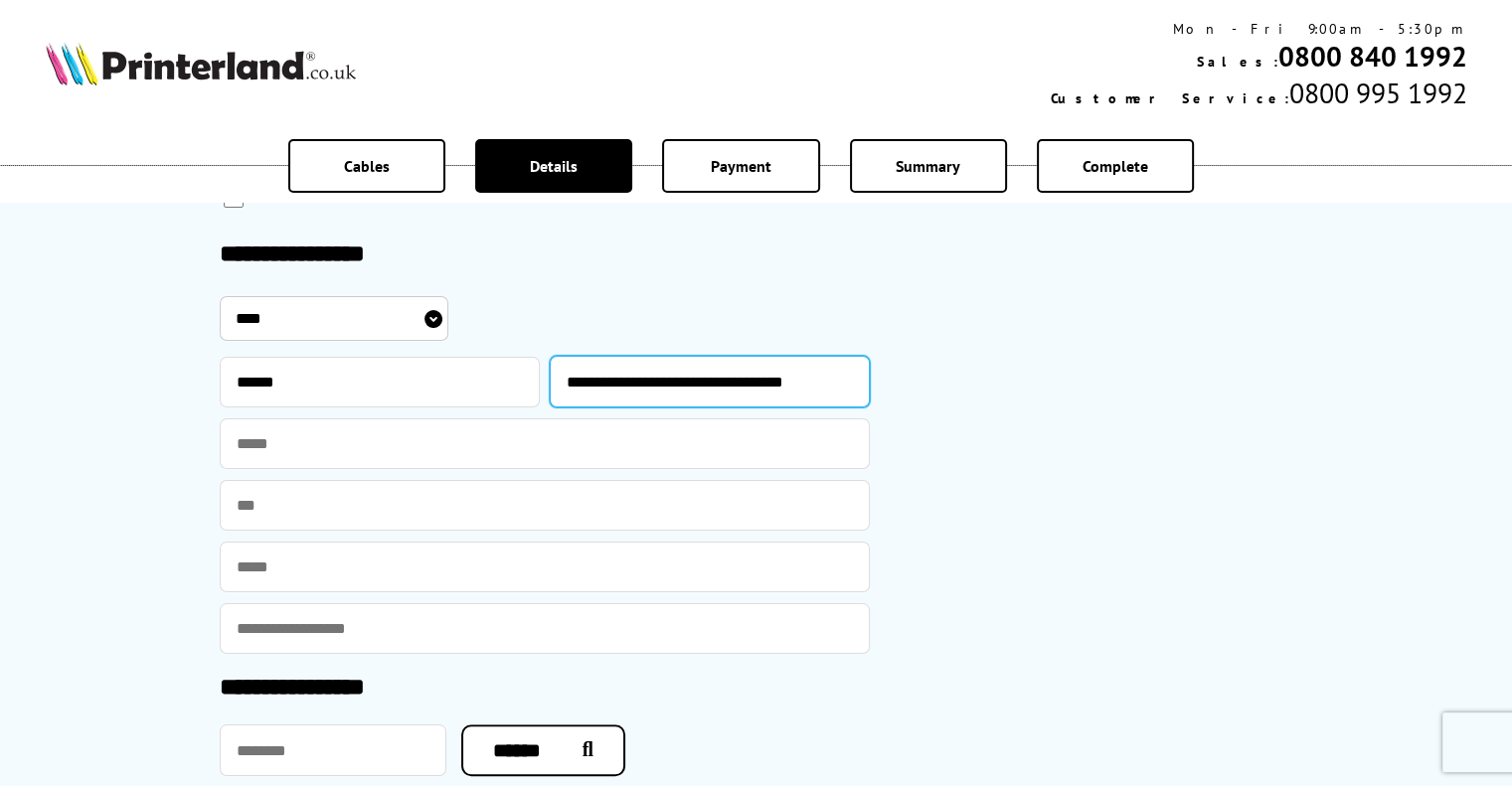 type on "**********" 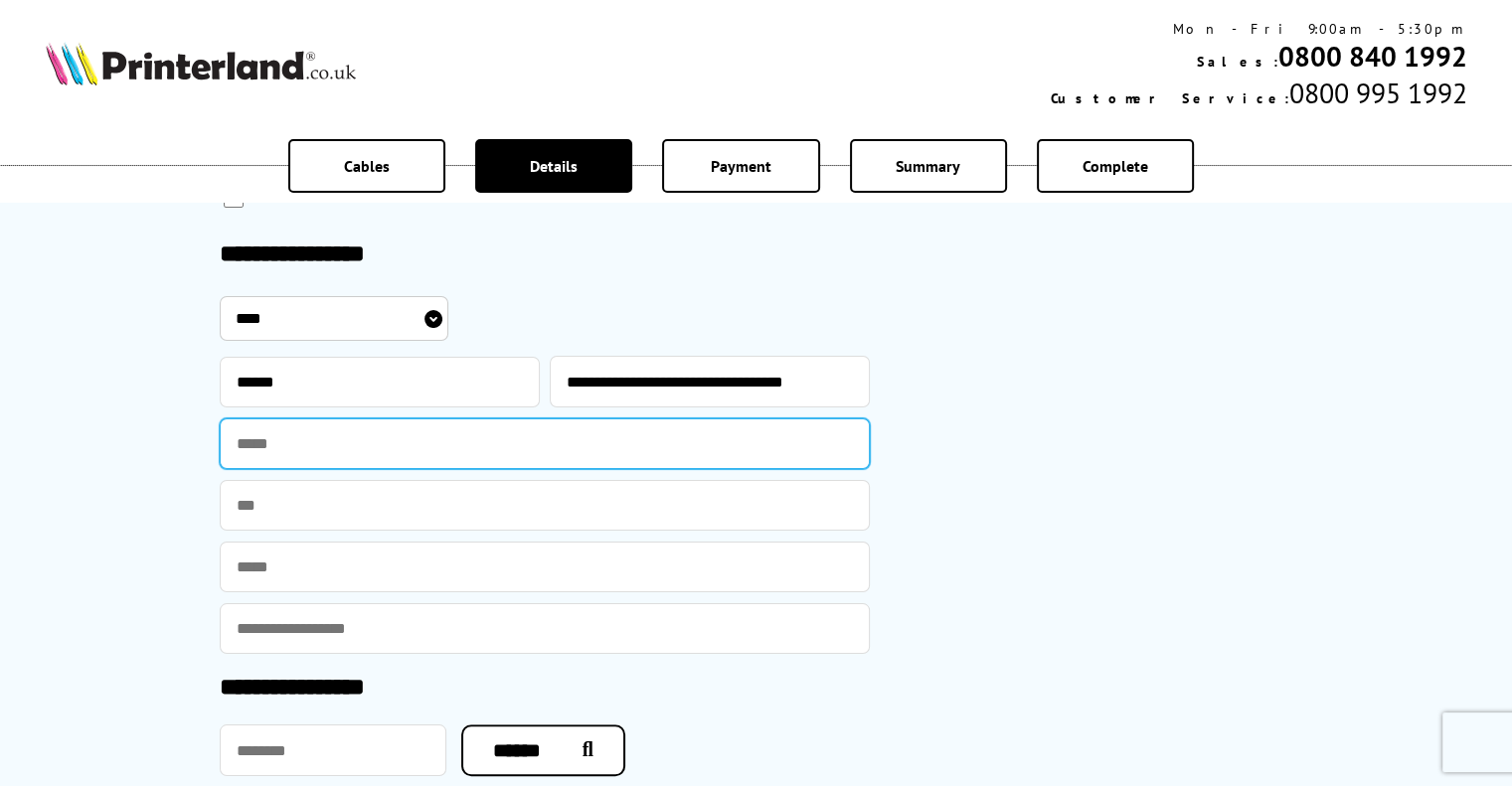 click at bounding box center (545, 443) 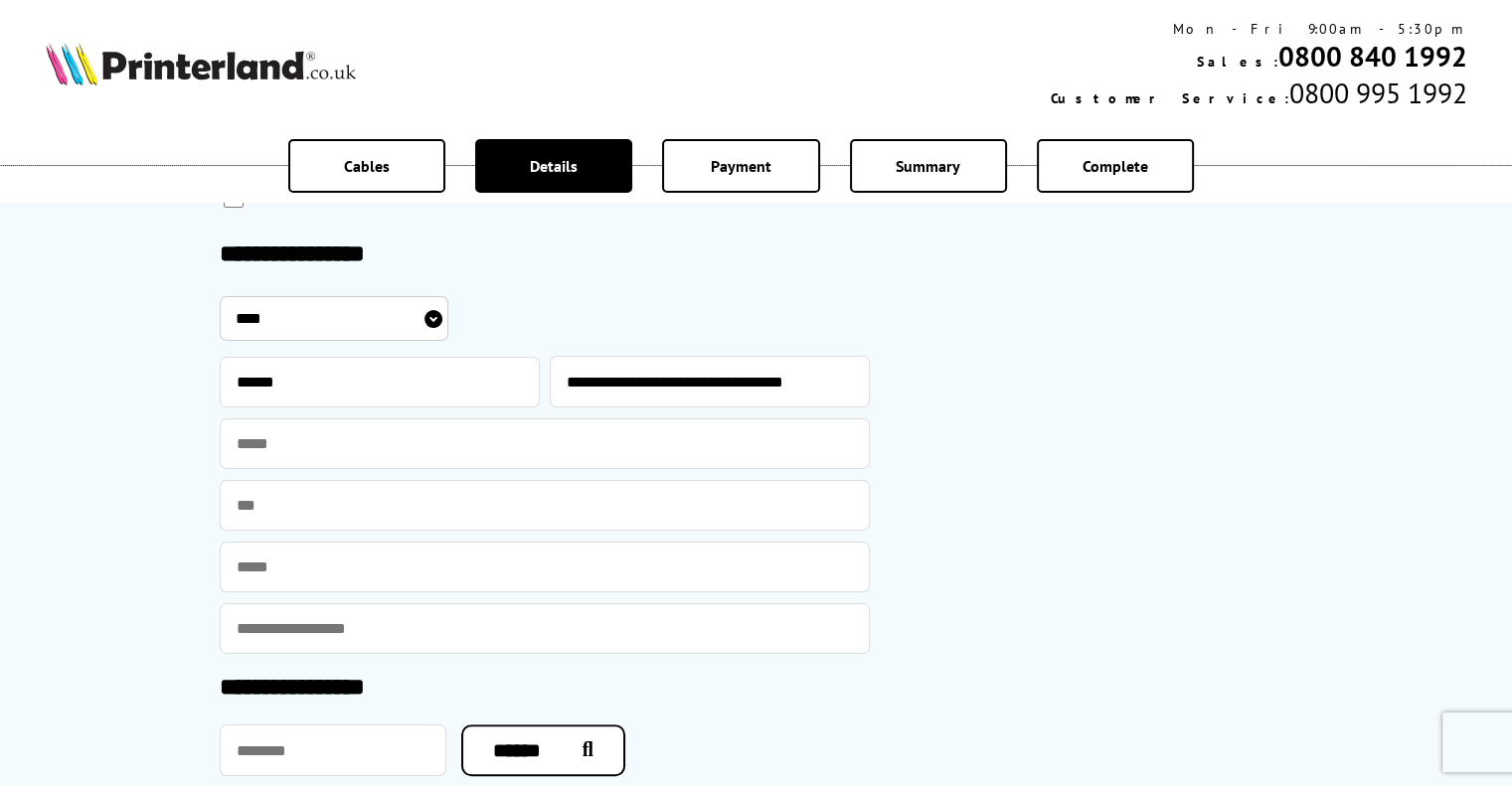 click on "**********" at bounding box center [756, -133] 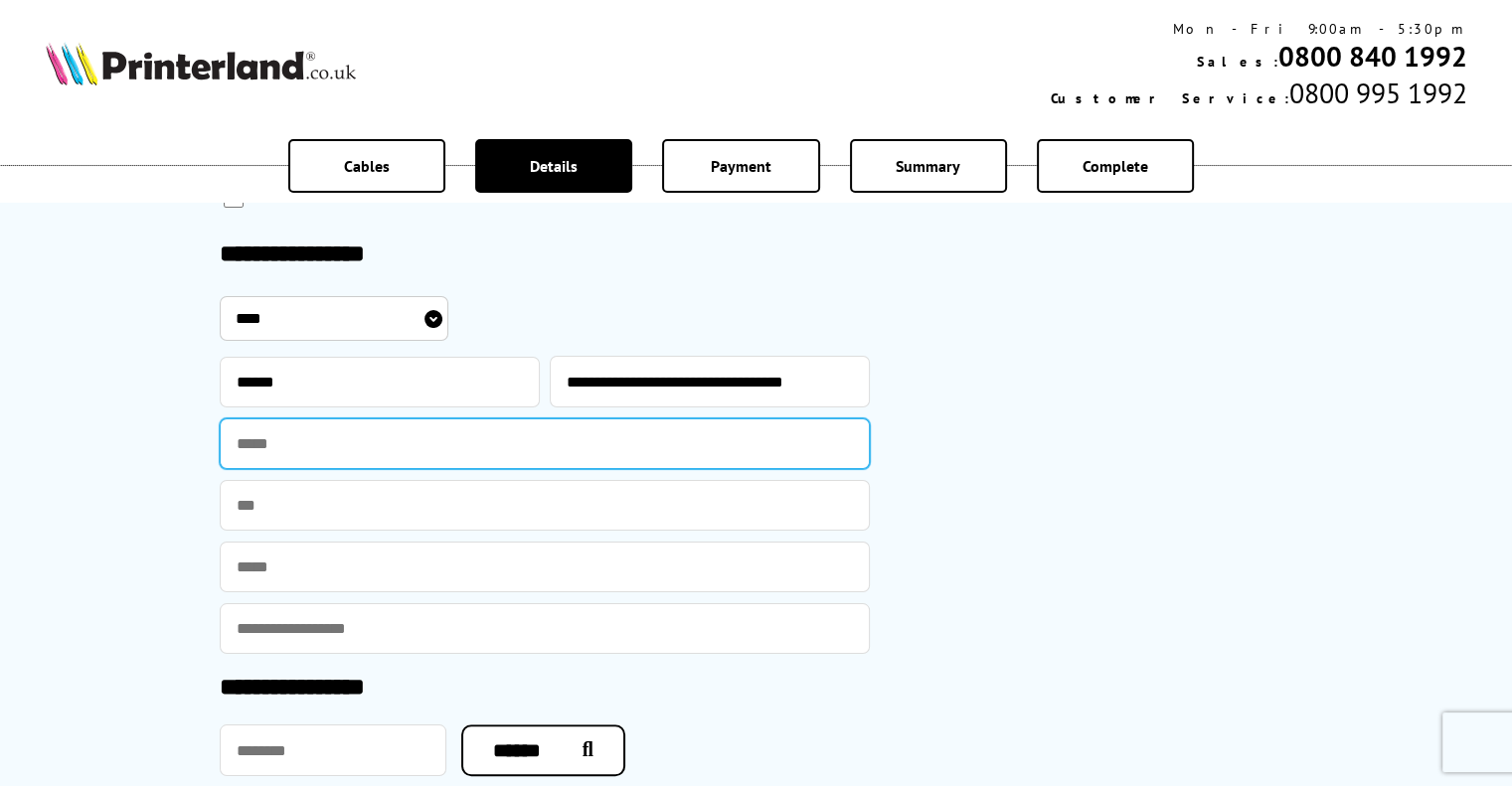 click at bounding box center (545, 443) 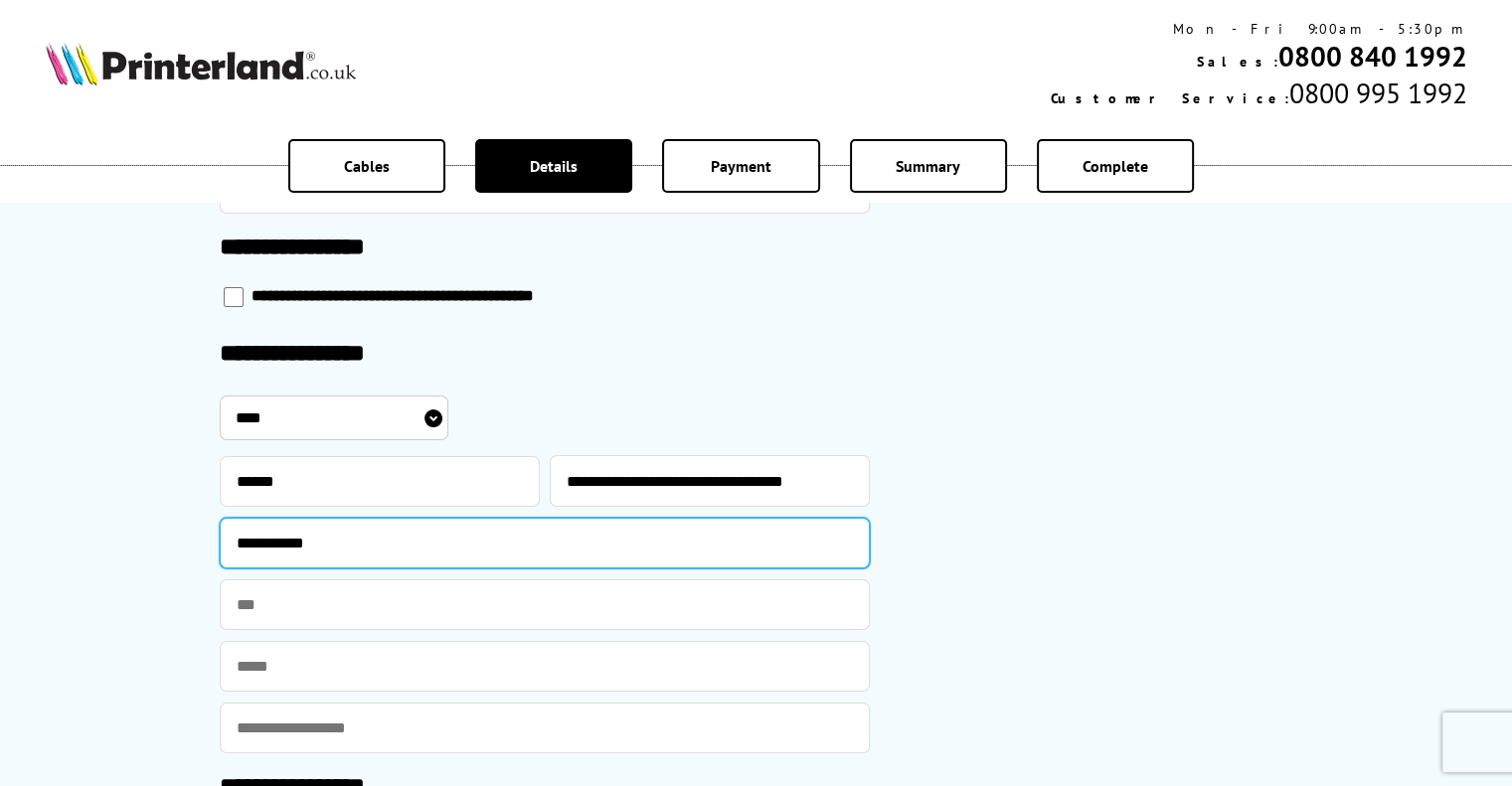 scroll, scrollTop: 0, scrollLeft: 0, axis: both 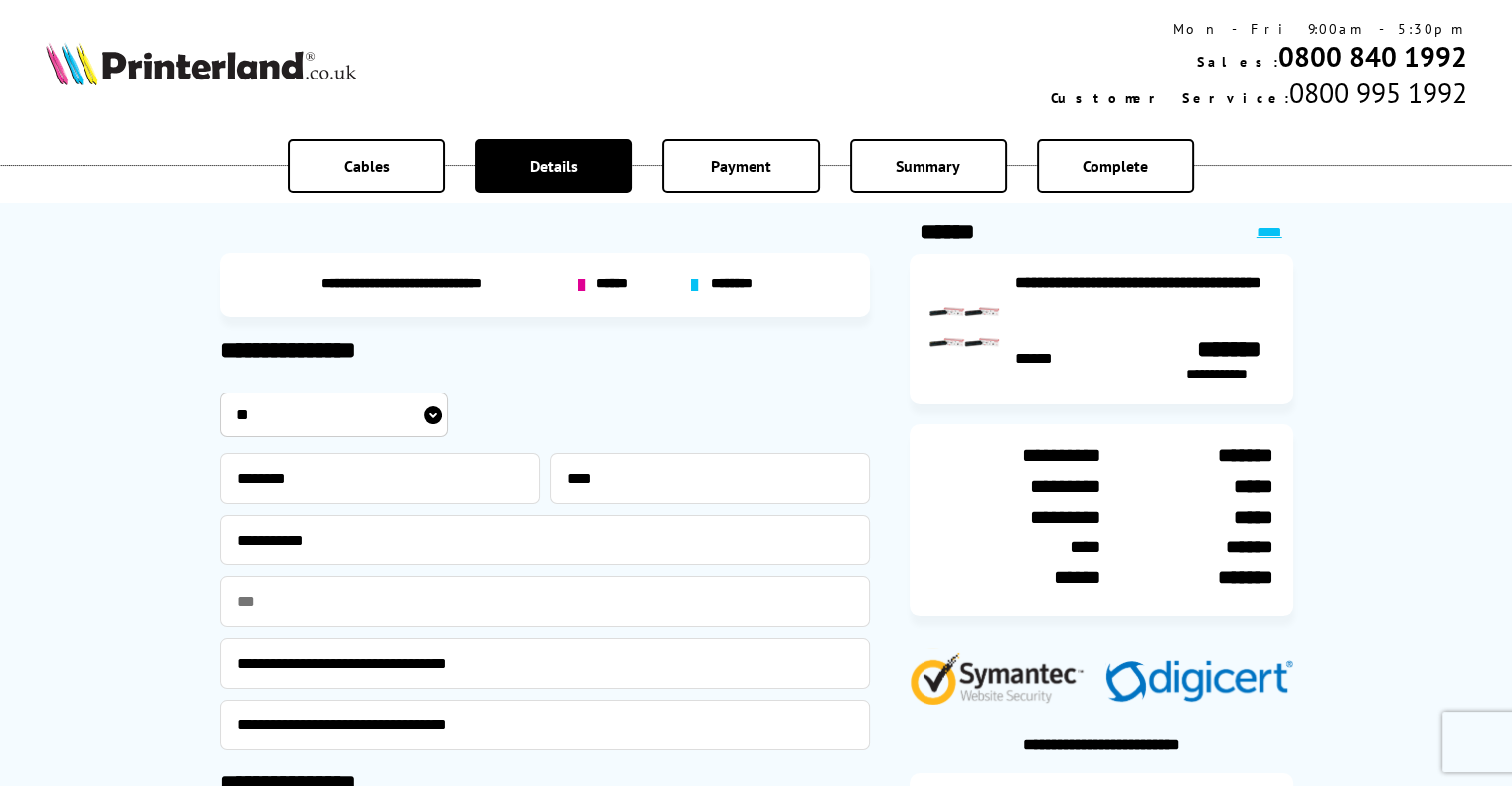 type on "**********" 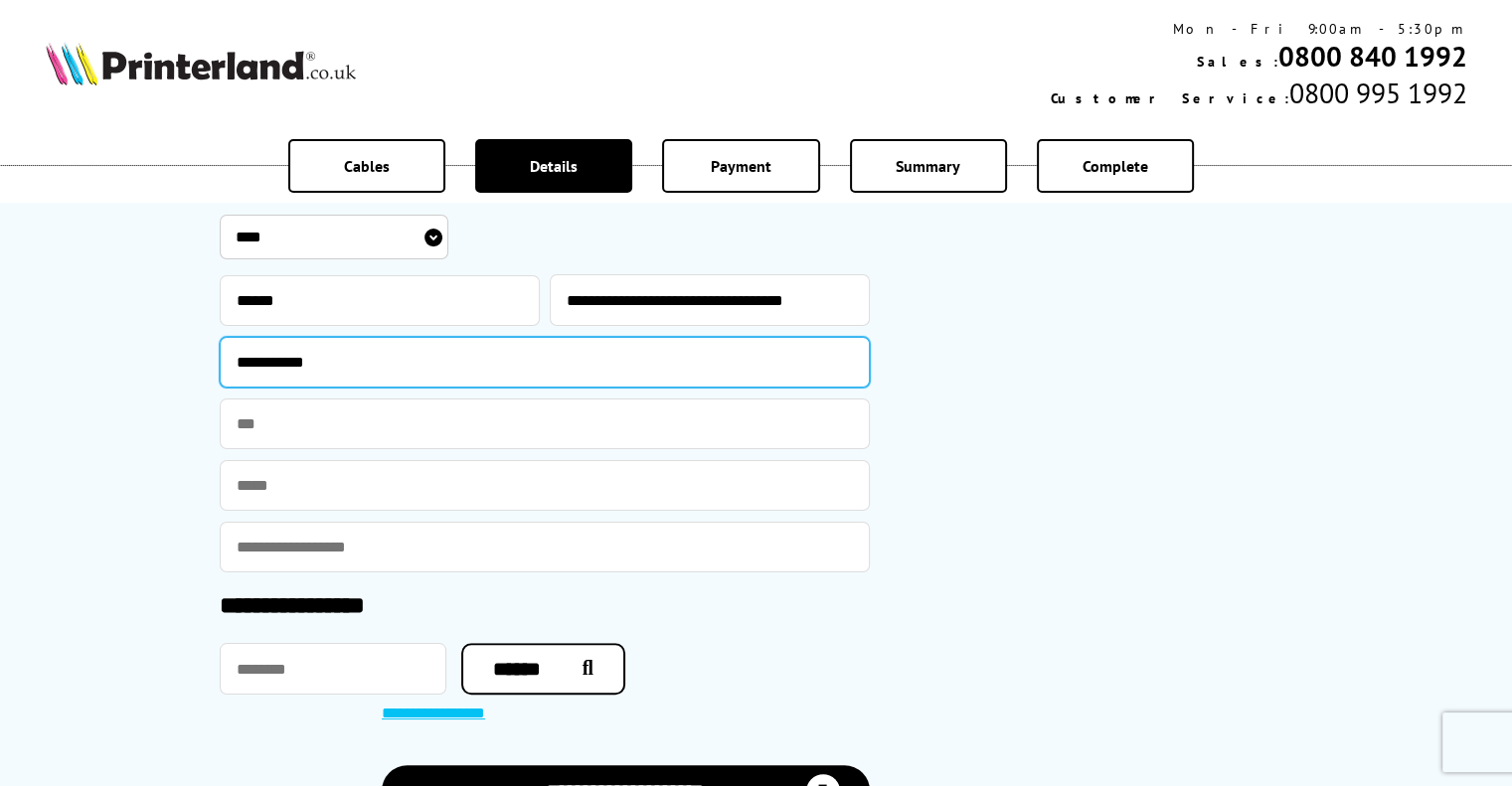 scroll, scrollTop: 1292, scrollLeft: 0, axis: vertical 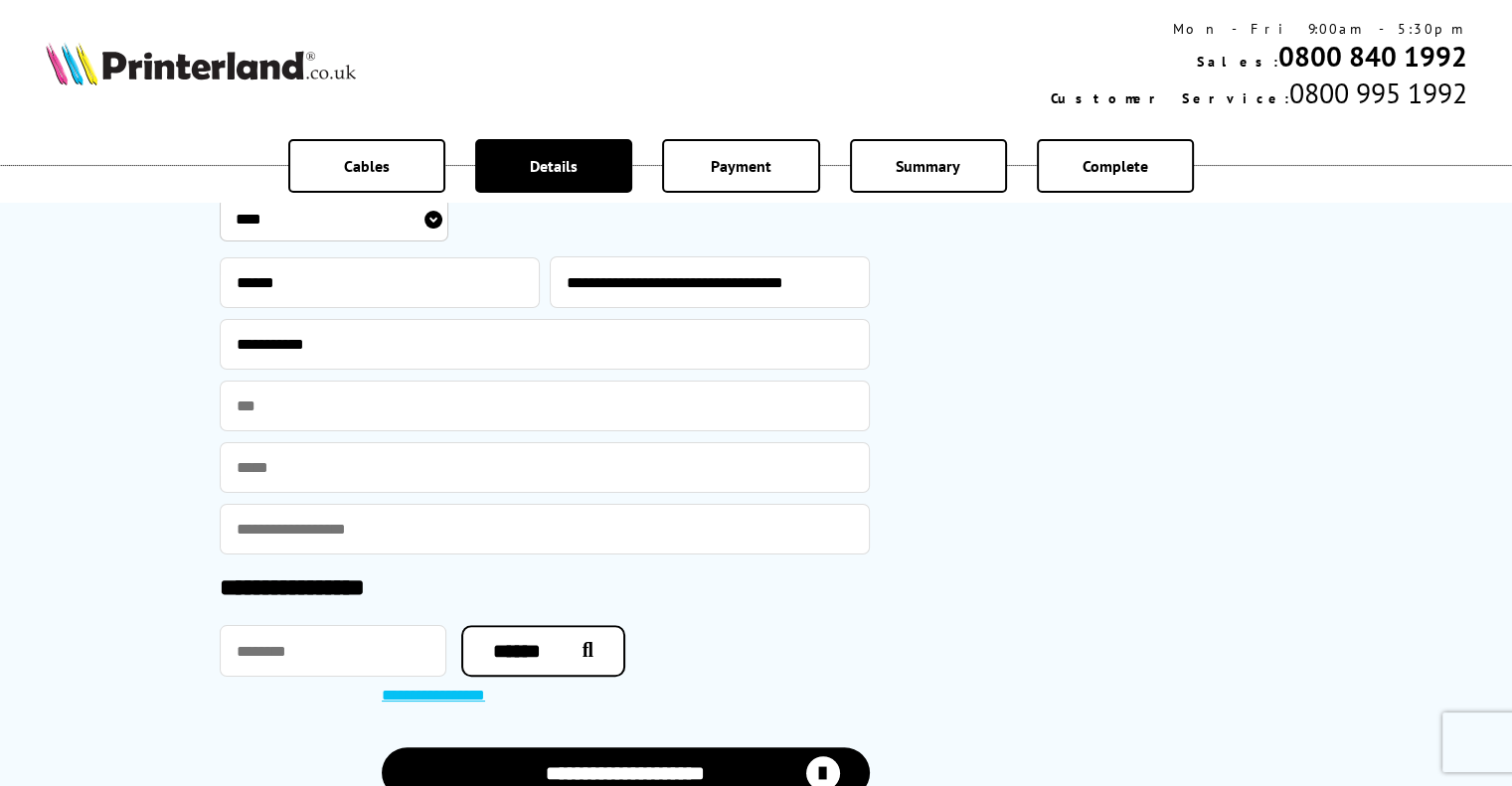 click at bounding box center (545, 467) 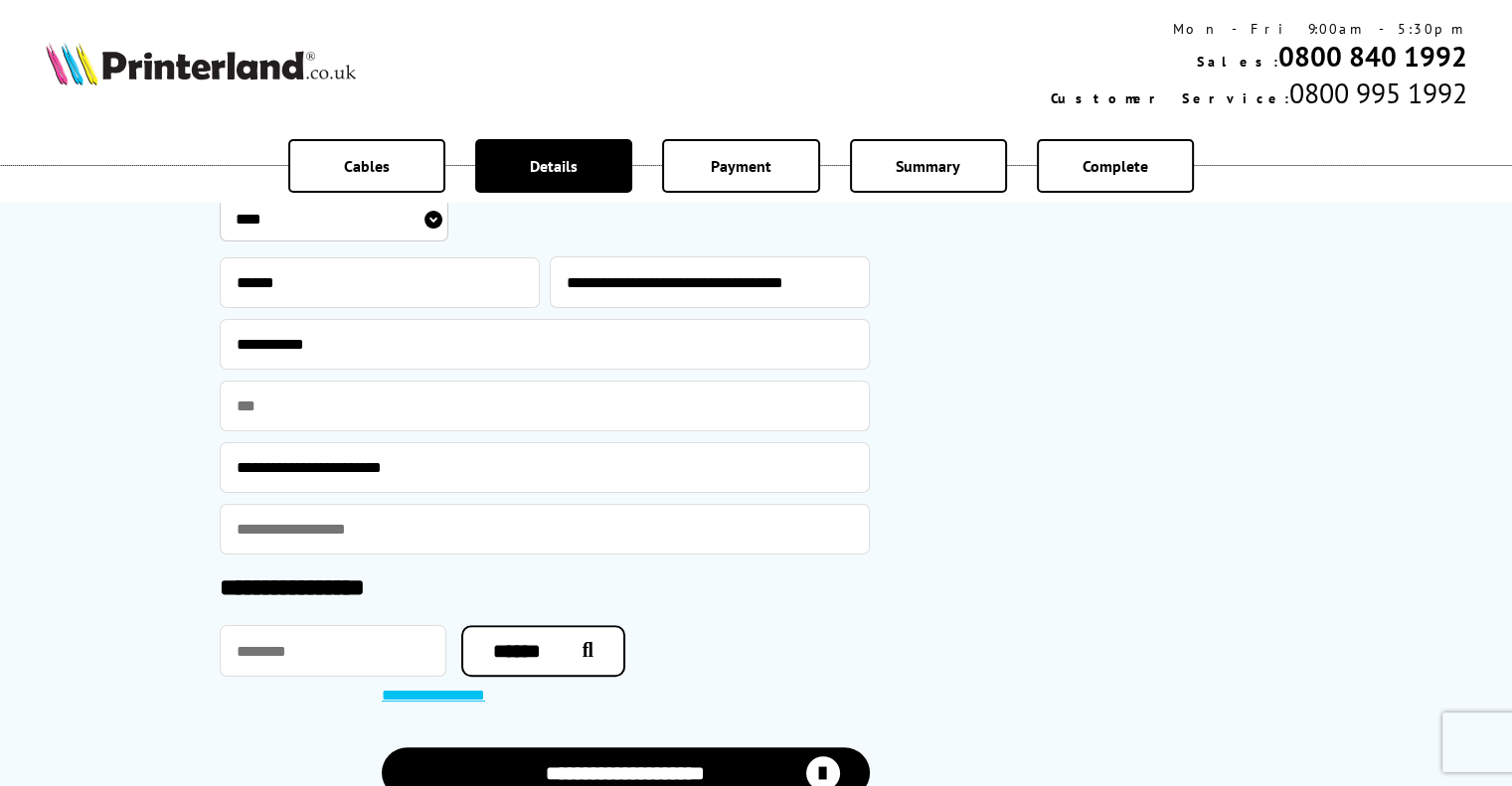 drag, startPoint x: 482, startPoint y: 473, endPoint x: 201, endPoint y: 463, distance: 281.17788 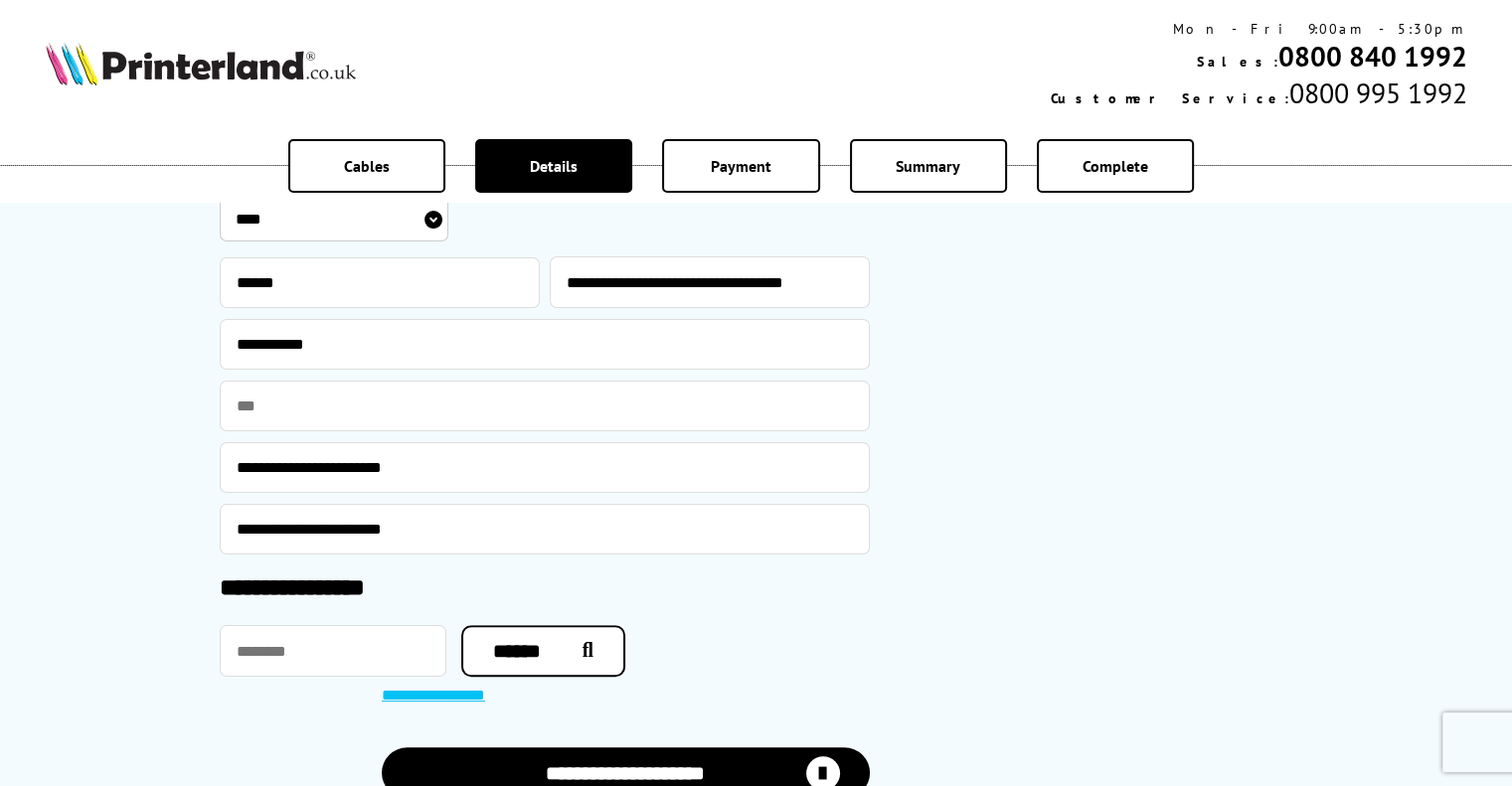 type on "**********" 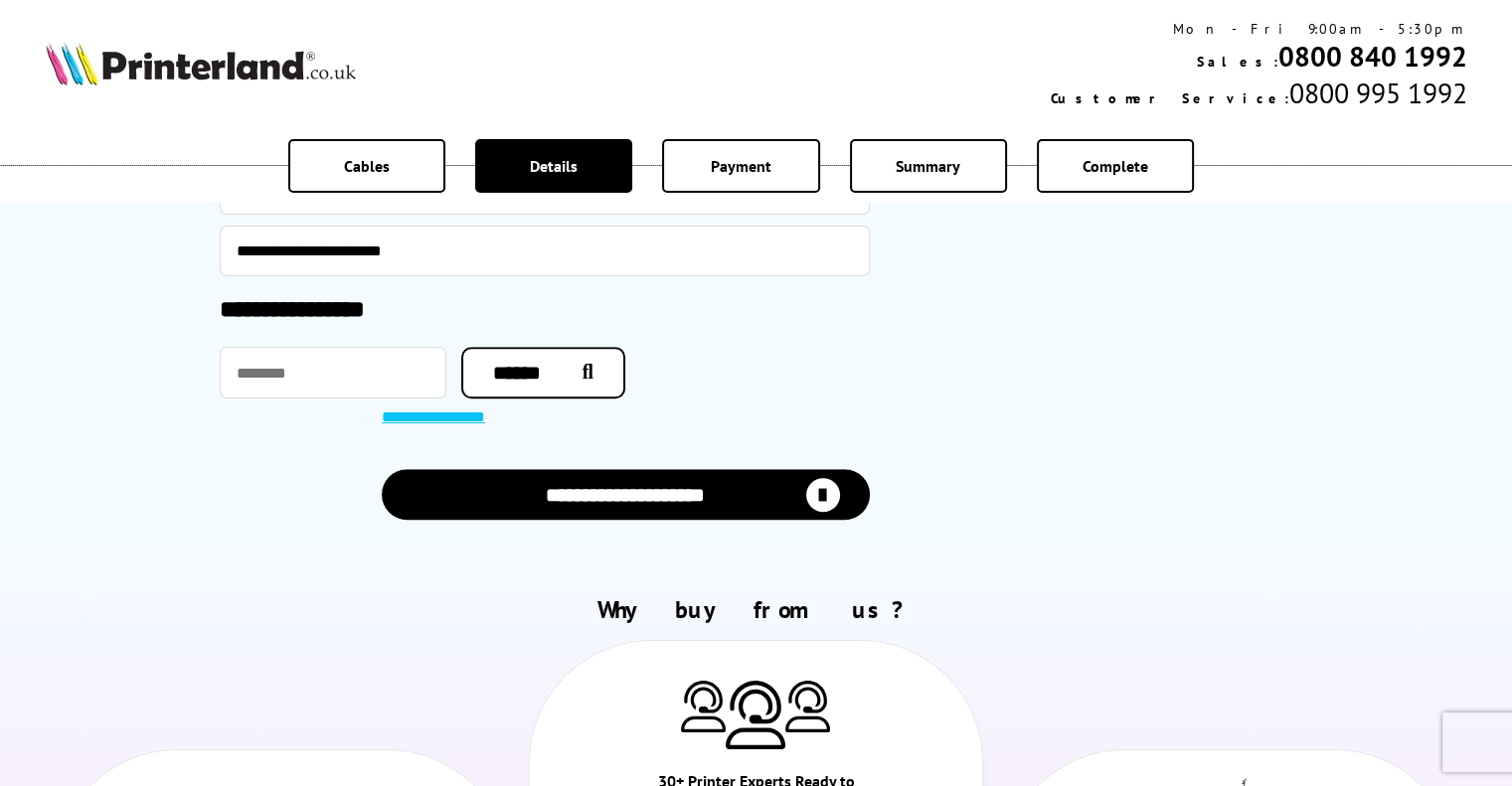 scroll, scrollTop: 1590, scrollLeft: 0, axis: vertical 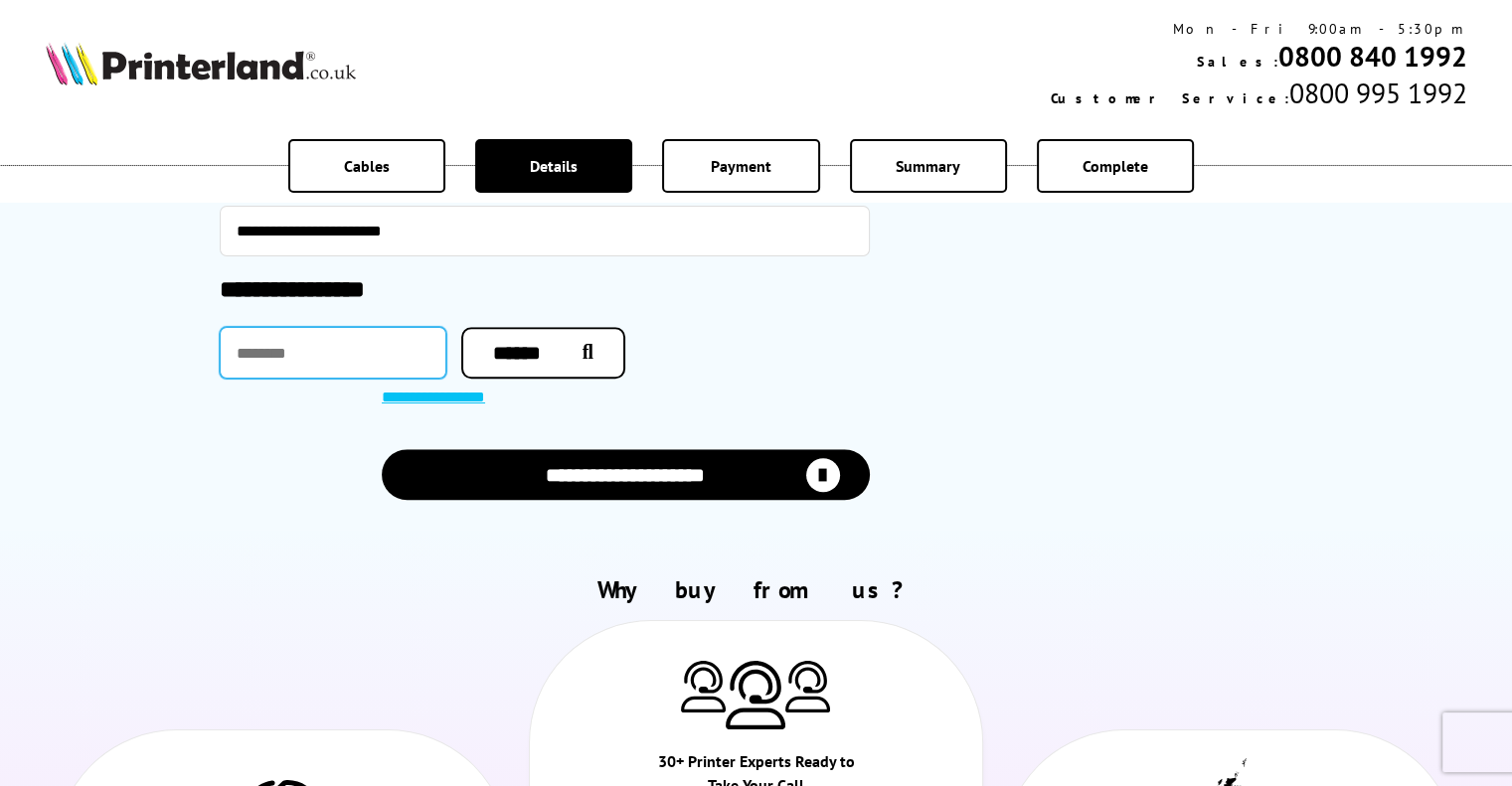 click at bounding box center [333, 353] 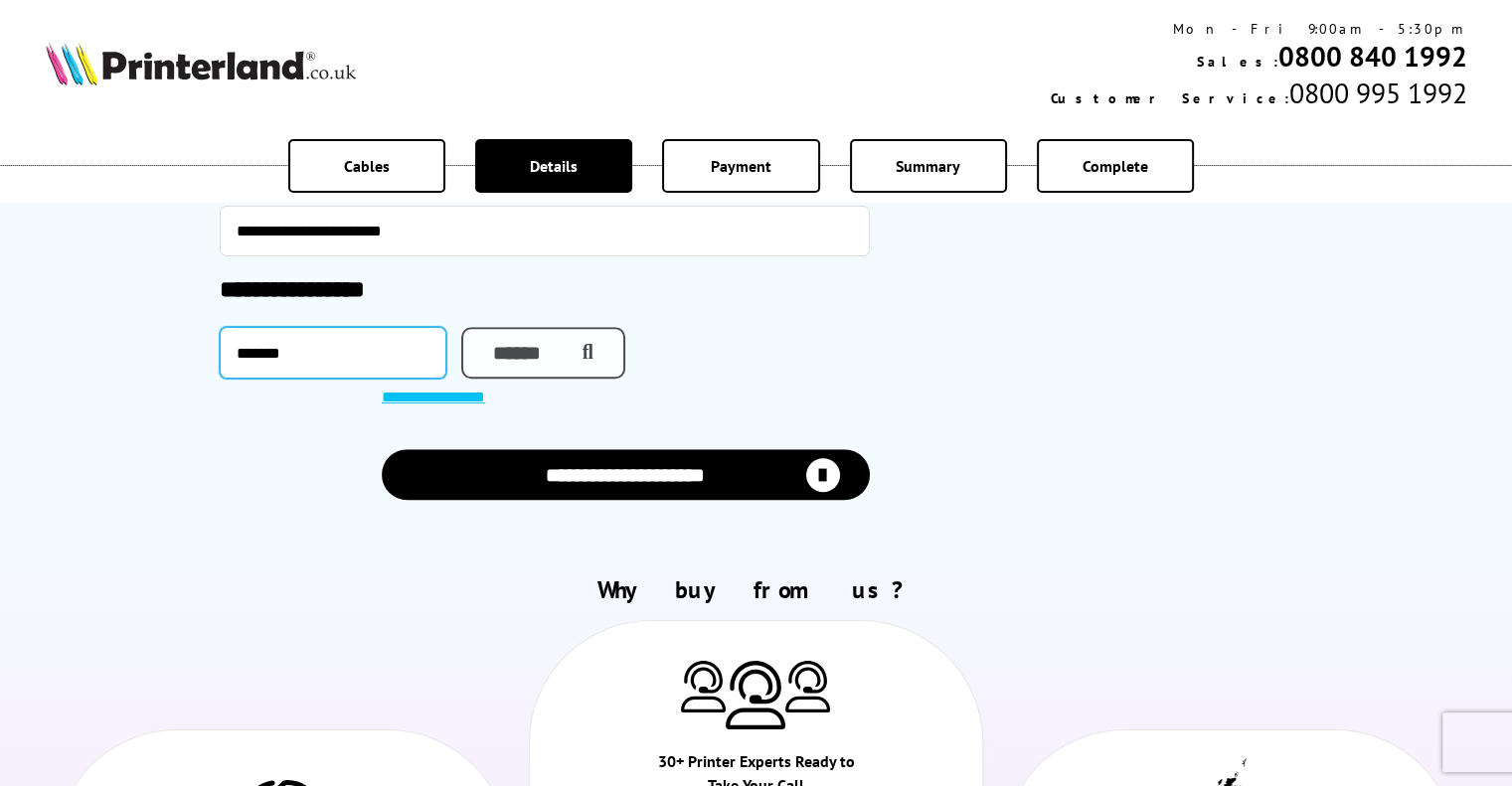 type on "*******" 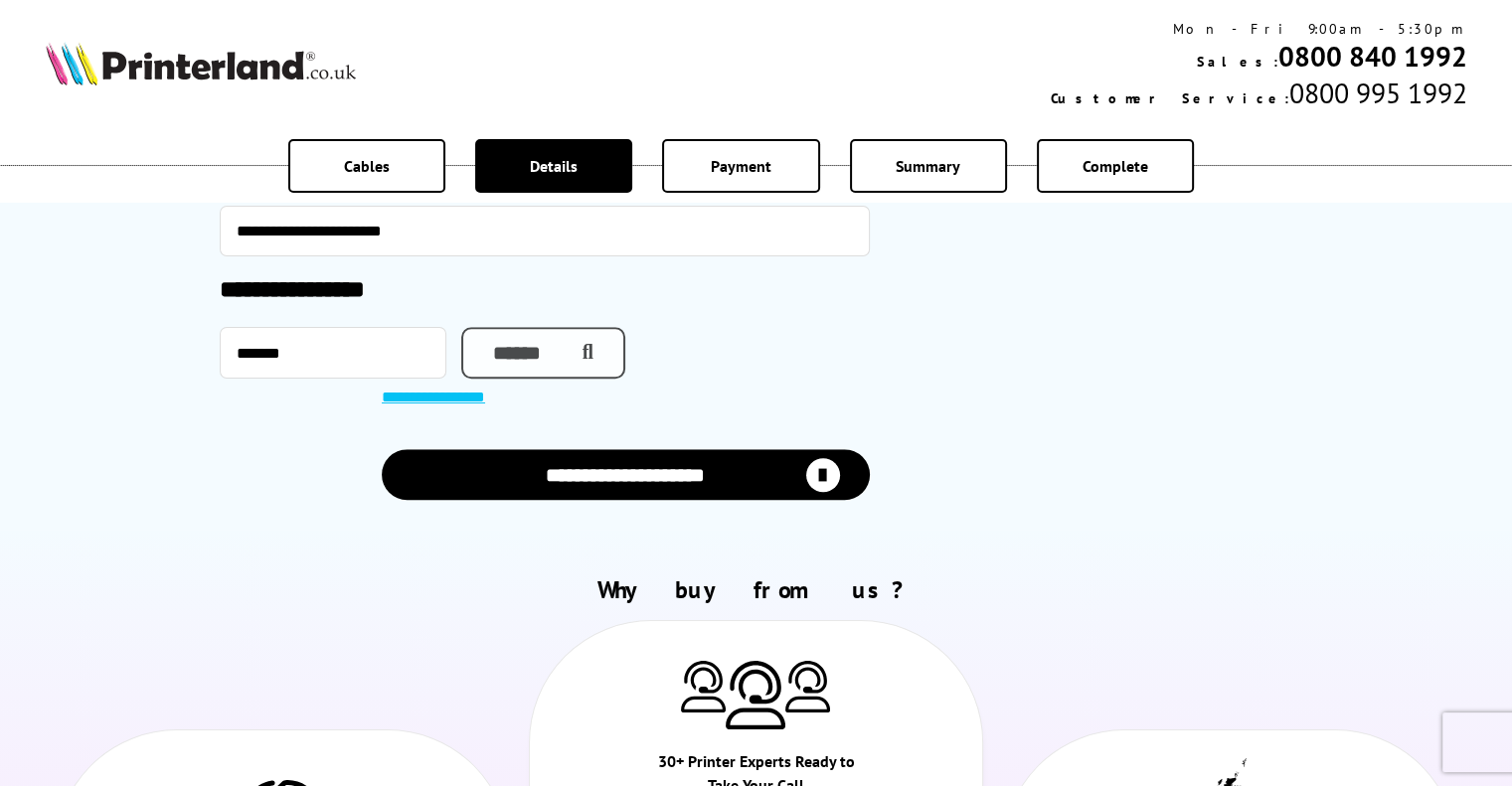 click on "******" at bounding box center [543, 353] 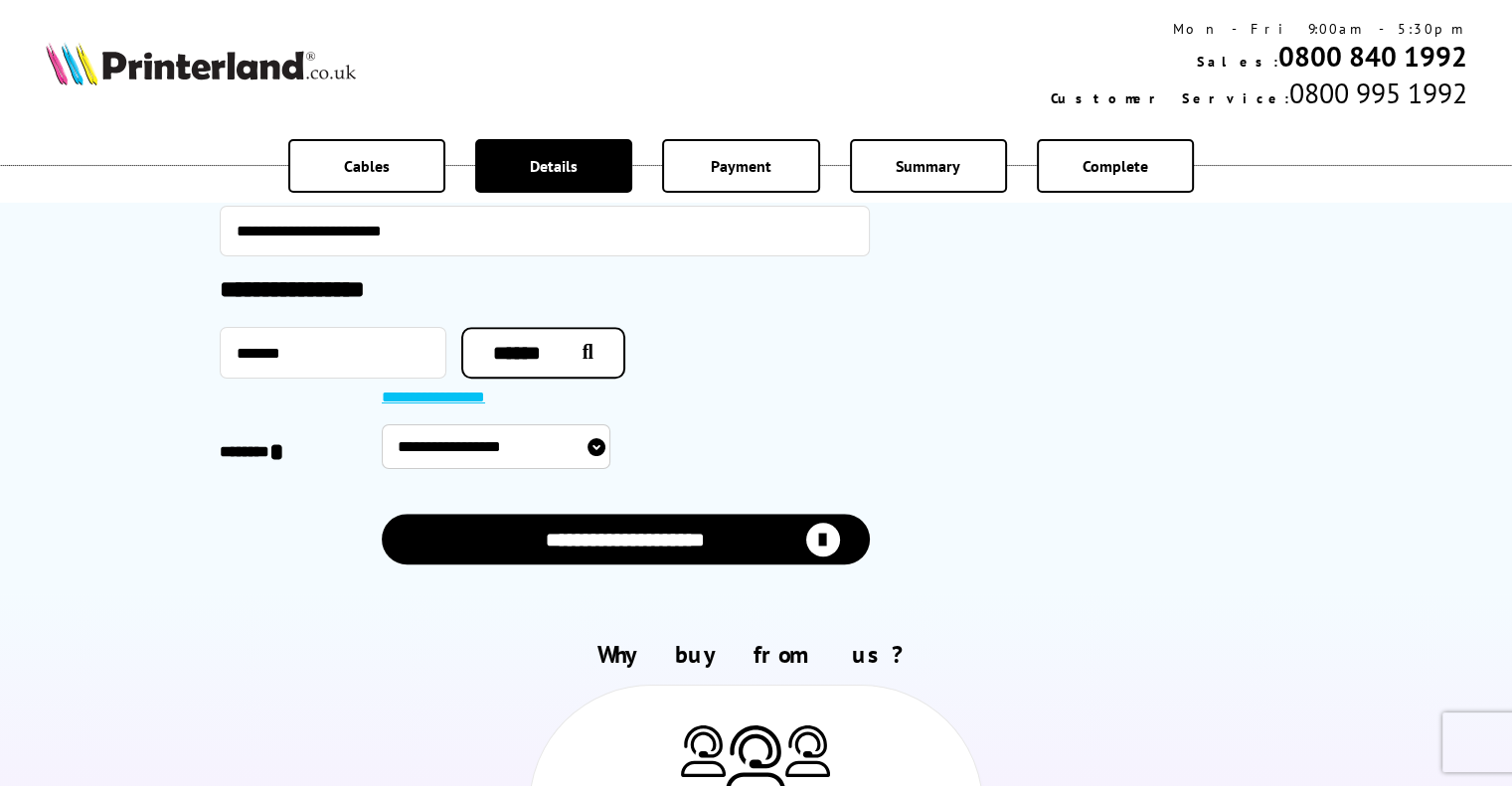 click on "**********" at bounding box center (625, 446) 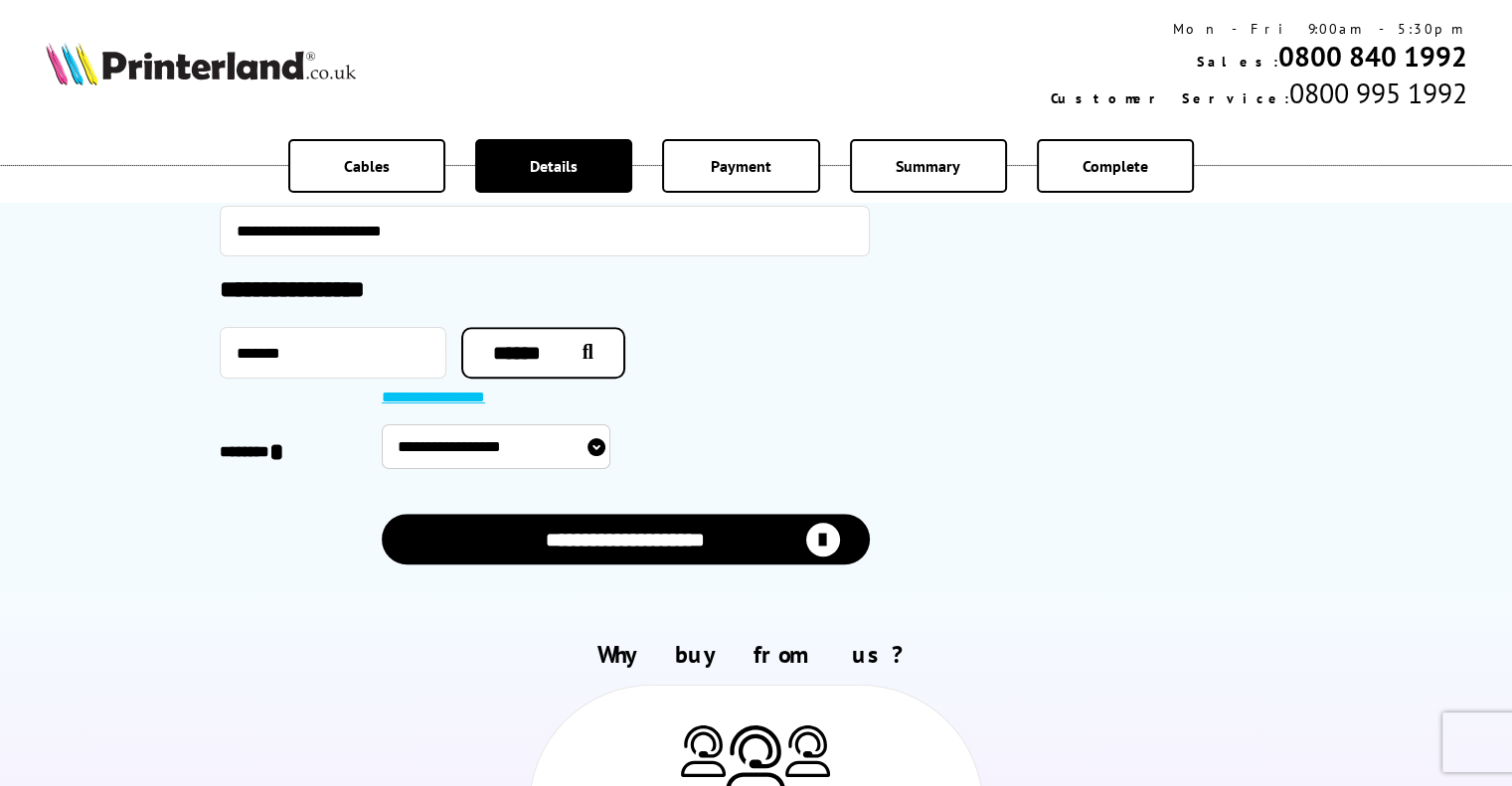 click on "**********" at bounding box center (496, 446) 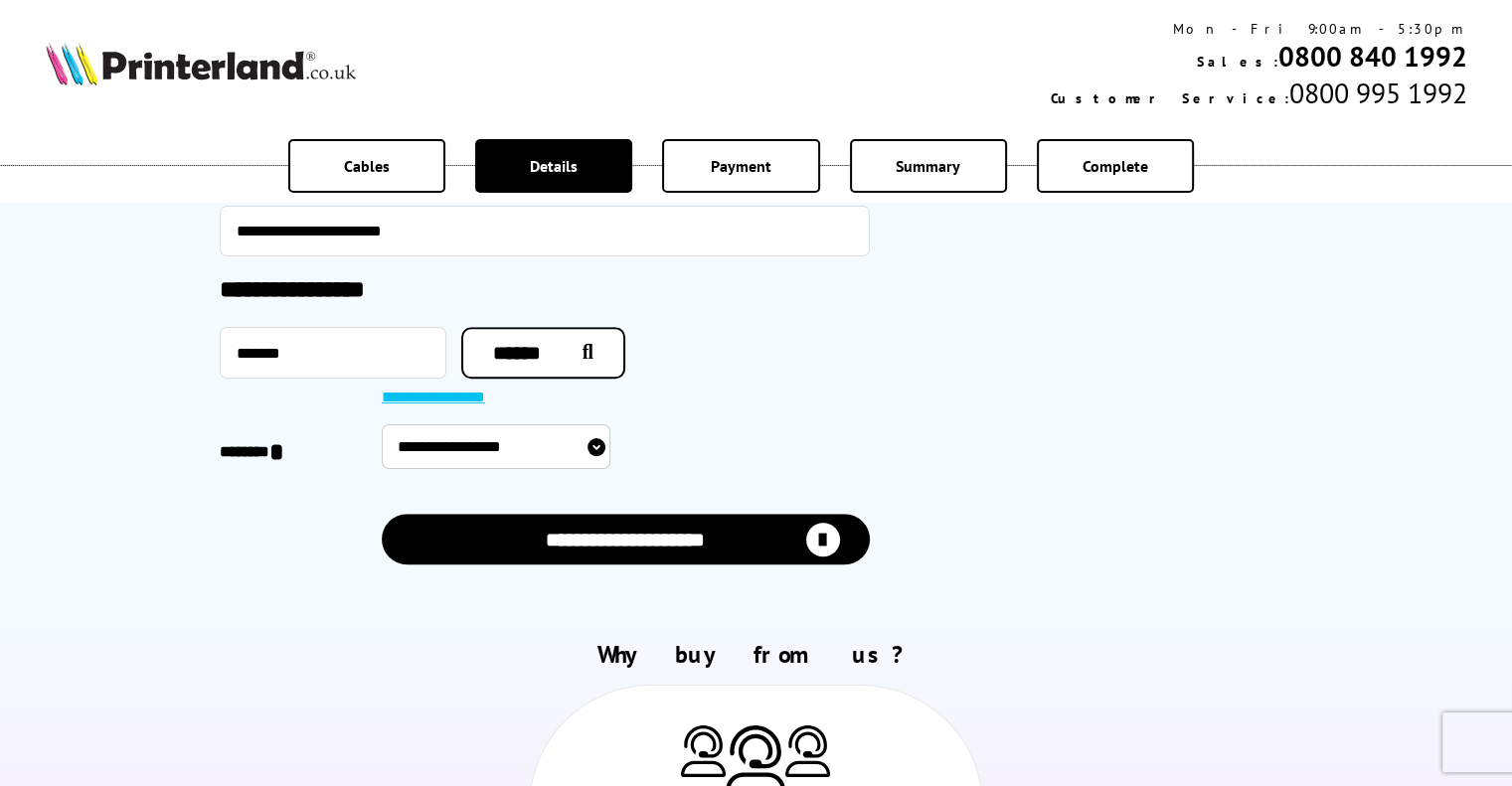 select on "**********" 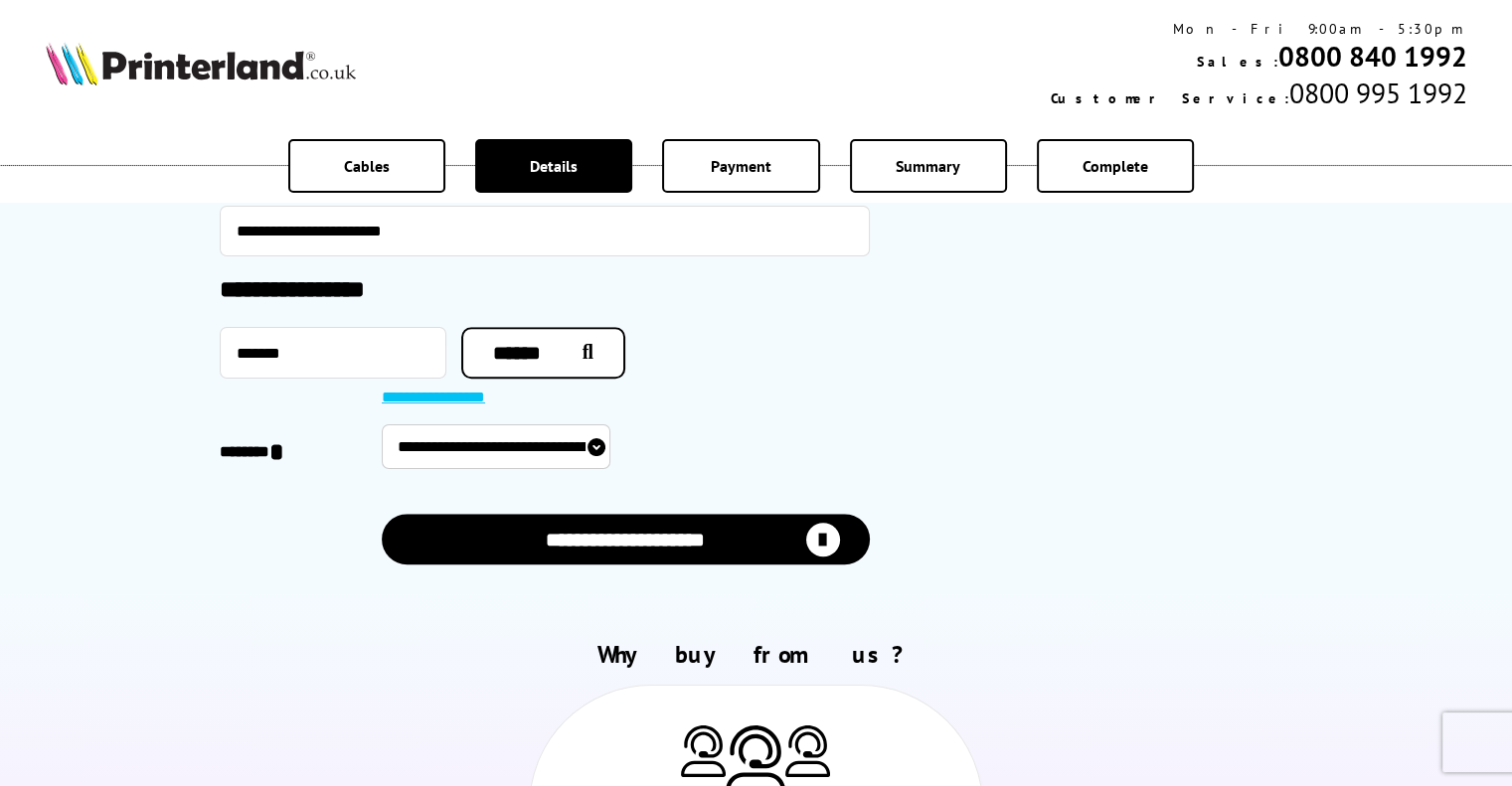 click on "**********" at bounding box center [496, 446] 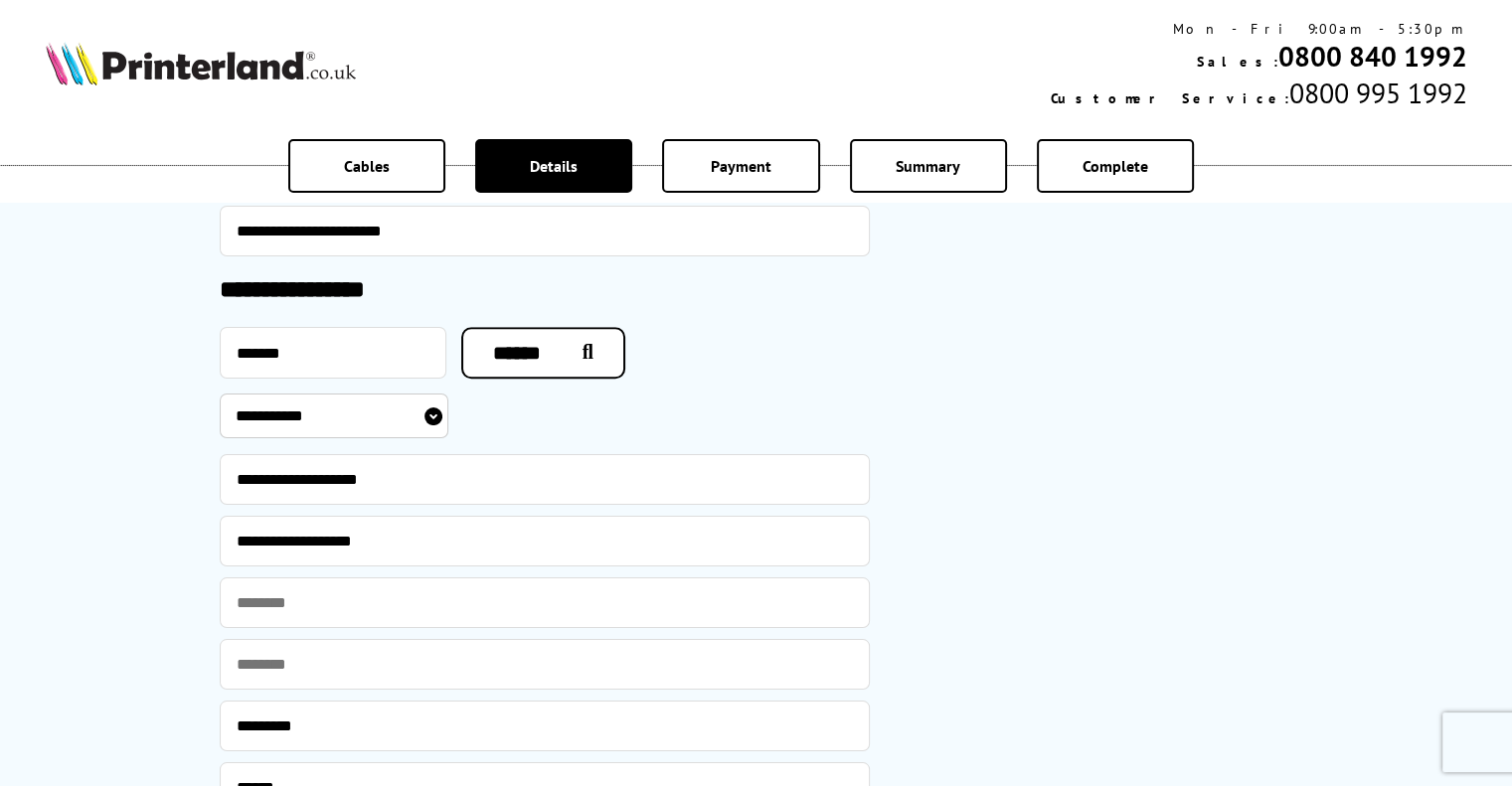 click on "**********" at bounding box center (756, -229) 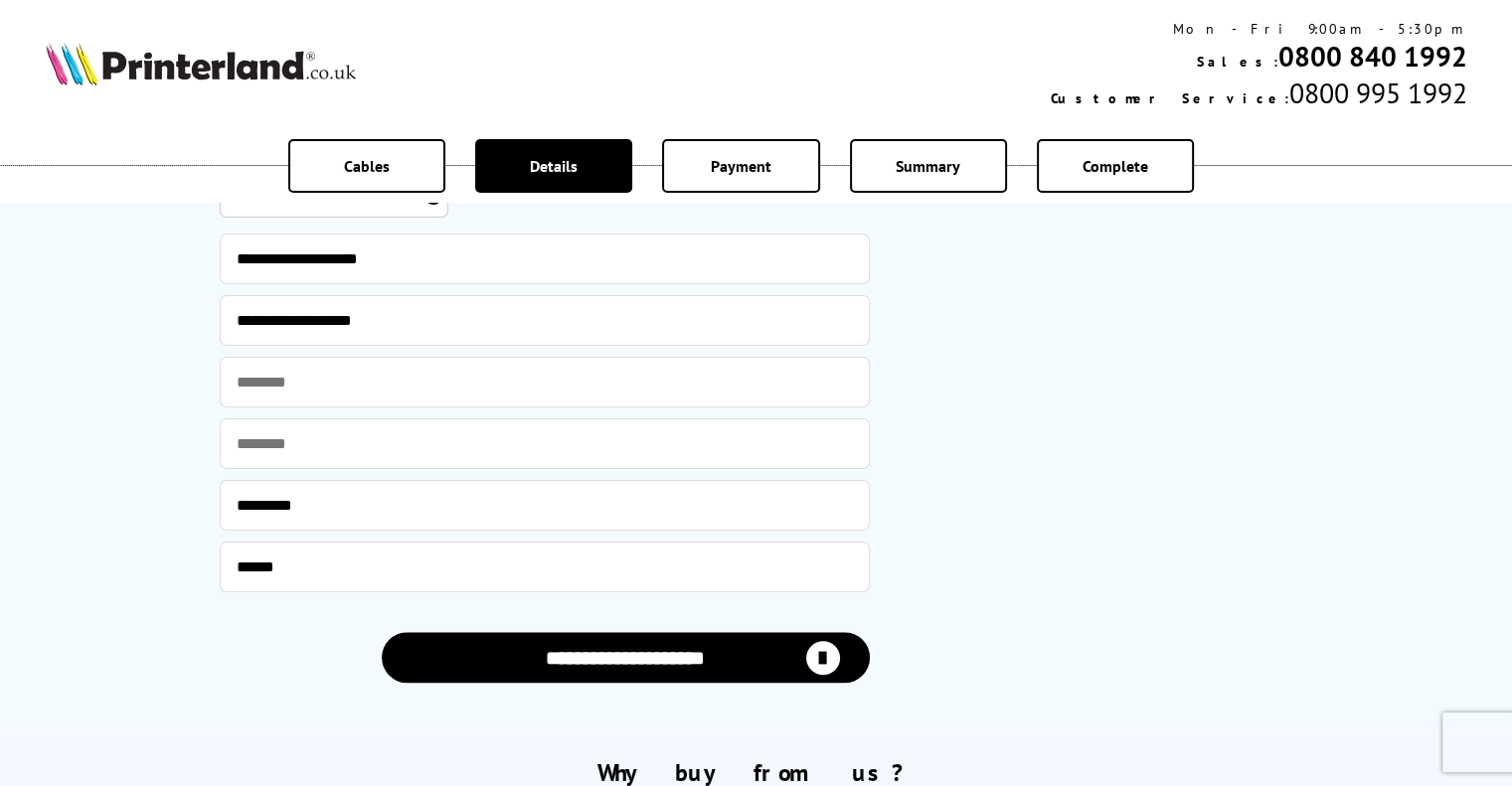 scroll, scrollTop: 1689, scrollLeft: 0, axis: vertical 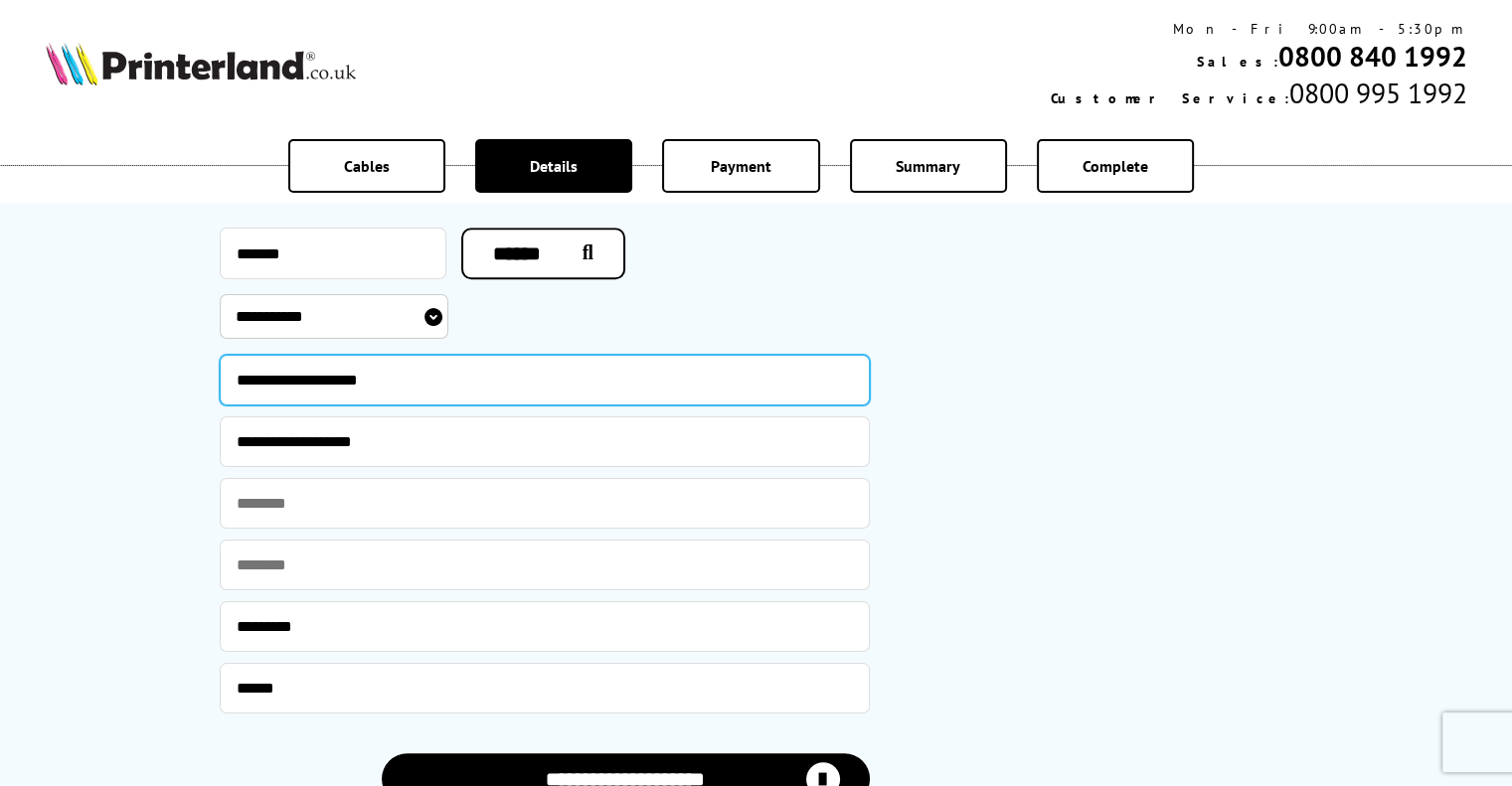 click on "**********" at bounding box center (545, 380) 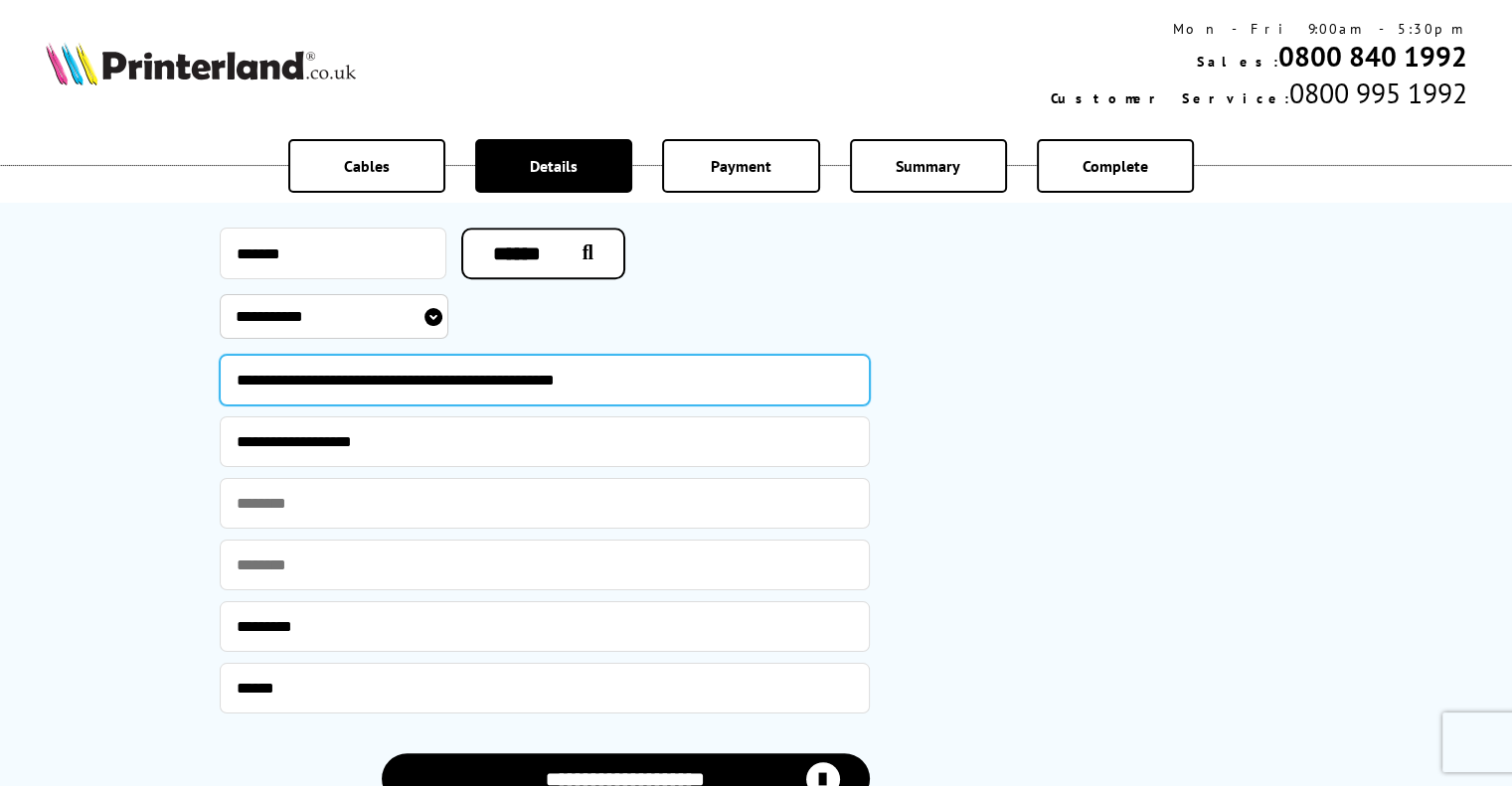 type on "**********" 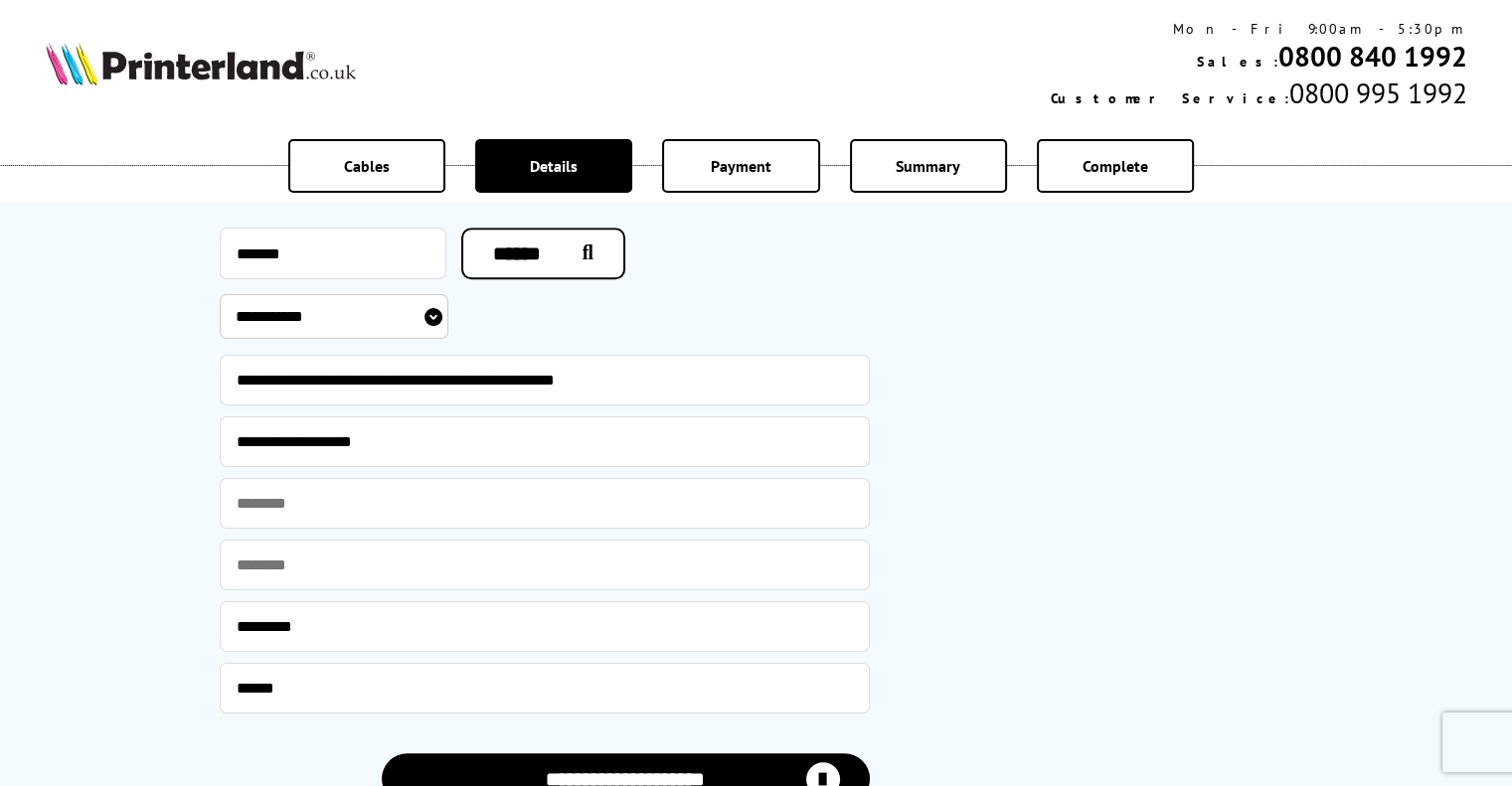 click on "**********" at bounding box center (1101, -328) 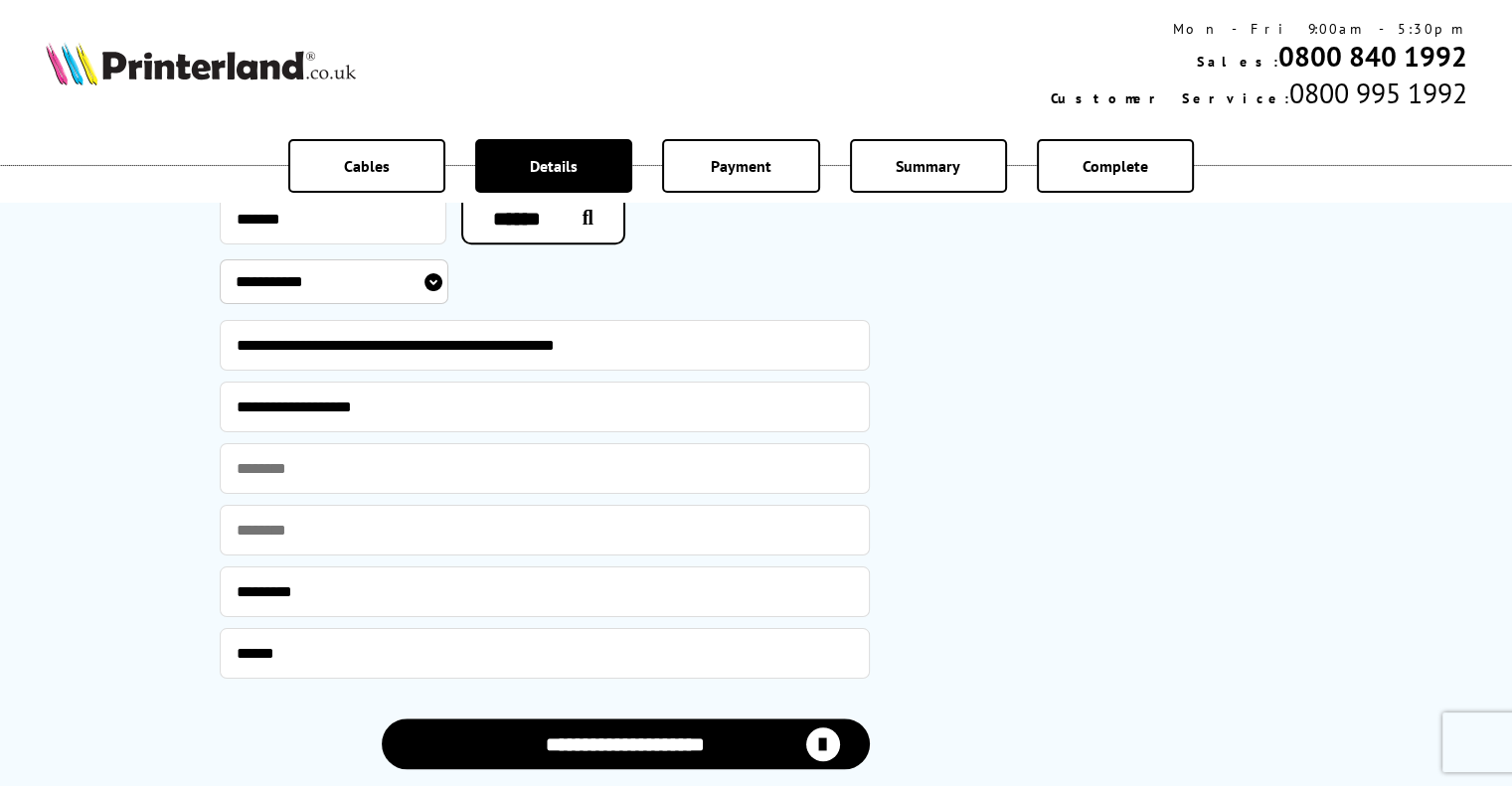 scroll, scrollTop: 1888, scrollLeft: 0, axis: vertical 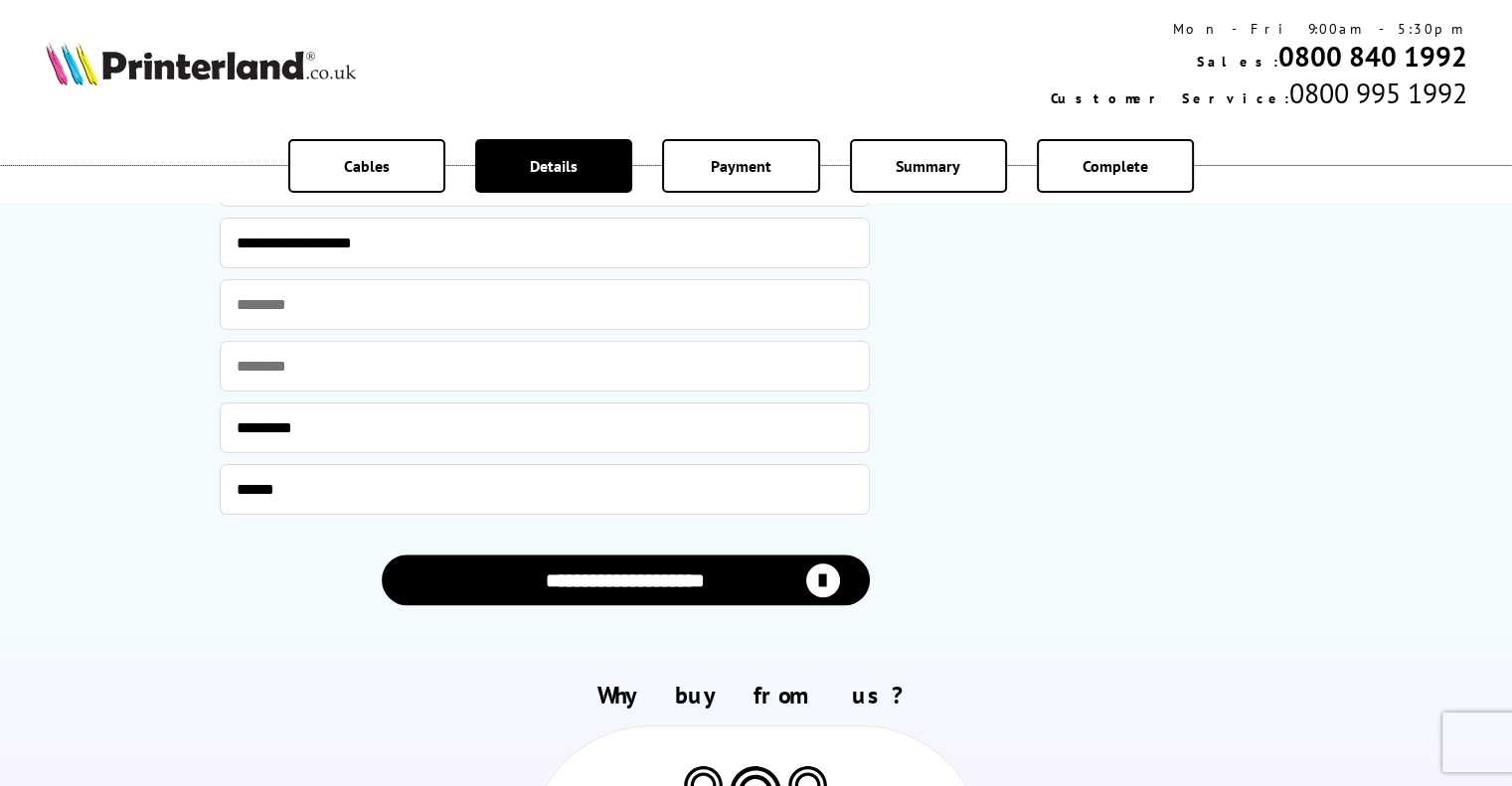 click at bounding box center (823, 580) 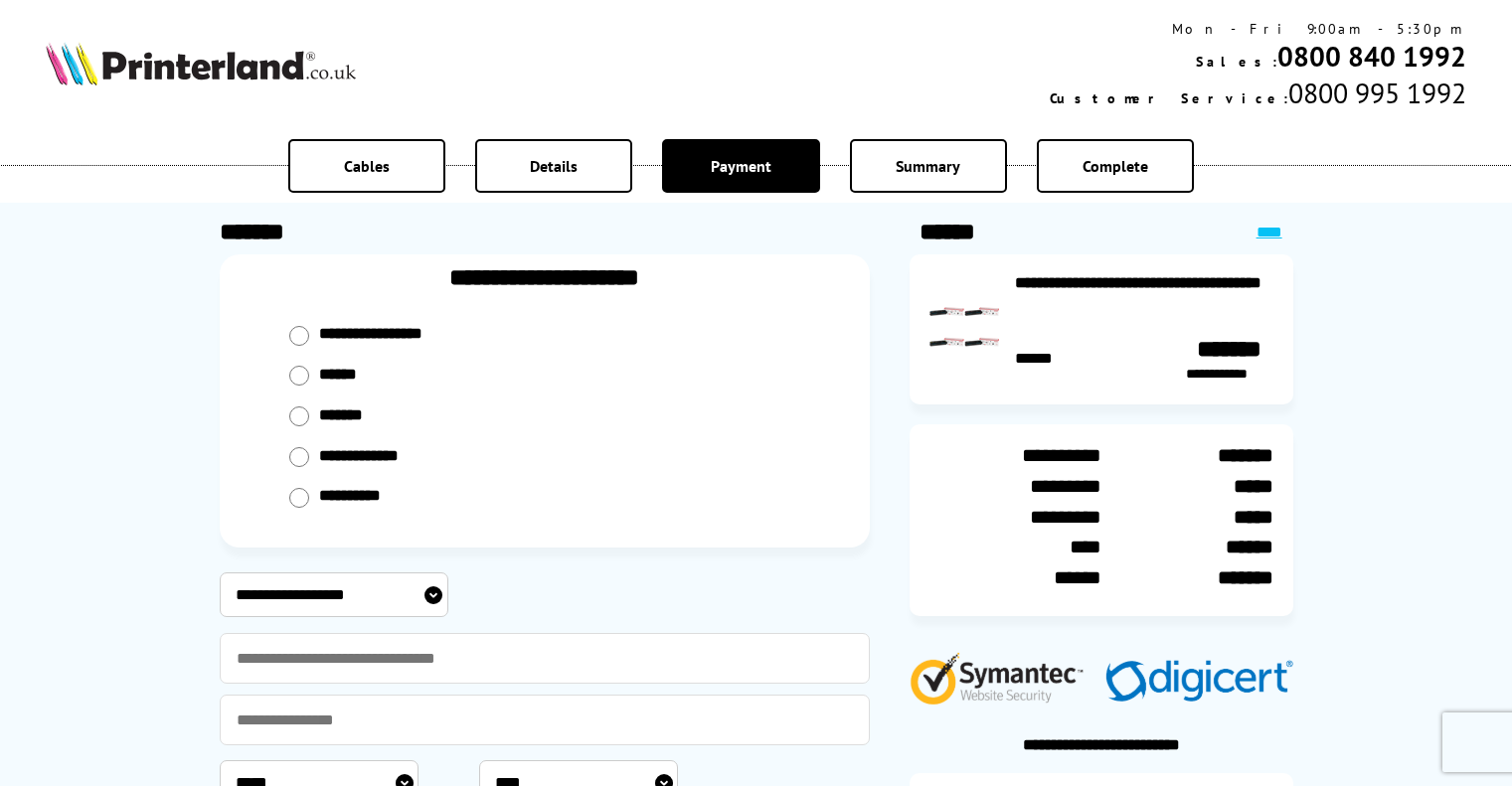 scroll, scrollTop: 0, scrollLeft: 0, axis: both 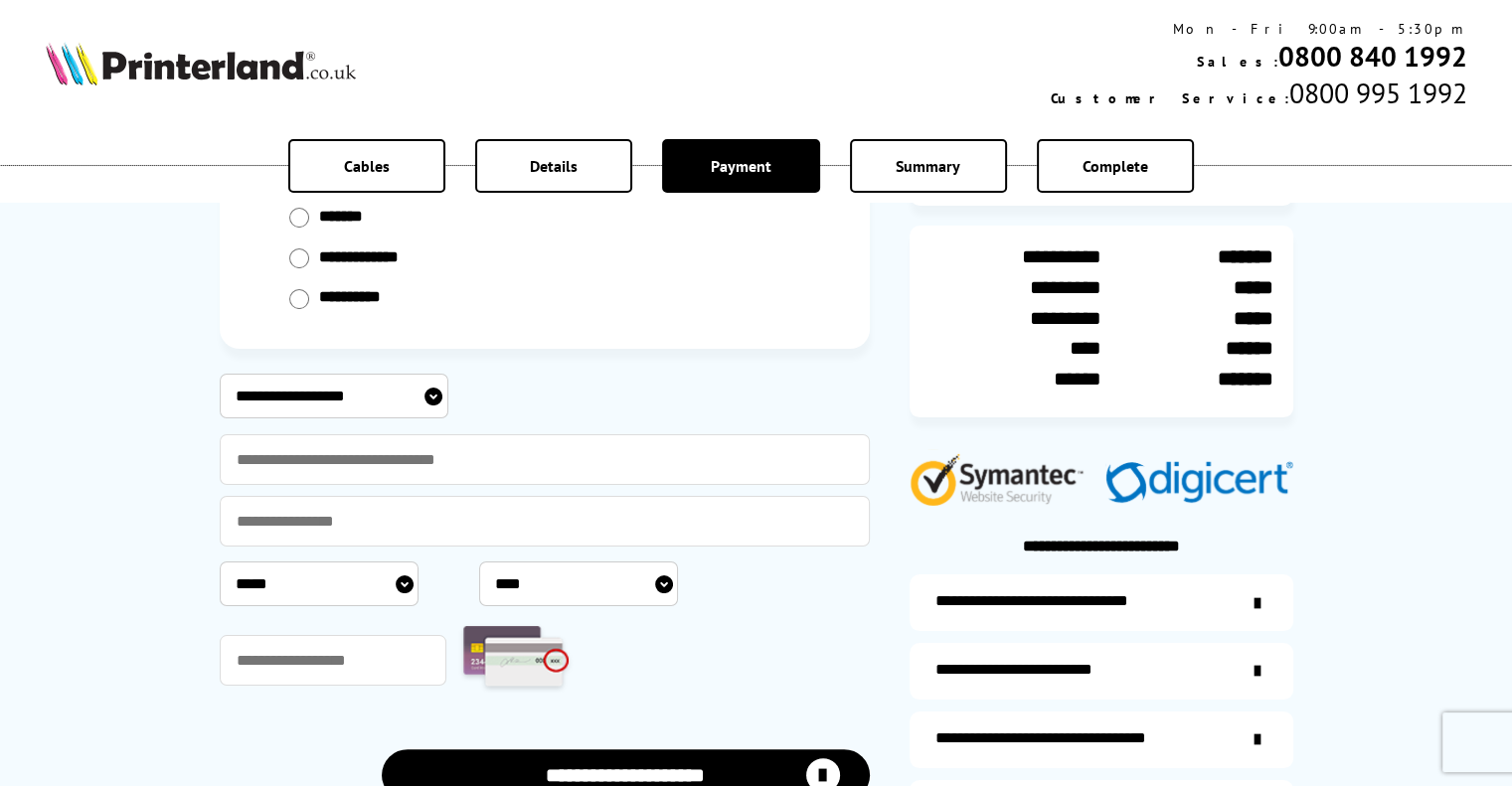 click on "**********" at bounding box center (334, 395) 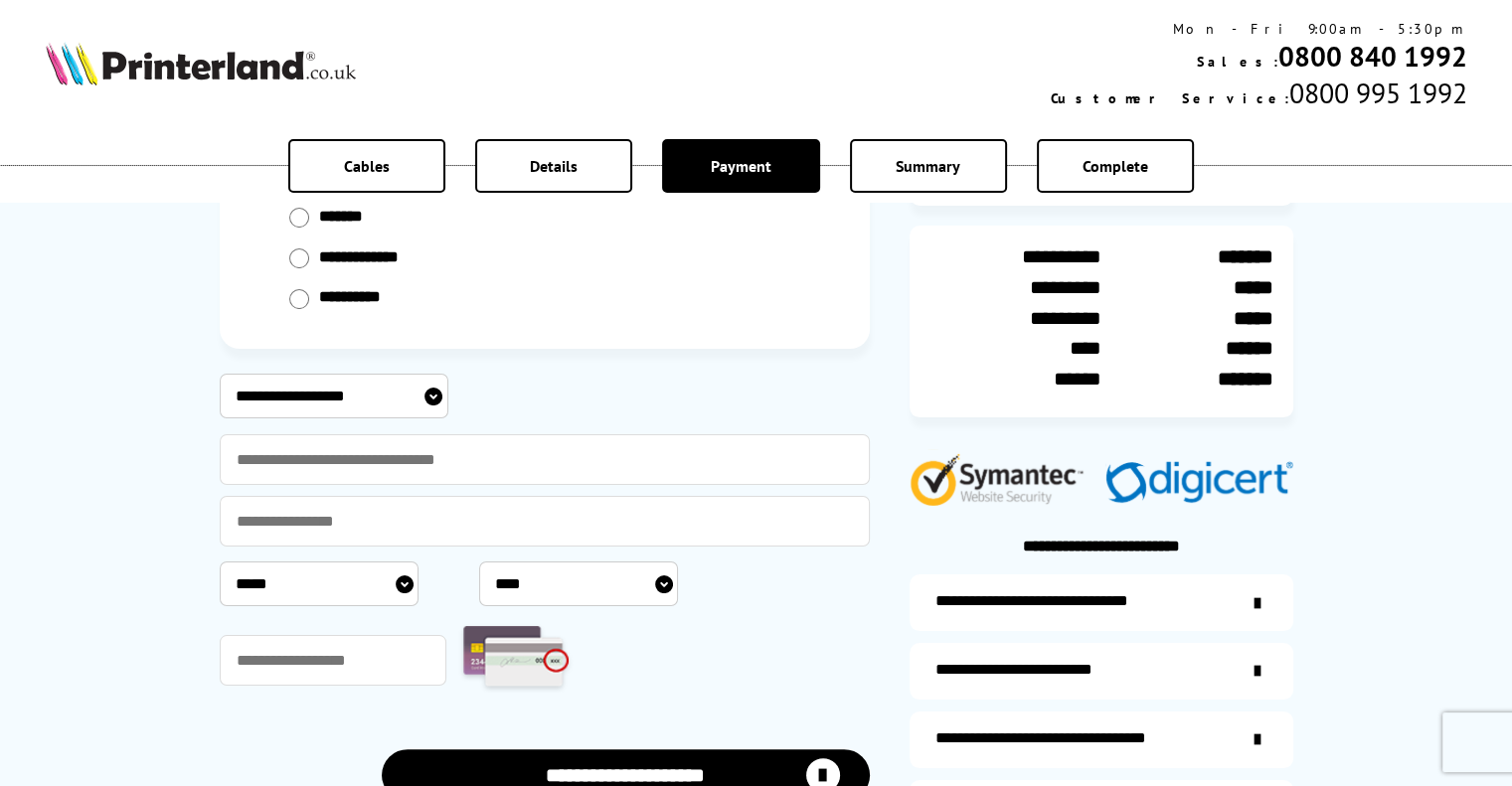 select on "**********" 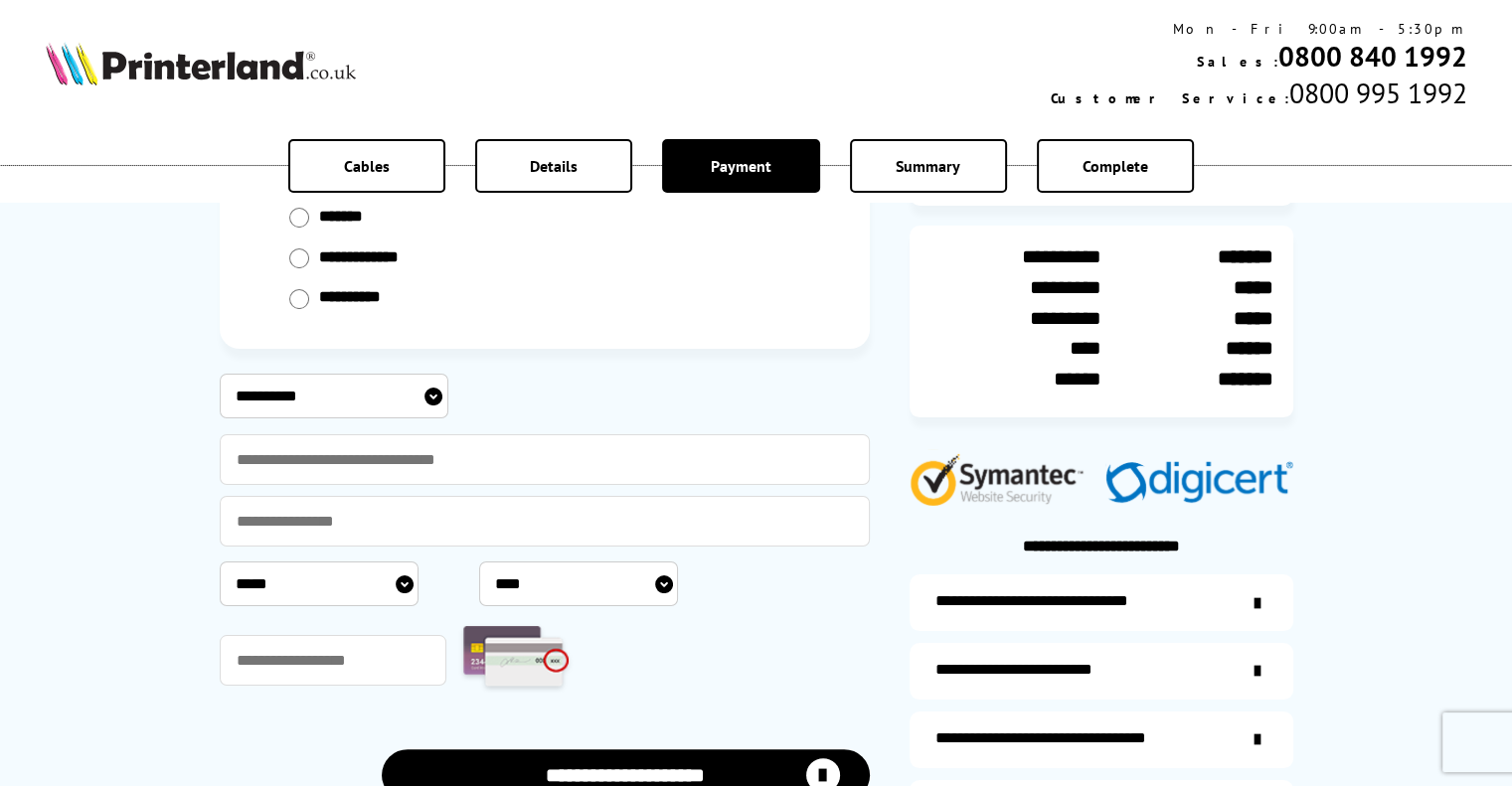 click on "**********" at bounding box center [334, 395] 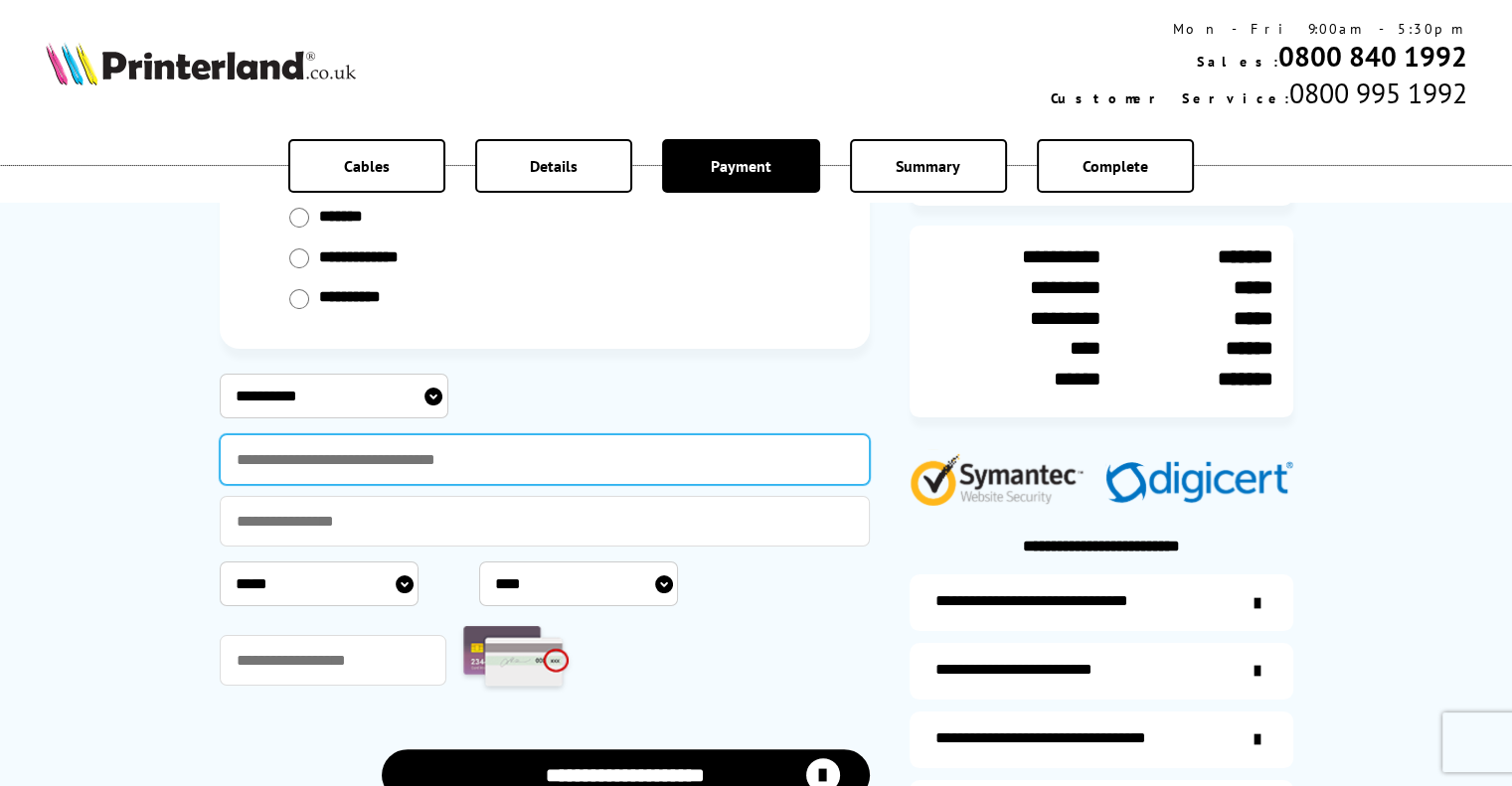 click at bounding box center [545, 459] 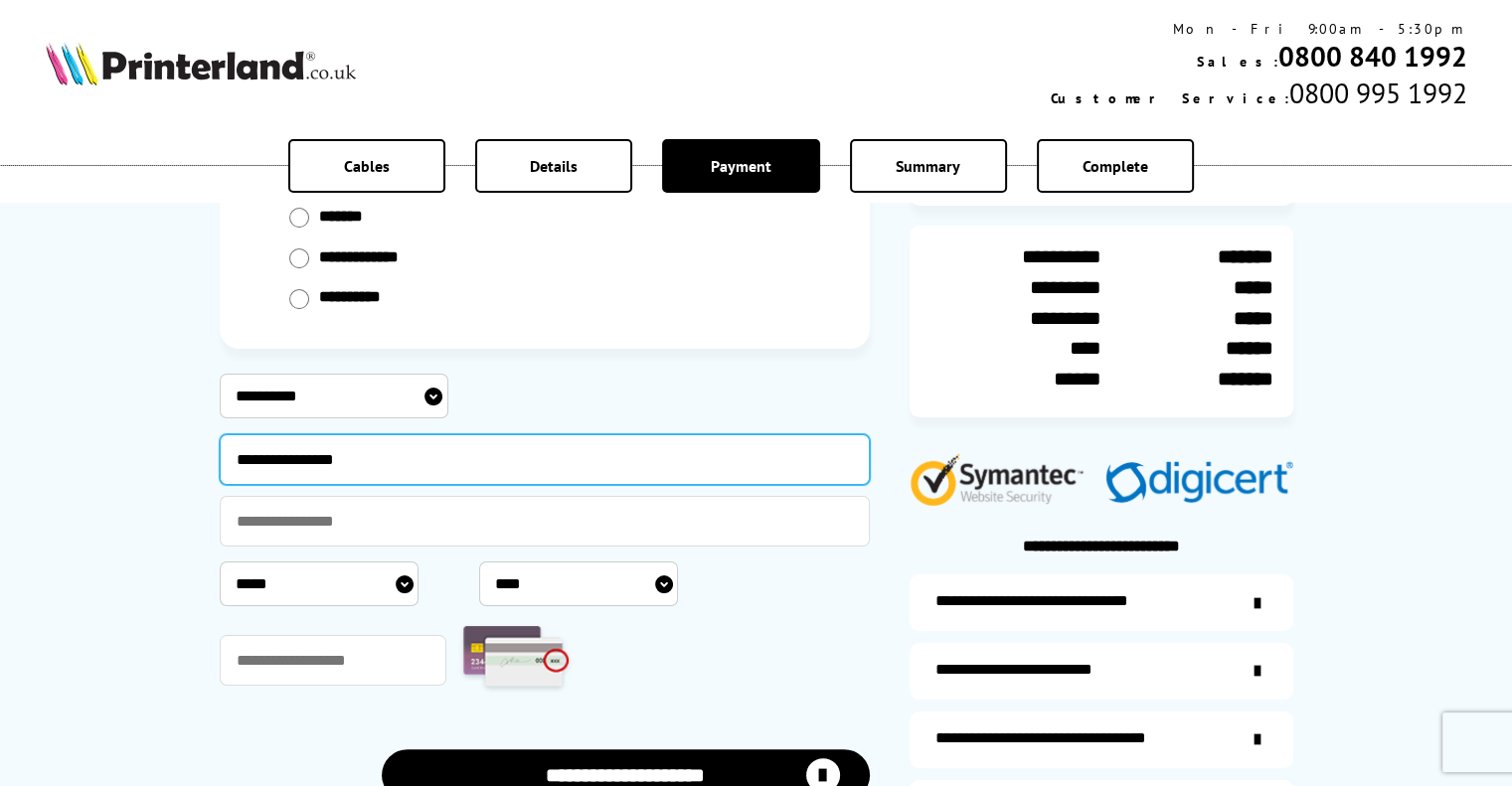 drag, startPoint x: 398, startPoint y: 471, endPoint x: 53, endPoint y: 460, distance: 345.17532 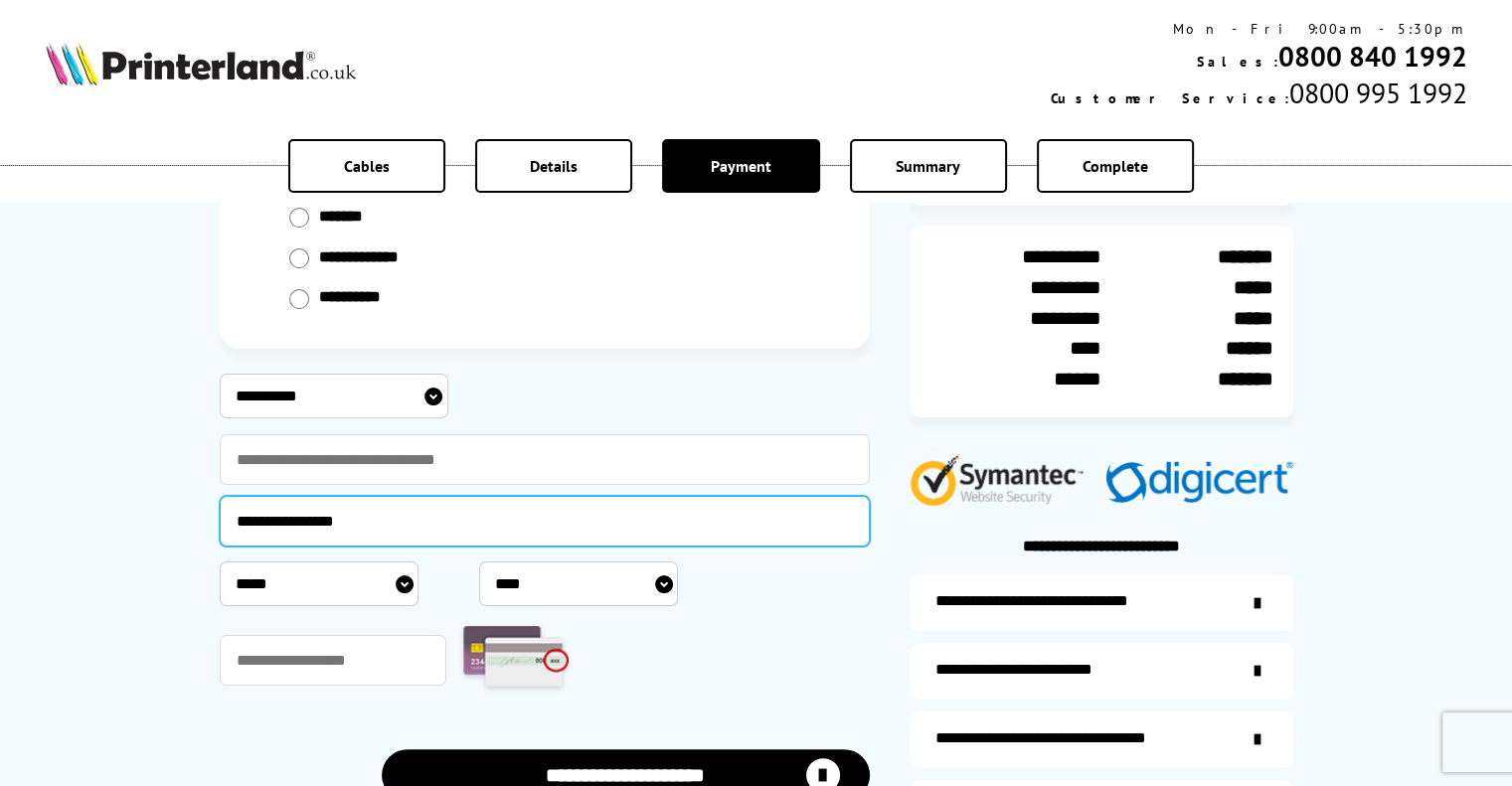 type on "**********" 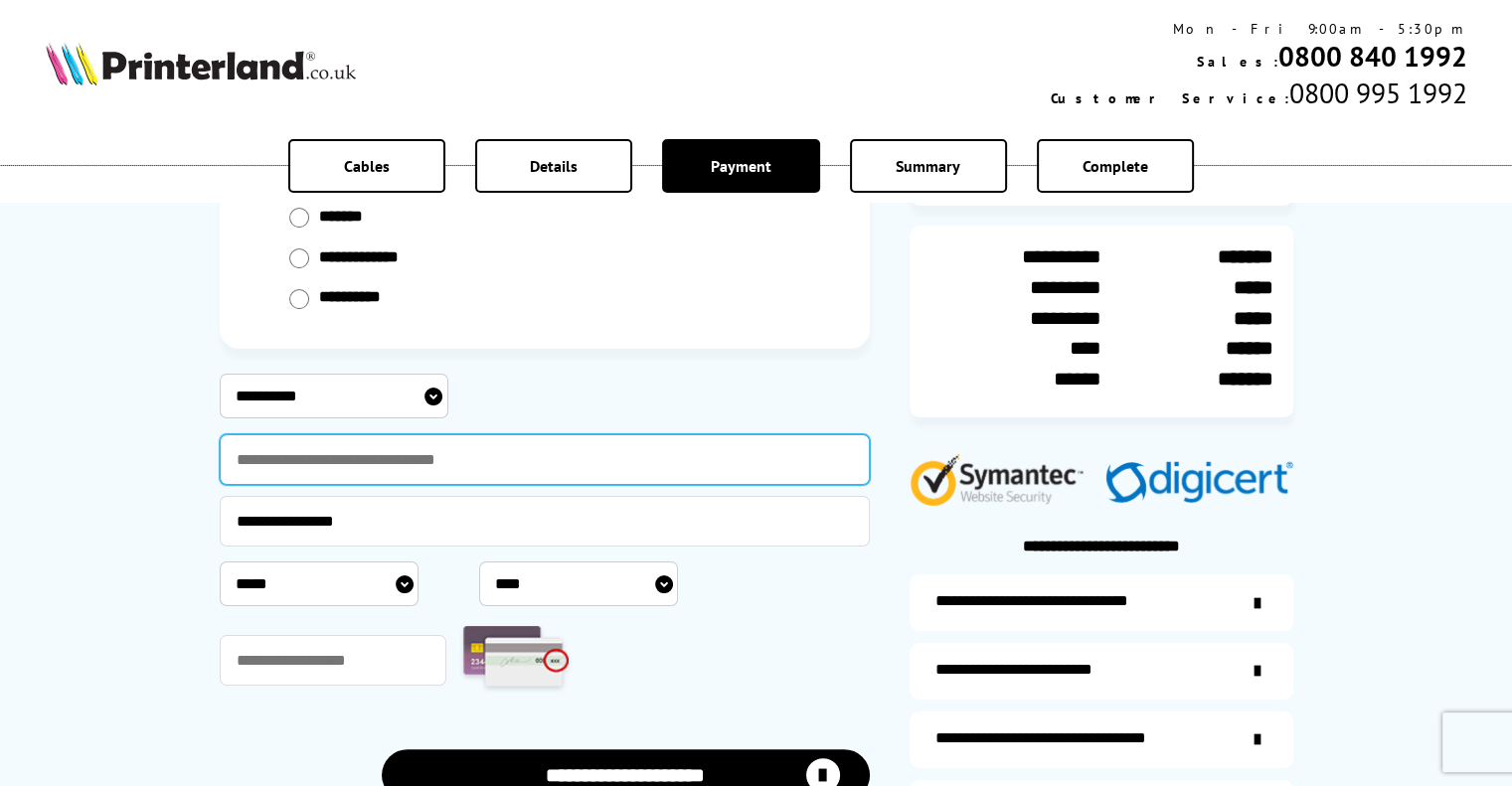 click at bounding box center [545, 459] 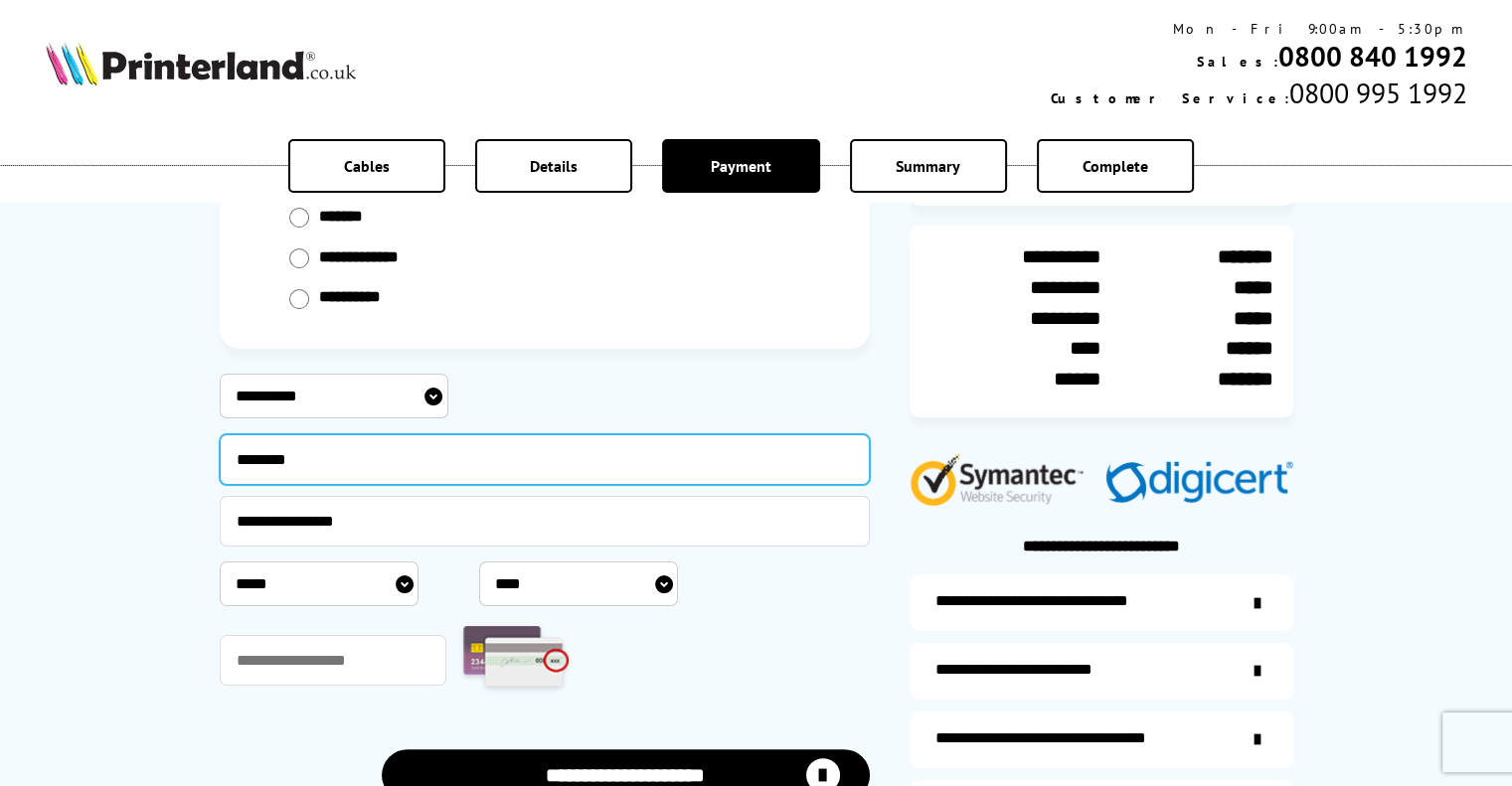 type on "**********" 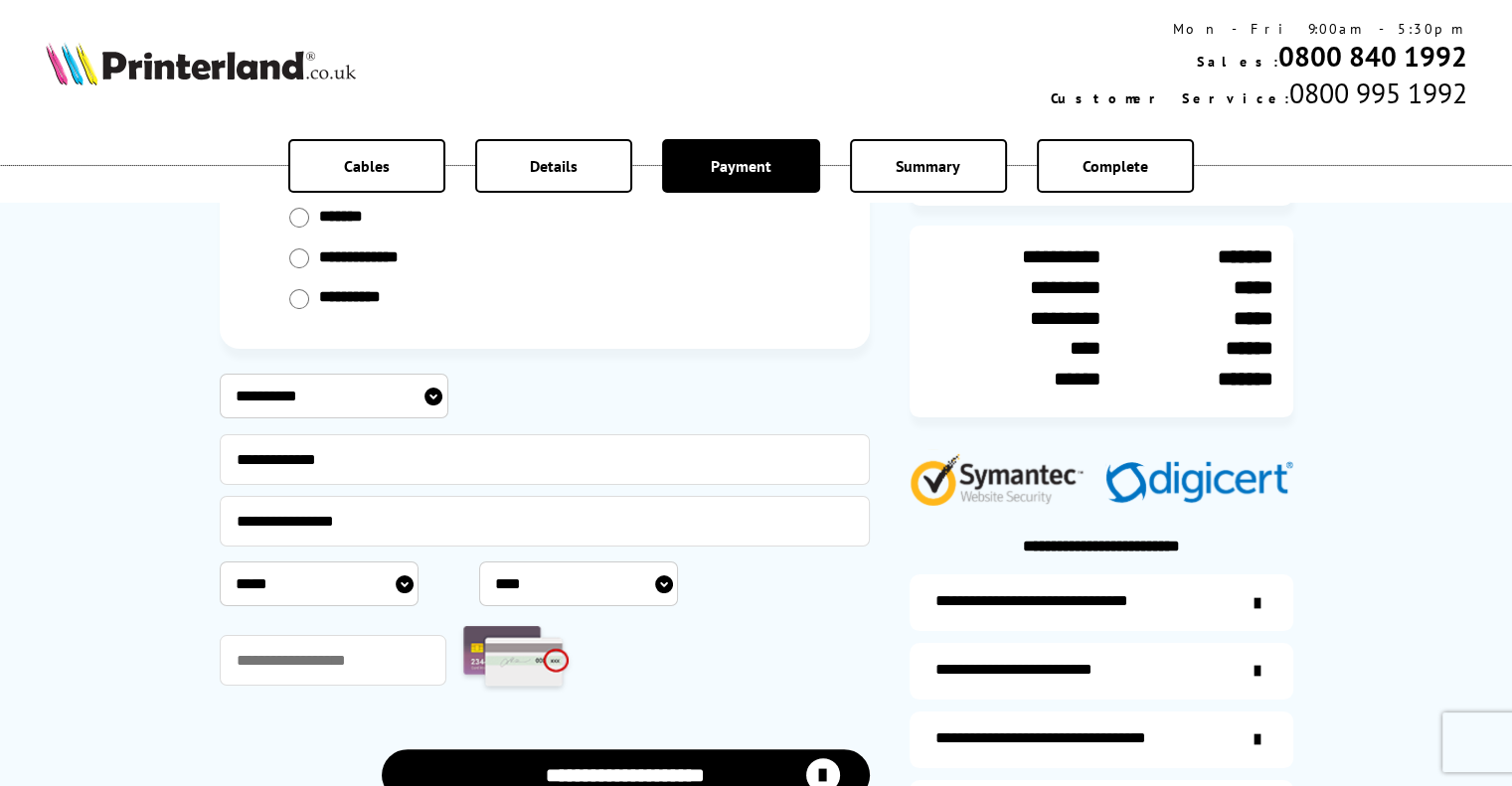 select on "*" 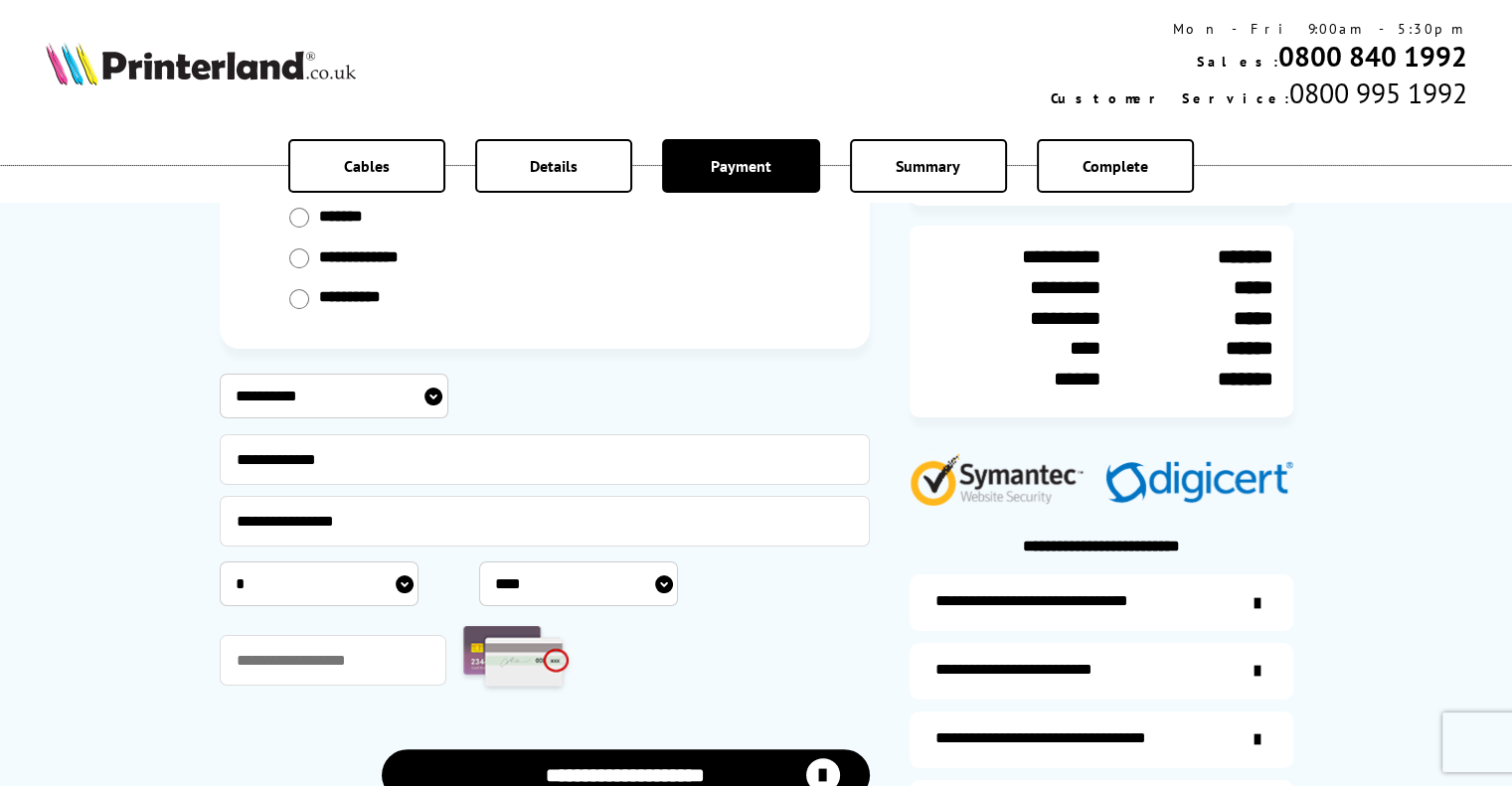 select on "****" 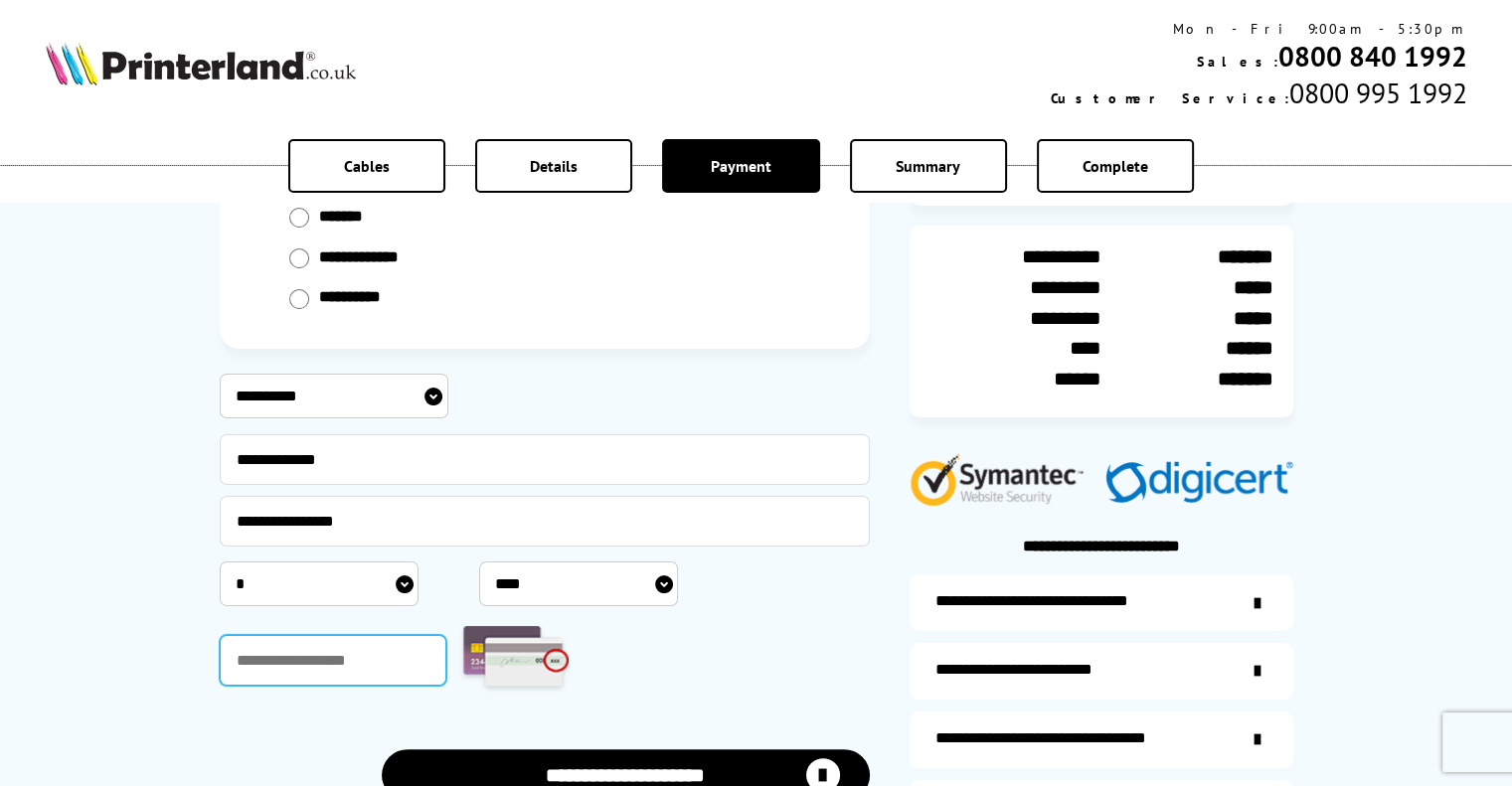 type on "***" 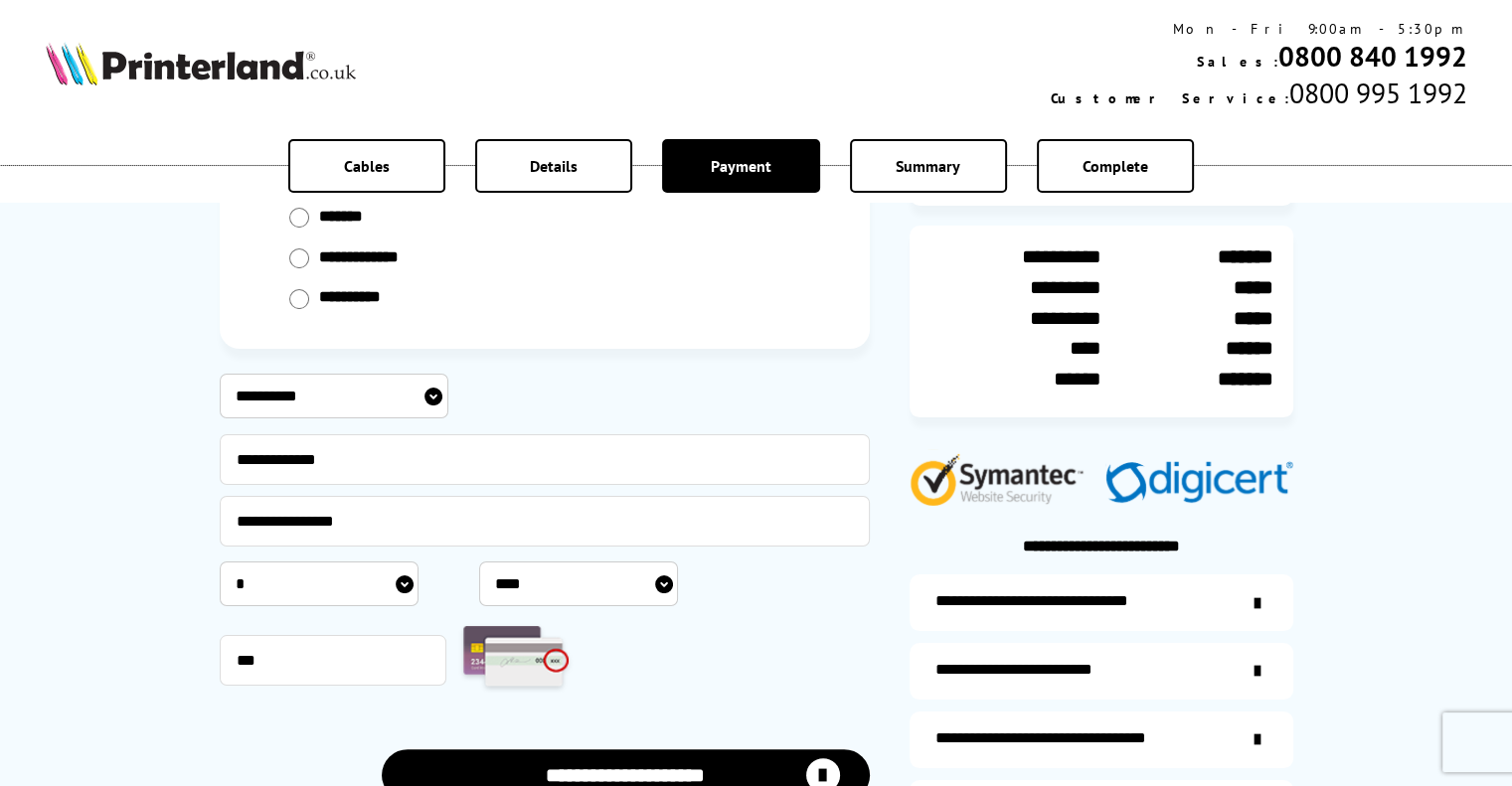 drag, startPoint x: 718, startPoint y: 595, endPoint x: 634, endPoint y: 579, distance: 85.51023 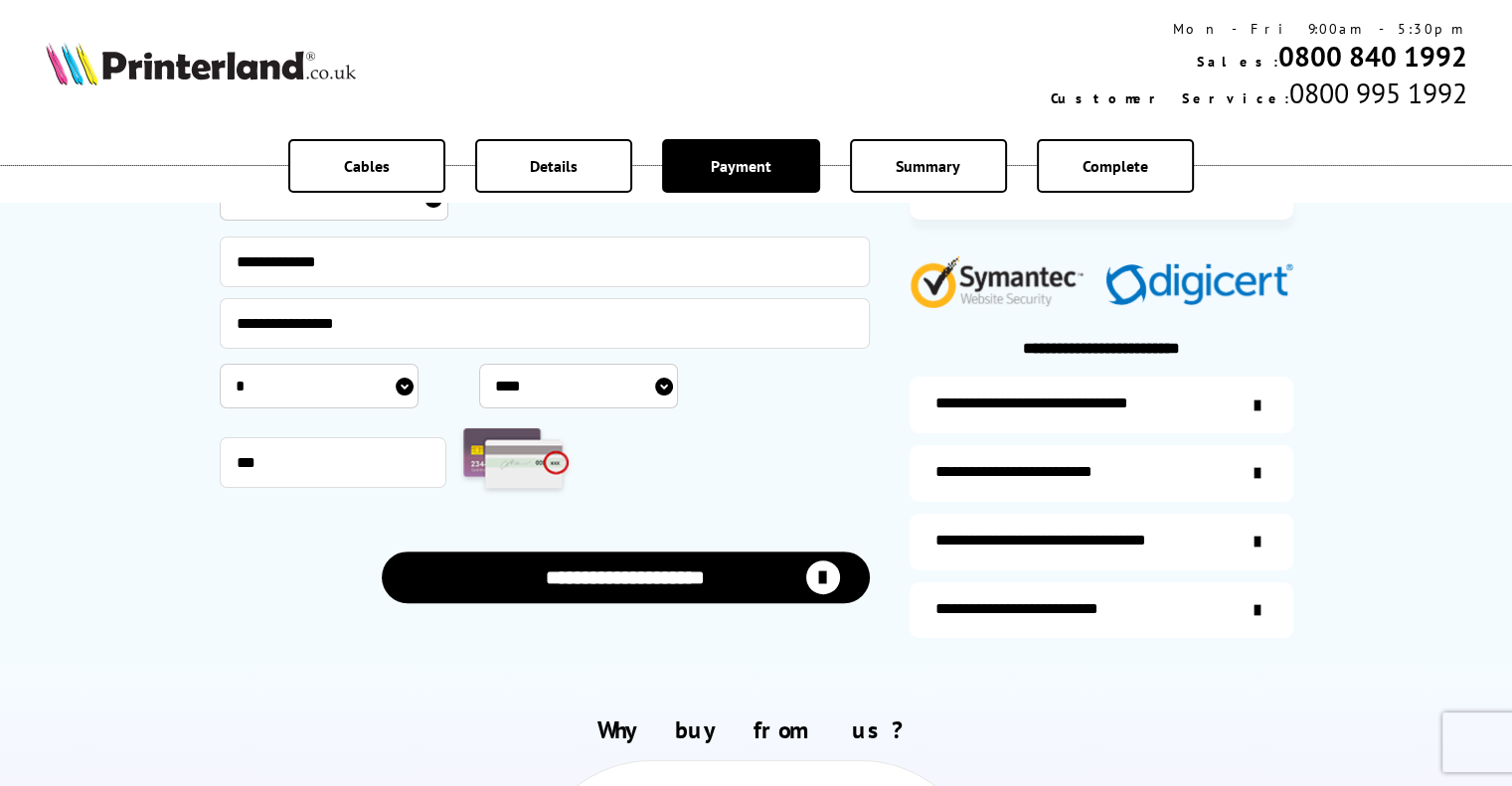 scroll, scrollTop: 397, scrollLeft: 0, axis: vertical 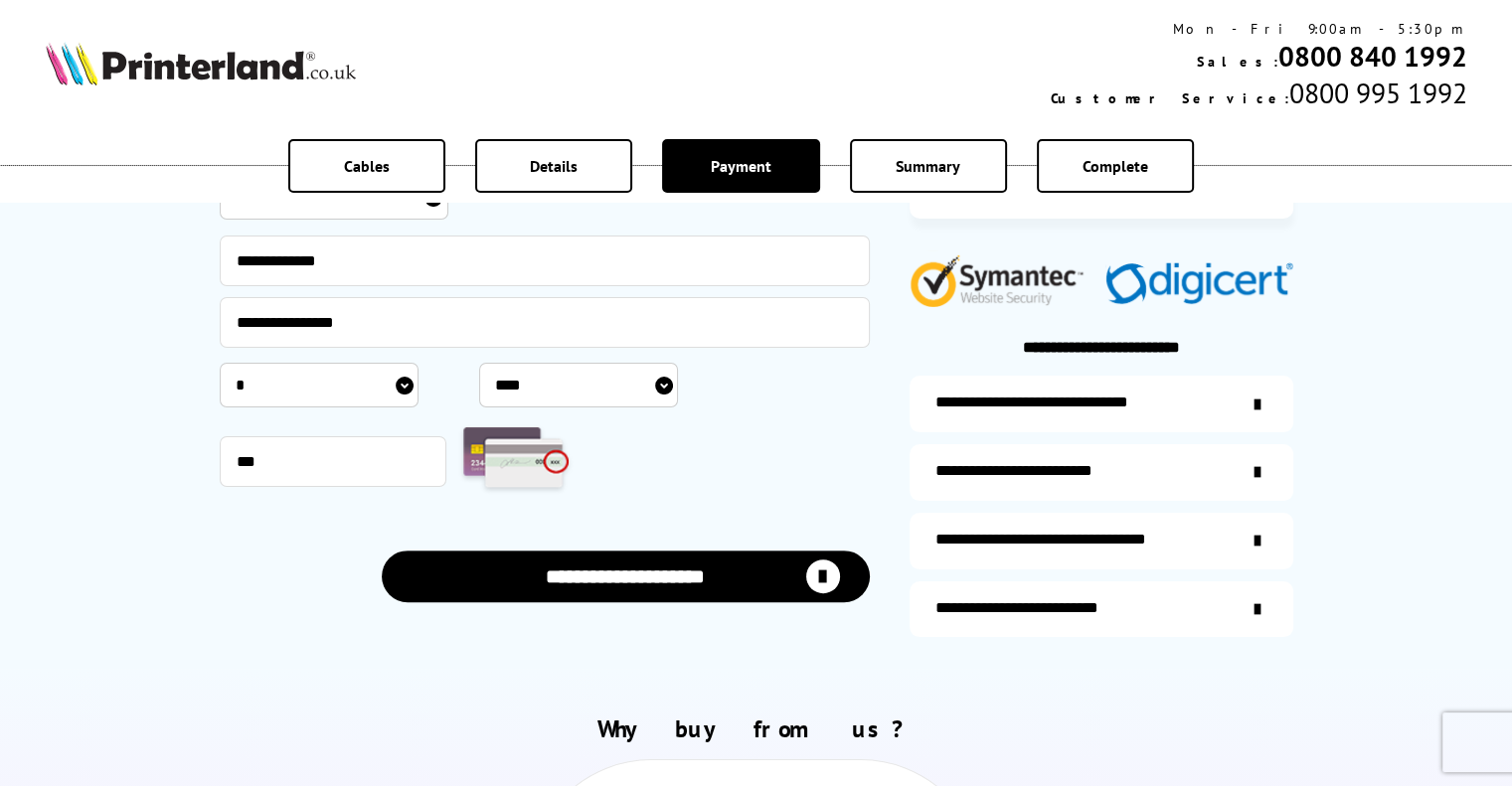 click on "**********" at bounding box center (625, 575) 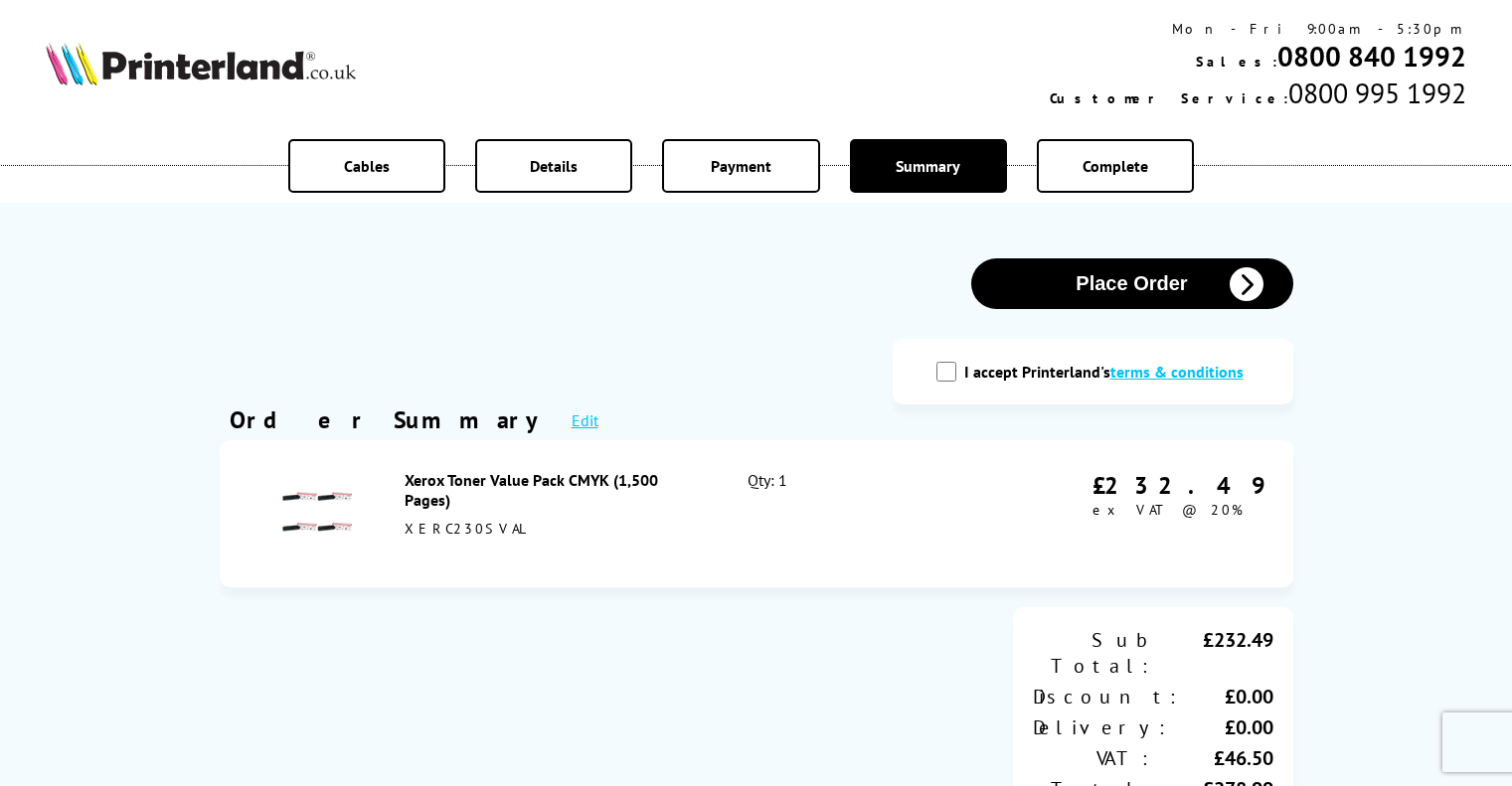 scroll, scrollTop: 0, scrollLeft: 0, axis: both 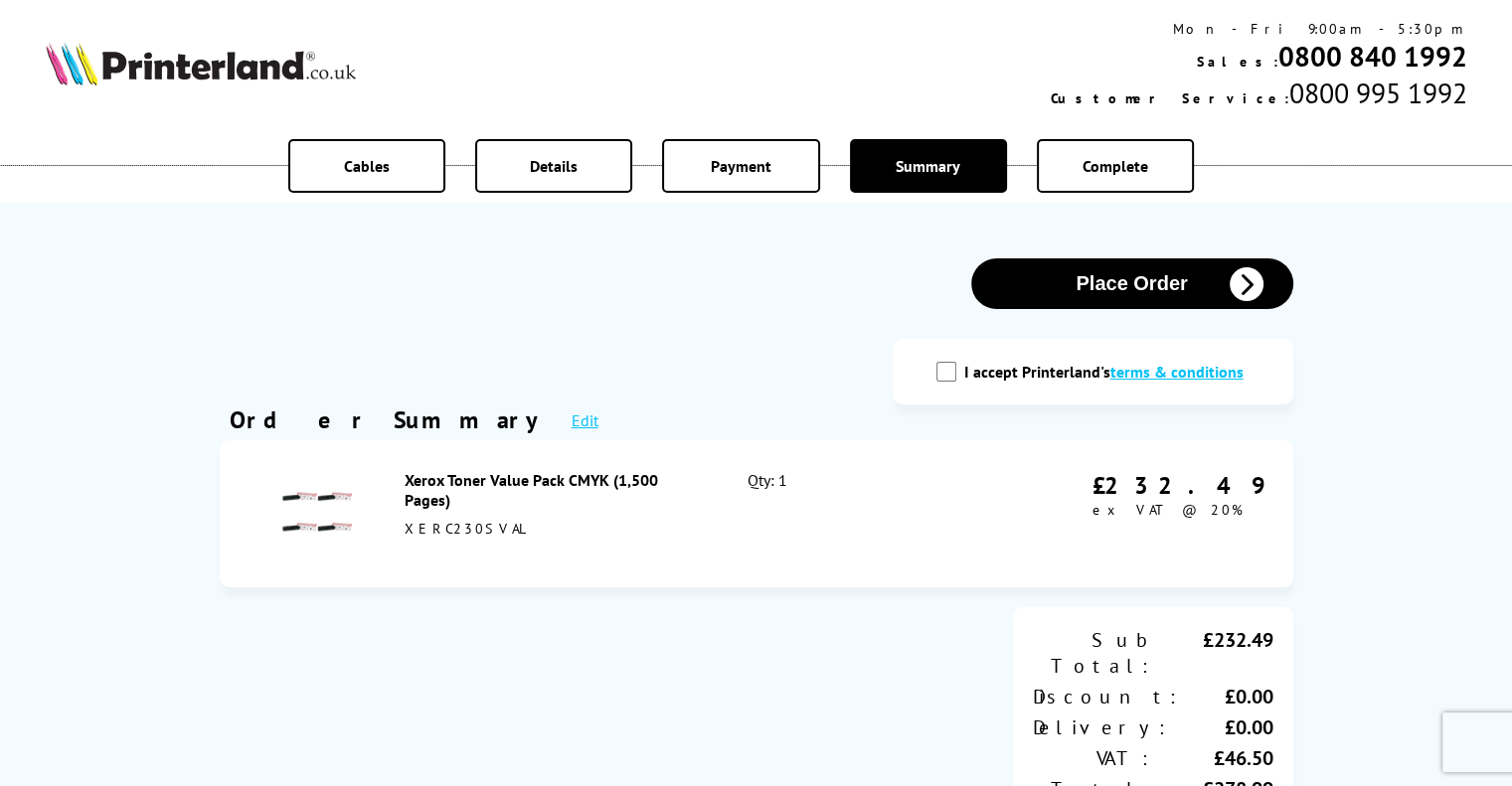 click on "I accept Printerland's  terms & conditions" at bounding box center (946, 372) 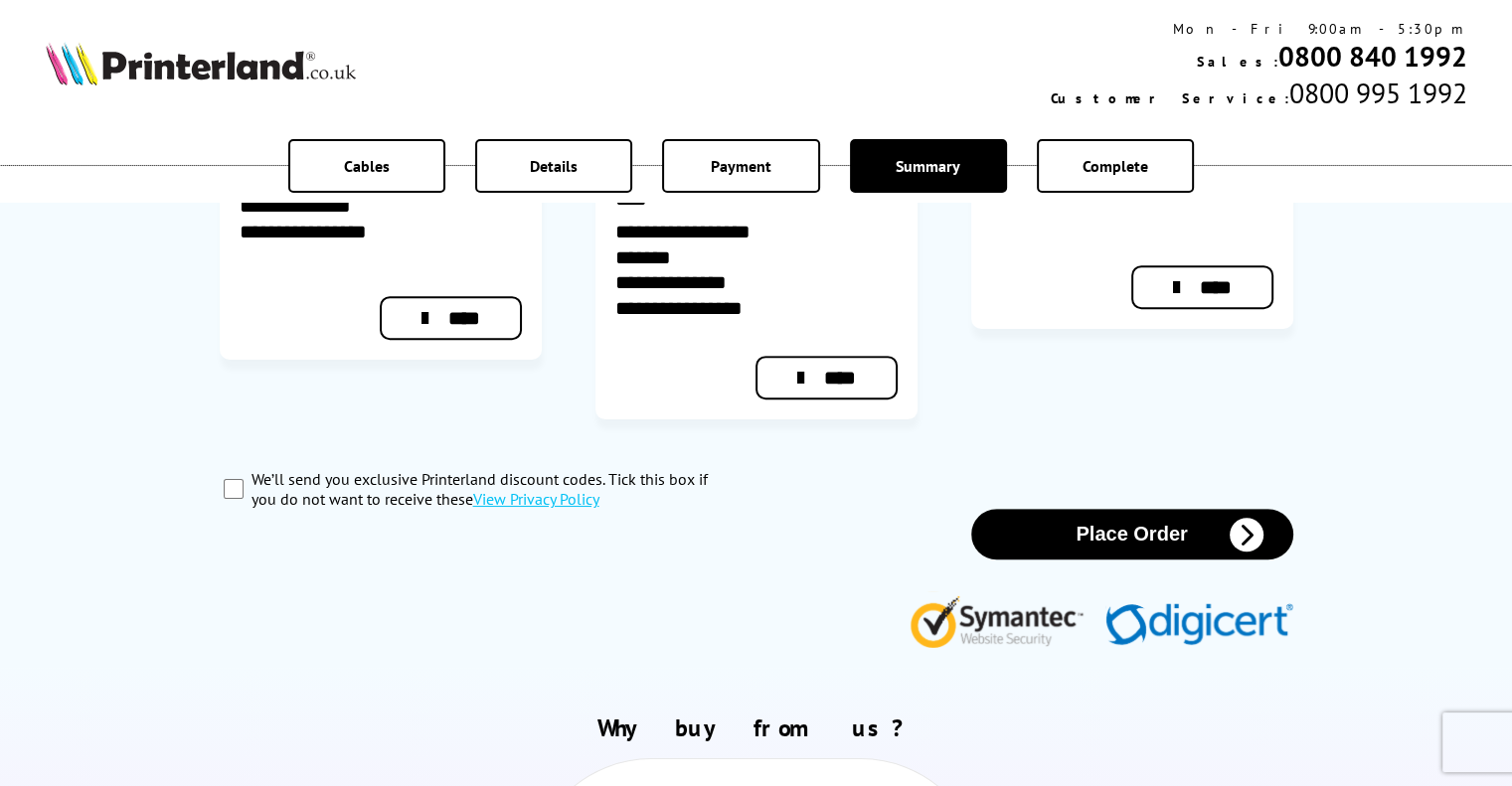 scroll, scrollTop: 894, scrollLeft: 0, axis: vertical 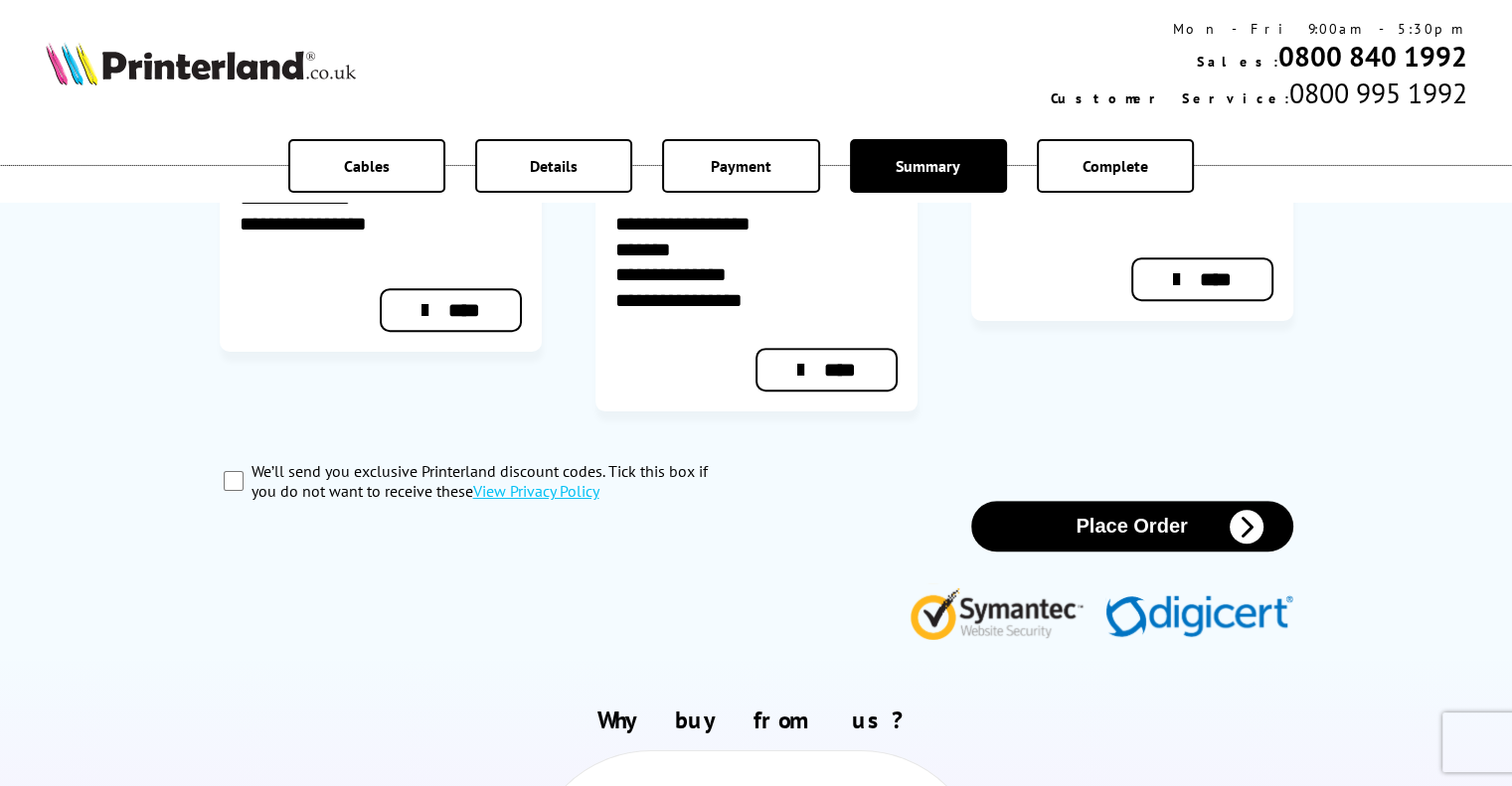 click on "Place Order" at bounding box center [1132, 526] 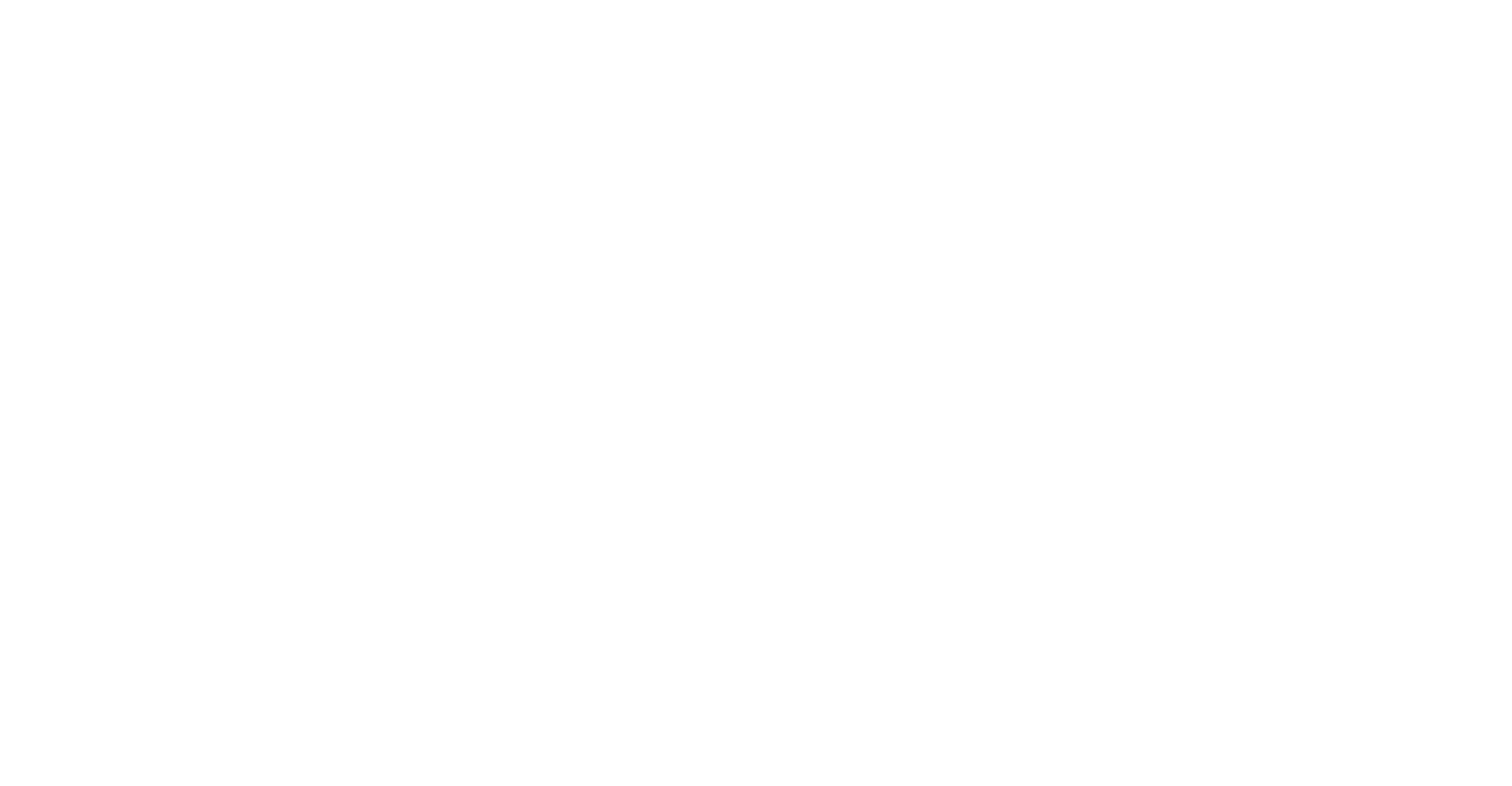 scroll, scrollTop: 0, scrollLeft: 0, axis: both 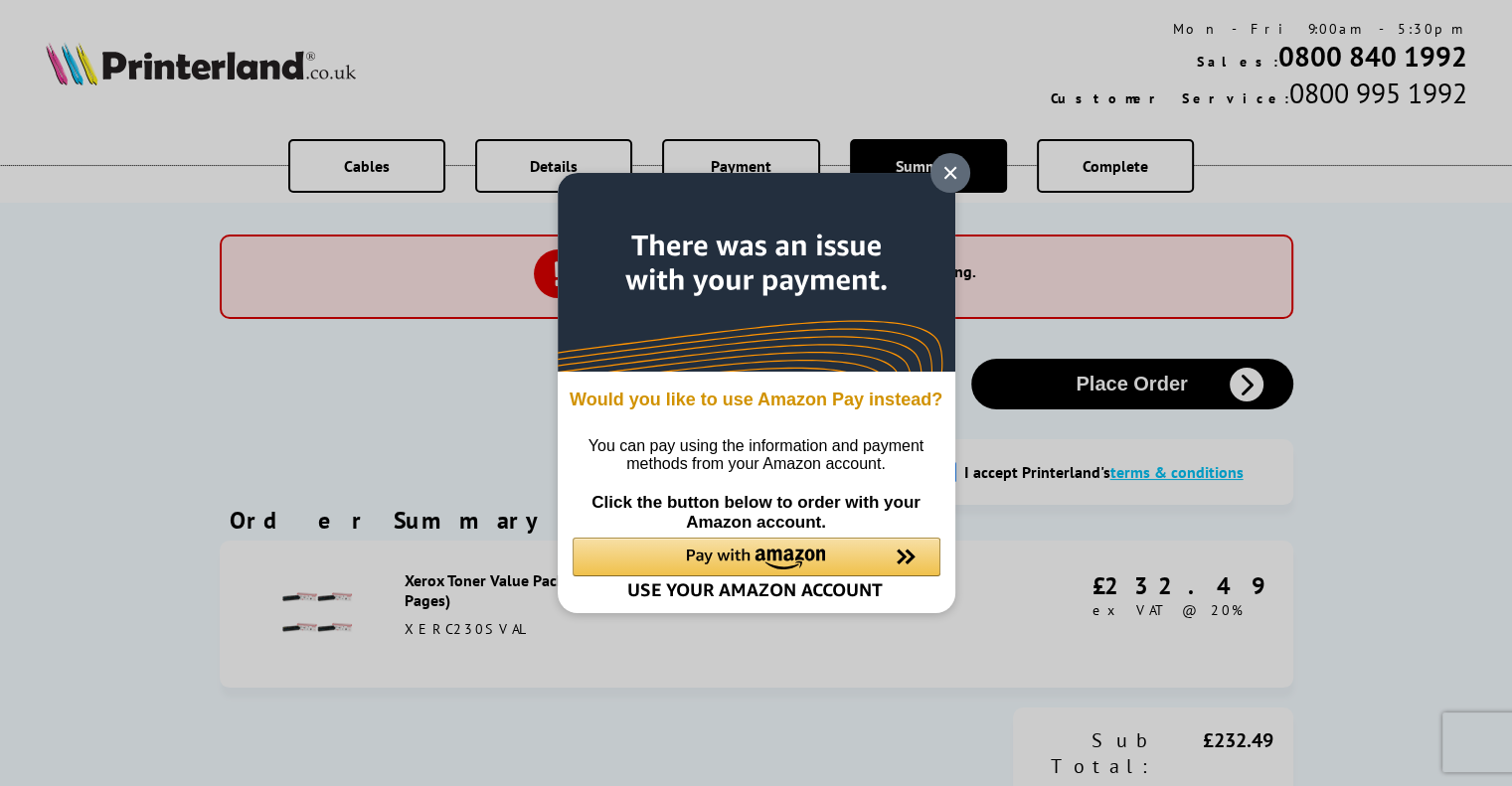 click at bounding box center (950, 173) 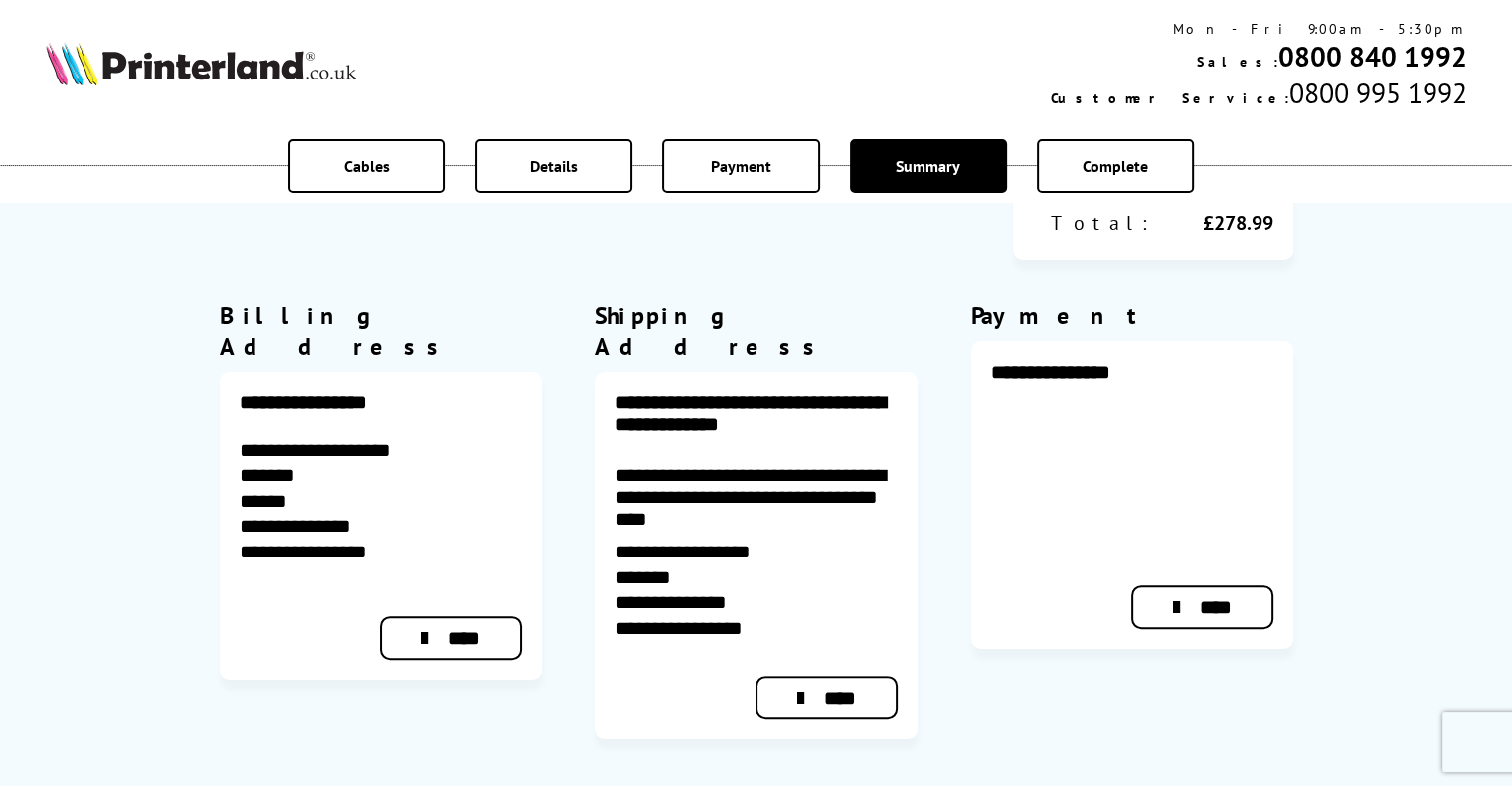 scroll, scrollTop: 795, scrollLeft: 0, axis: vertical 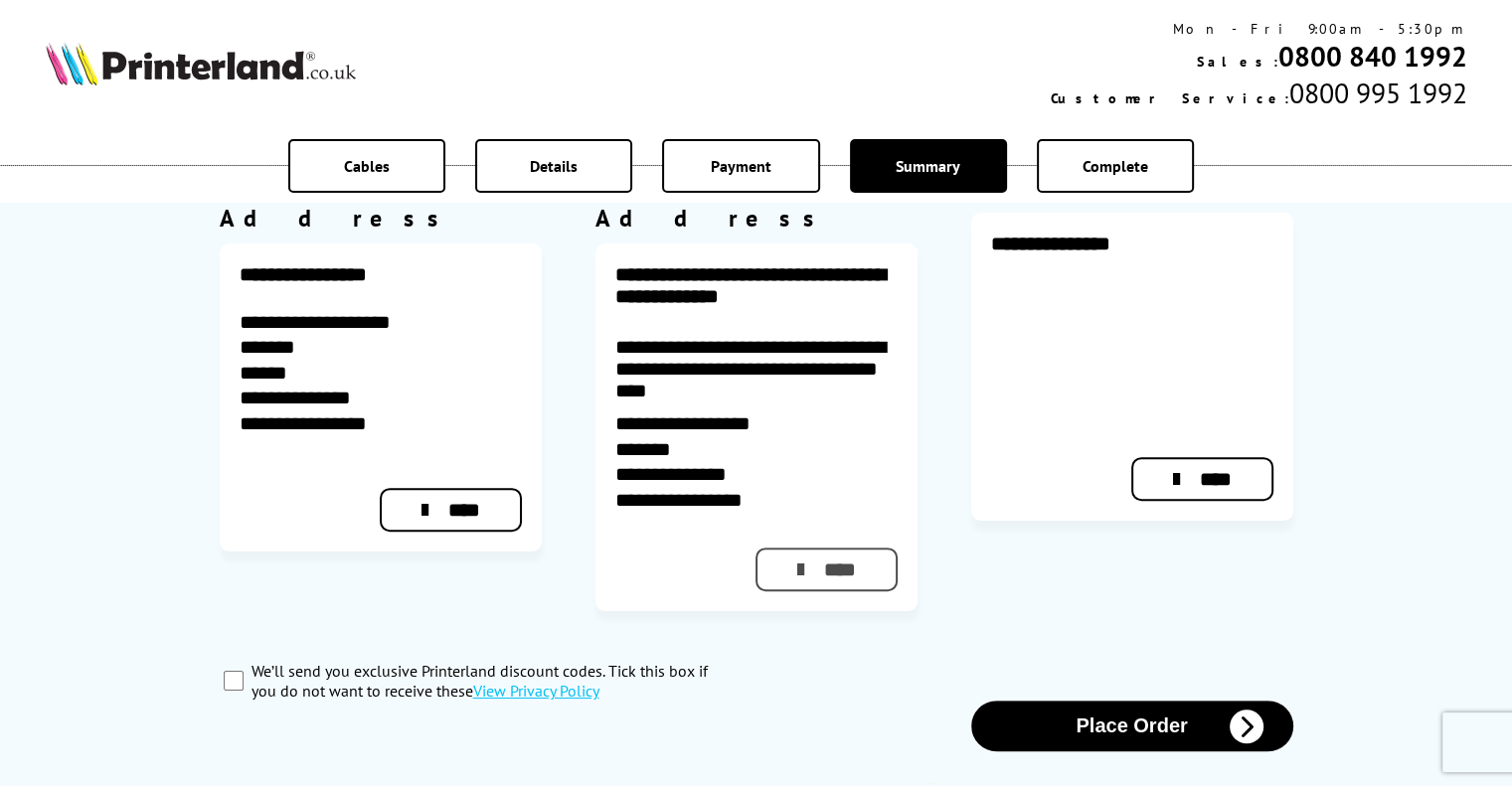 click on "****" at bounding box center (826, 569) 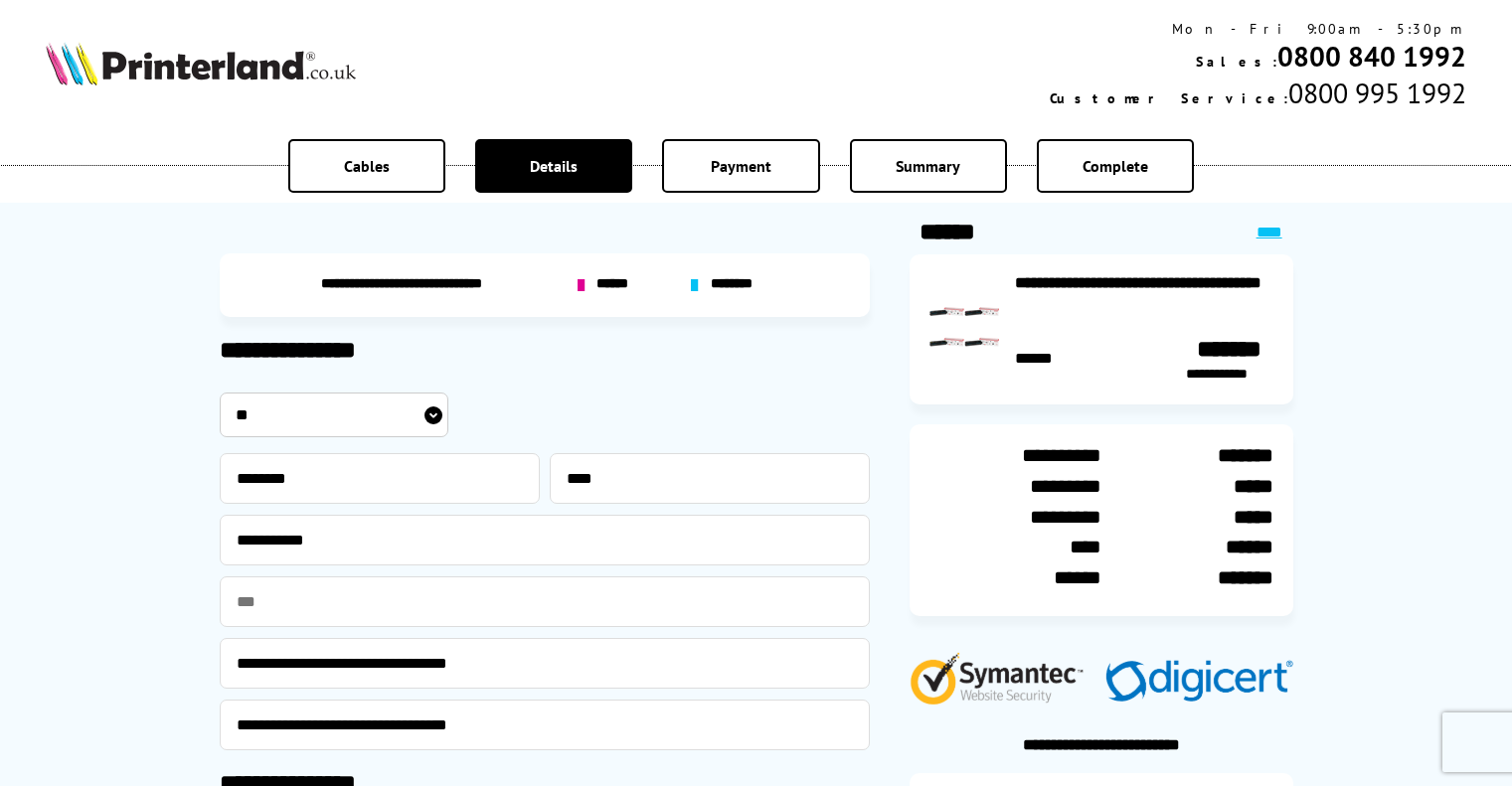 scroll, scrollTop: 0, scrollLeft: 0, axis: both 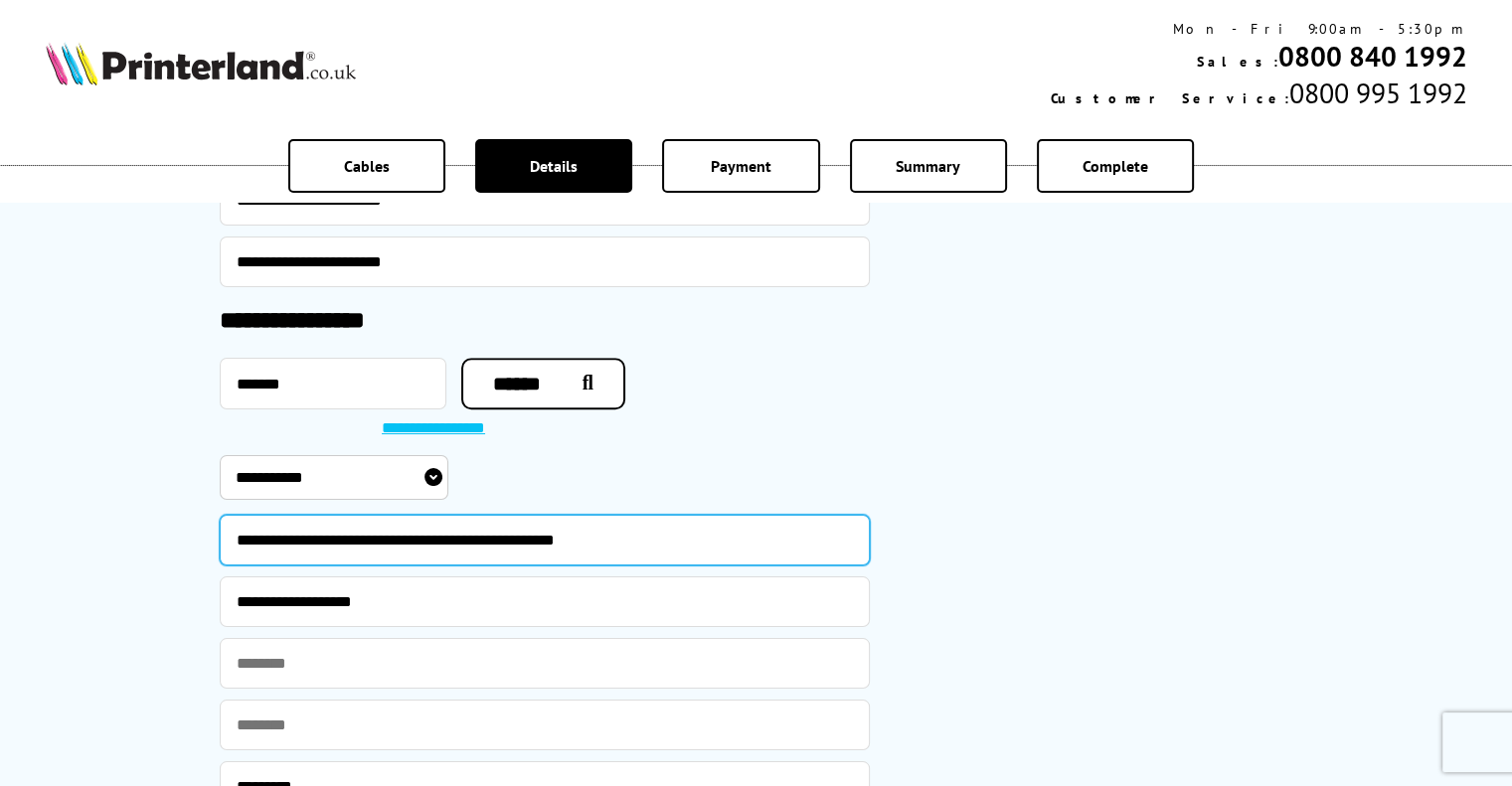 drag, startPoint x: 700, startPoint y: 543, endPoint x: 397, endPoint y: 539, distance: 303.0264 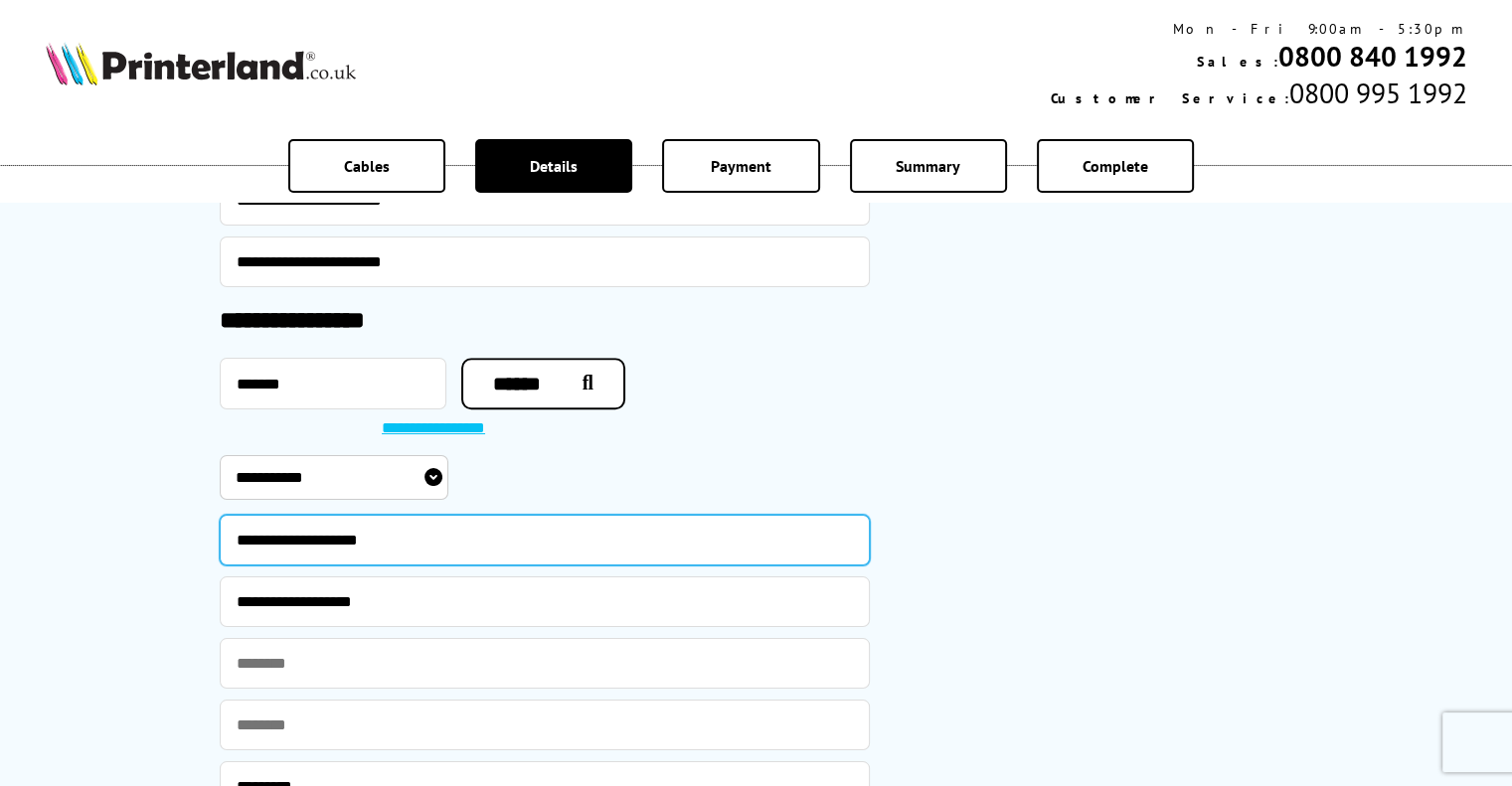 type on "**********" 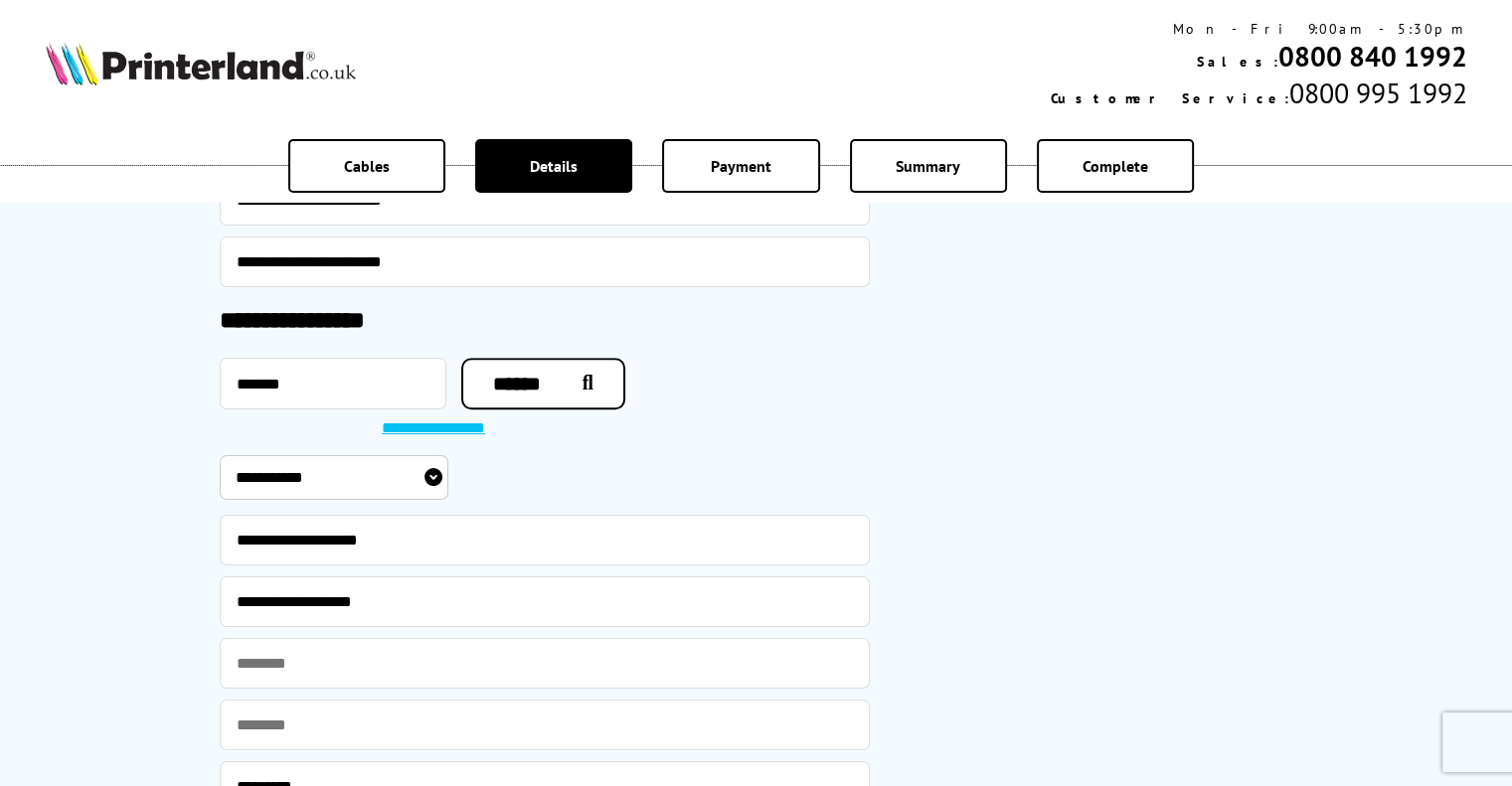 click on "**********" at bounding box center (1101, -199) 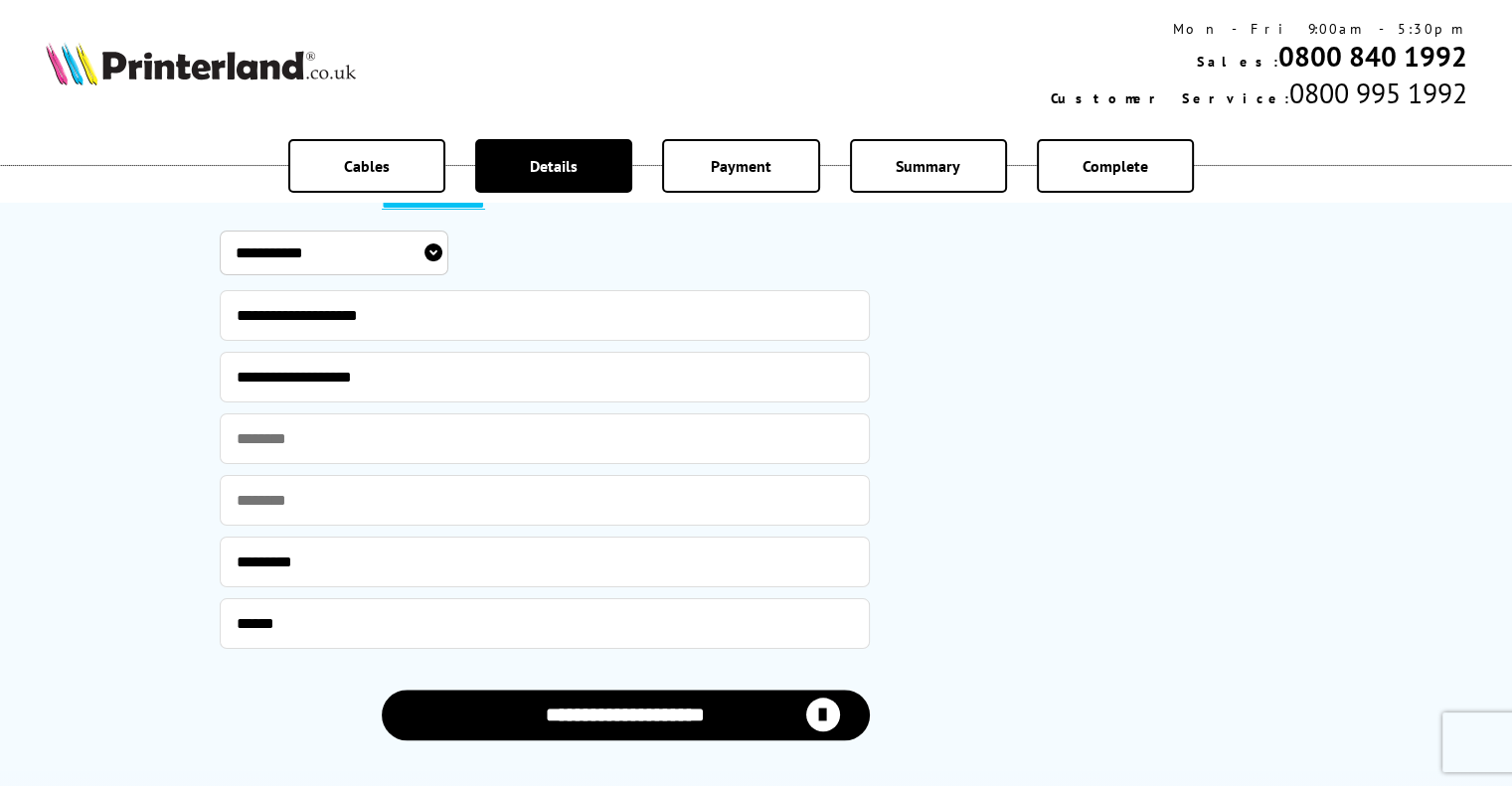 scroll, scrollTop: 2186, scrollLeft: 0, axis: vertical 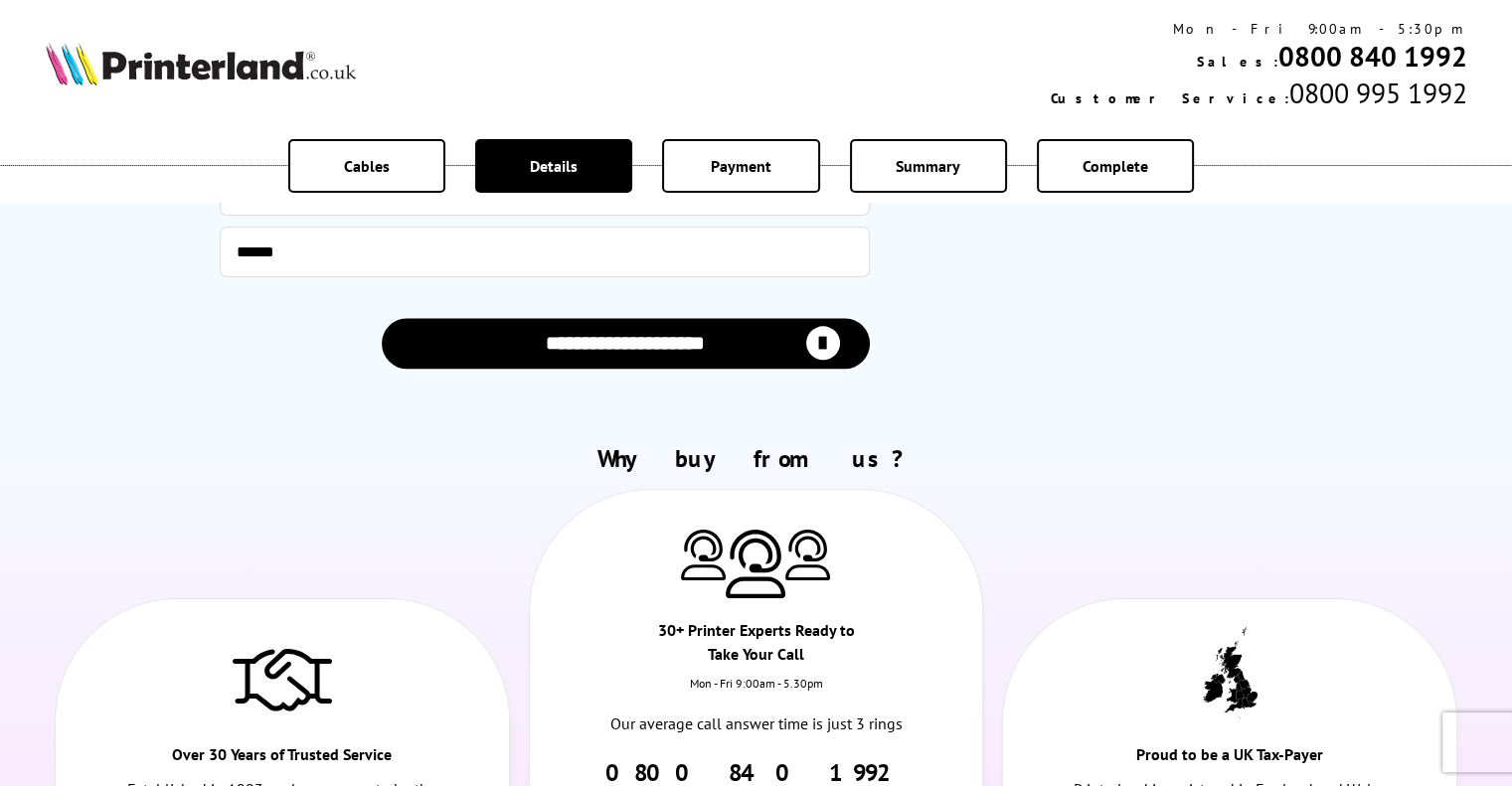 click on "**********" at bounding box center (625, 343) 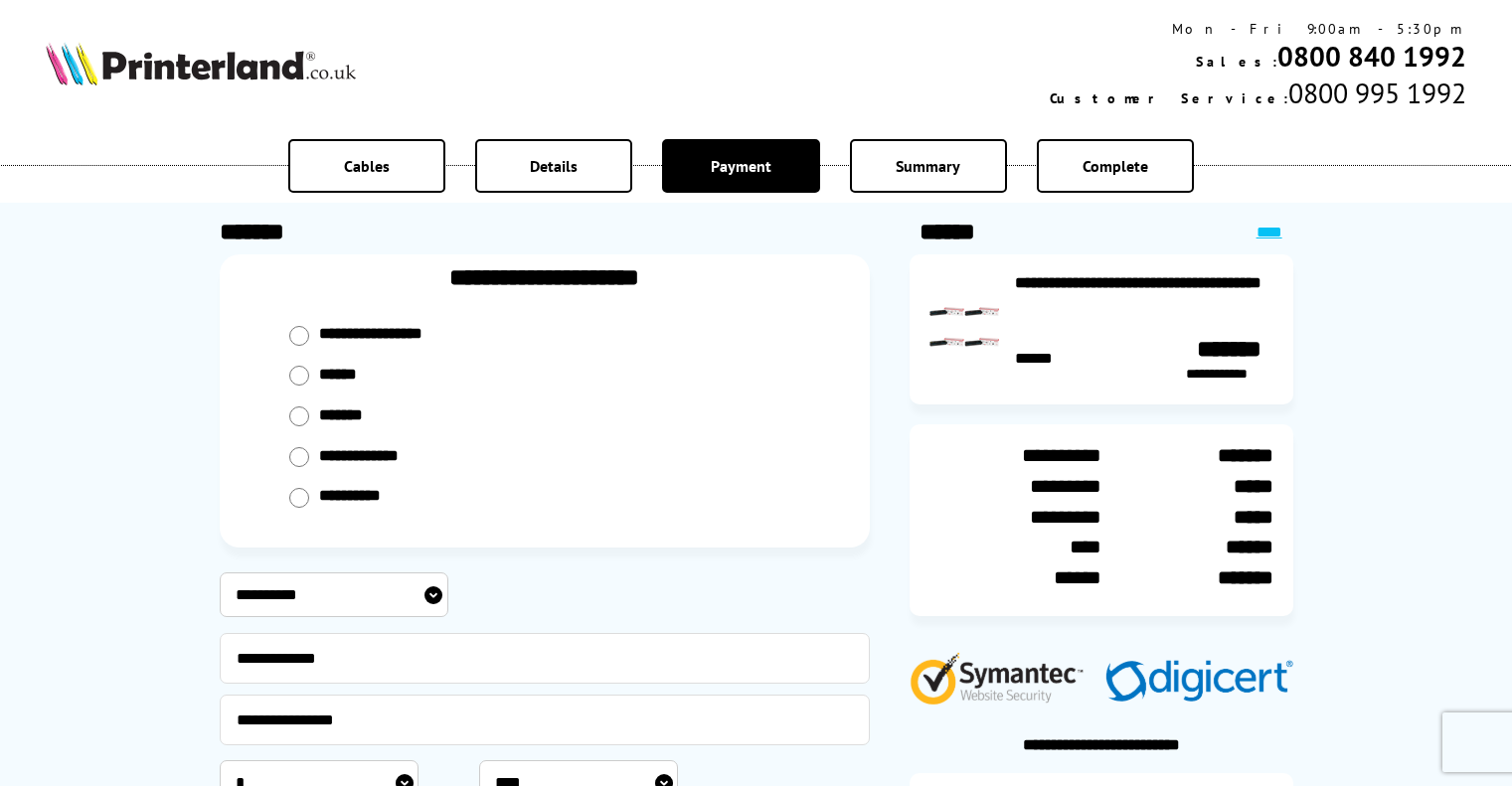 scroll, scrollTop: 0, scrollLeft: 0, axis: both 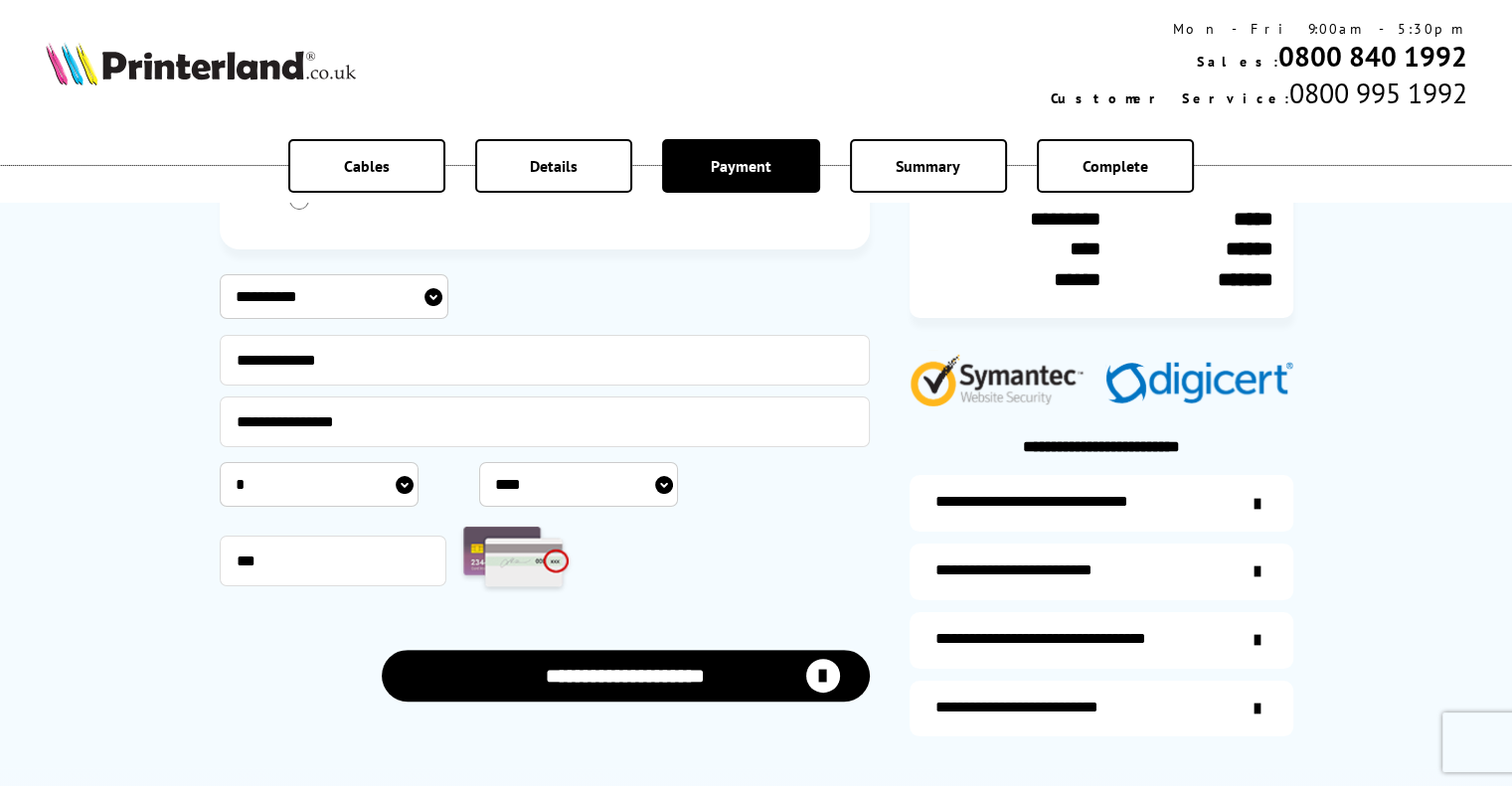 click on "**********" at bounding box center [625, 675] 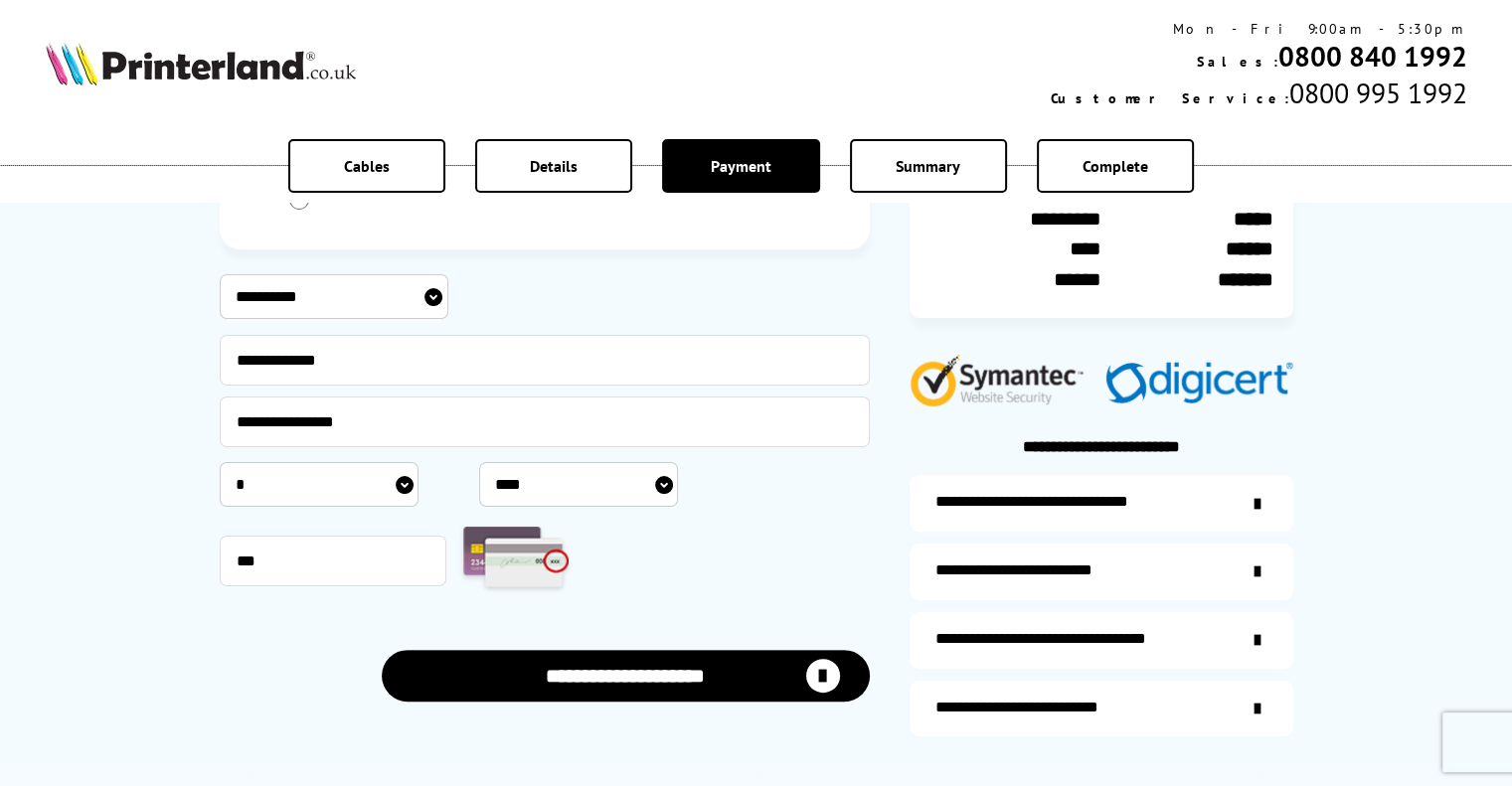 scroll, scrollTop: 0, scrollLeft: 0, axis: both 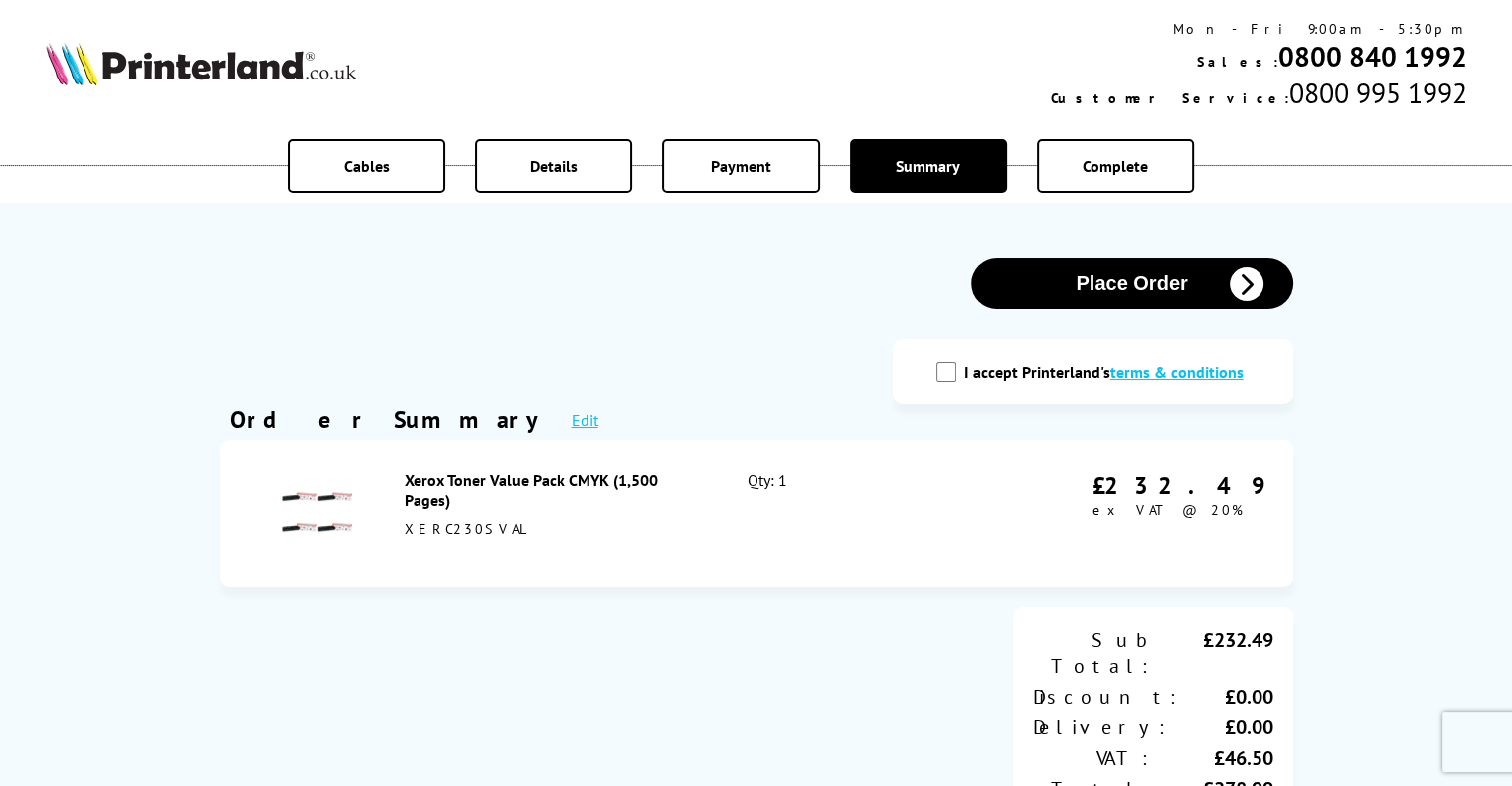 click on "I accept Printerland's  terms & conditions" at bounding box center (946, 372) 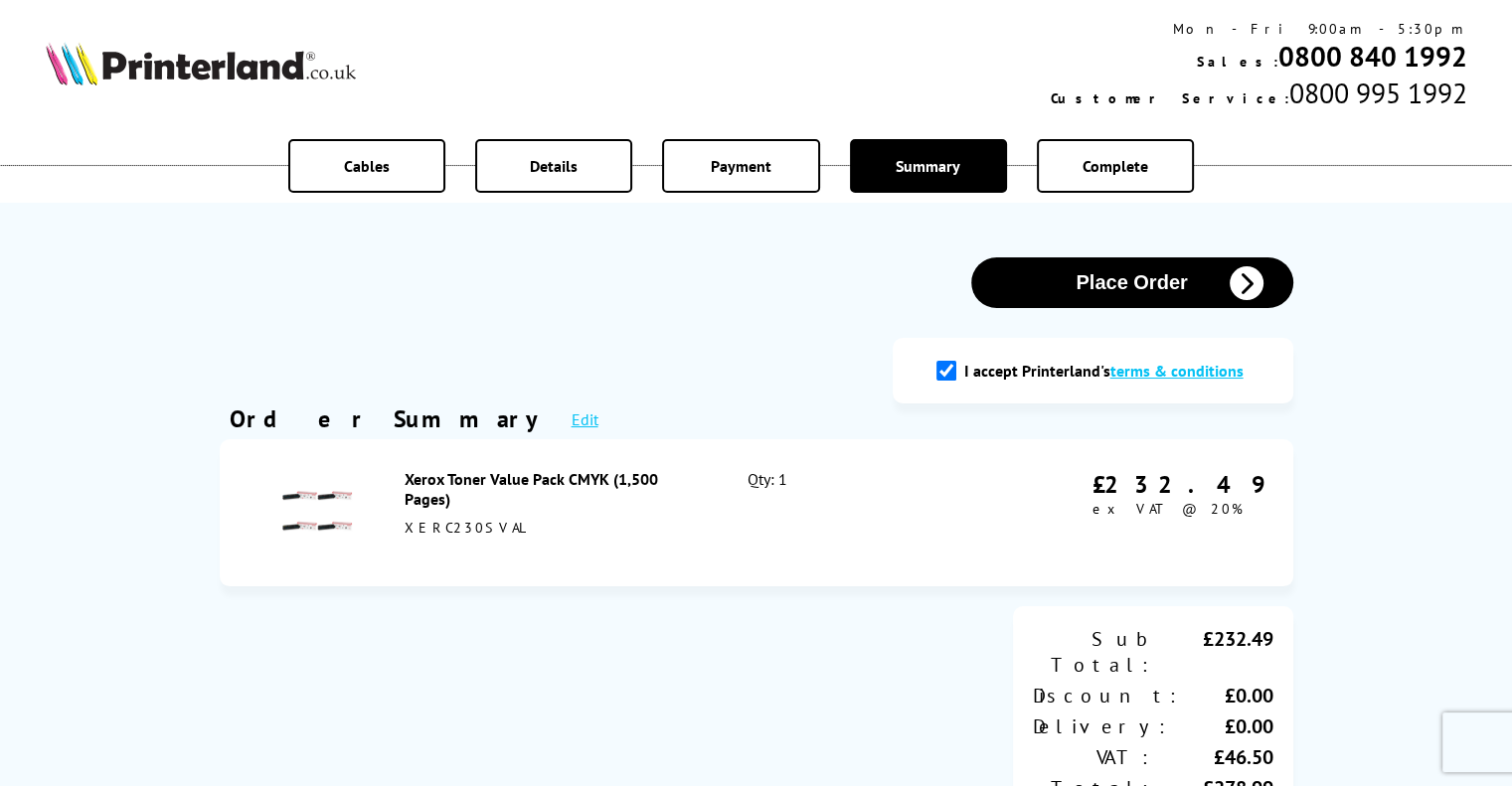 scroll, scrollTop: 0, scrollLeft: 0, axis: both 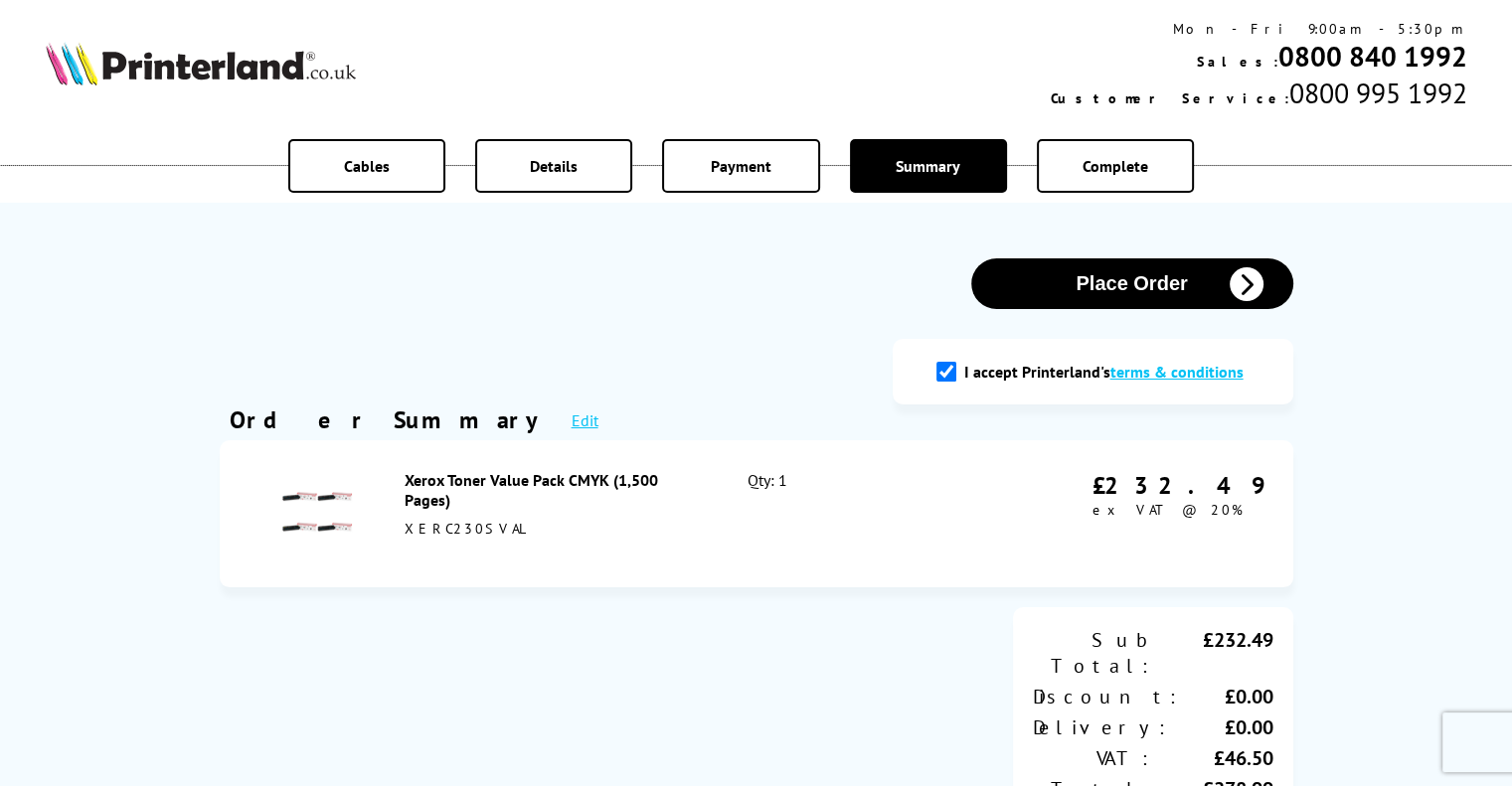 click on "Place Order" at bounding box center (1132, 283) 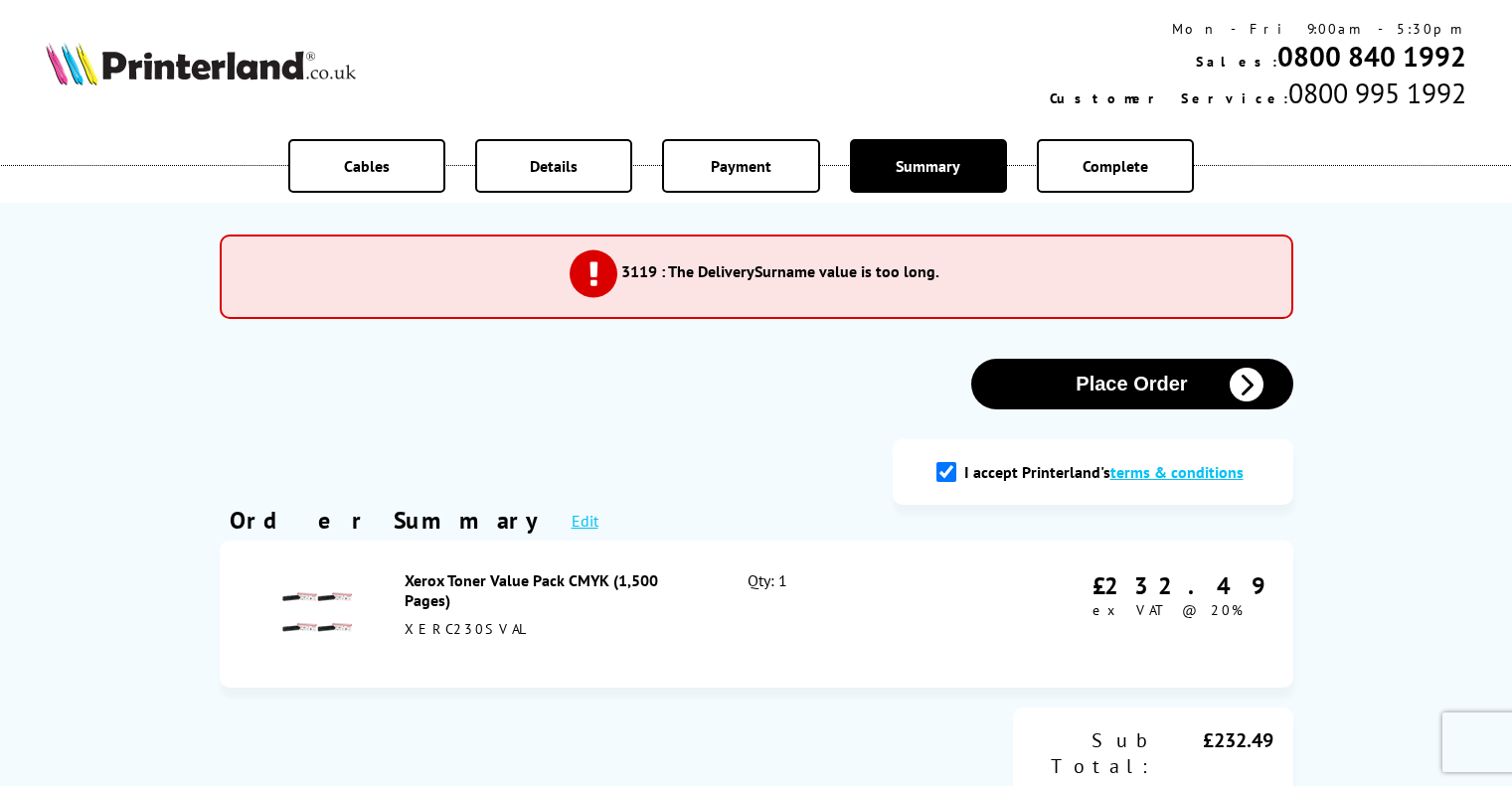scroll, scrollTop: 0, scrollLeft: 0, axis: both 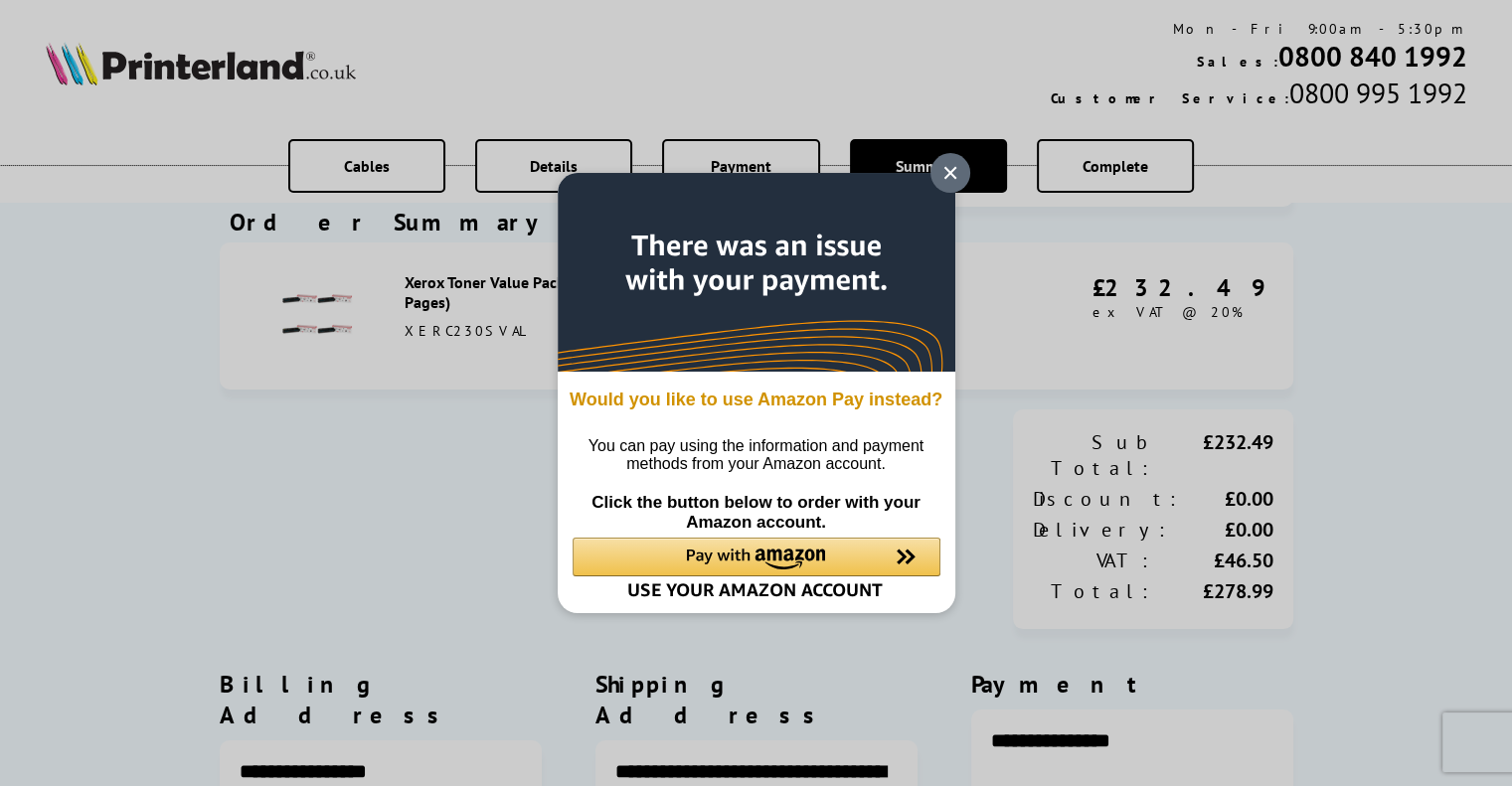 click at bounding box center (950, 173) 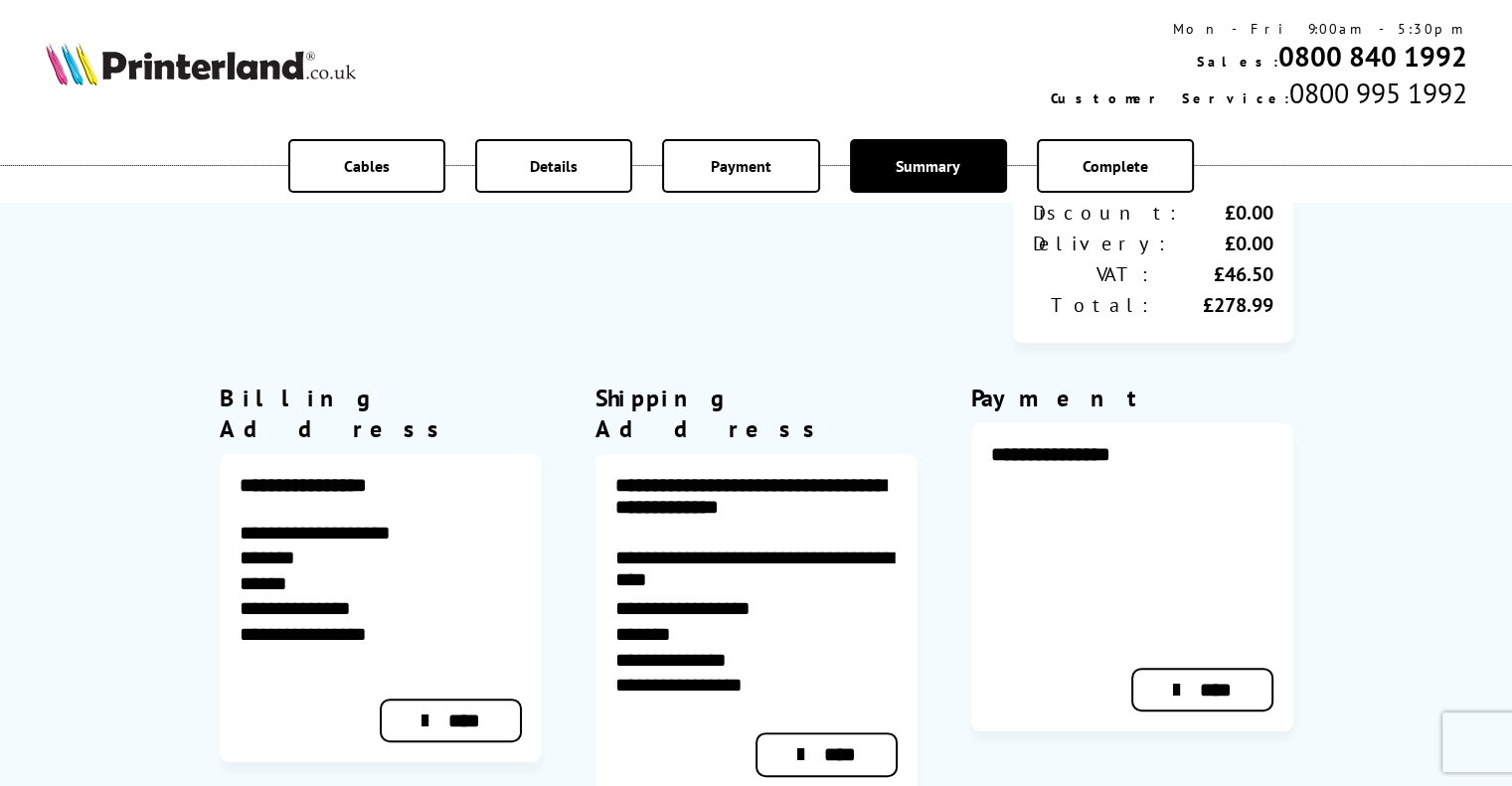 scroll, scrollTop: 596, scrollLeft: 0, axis: vertical 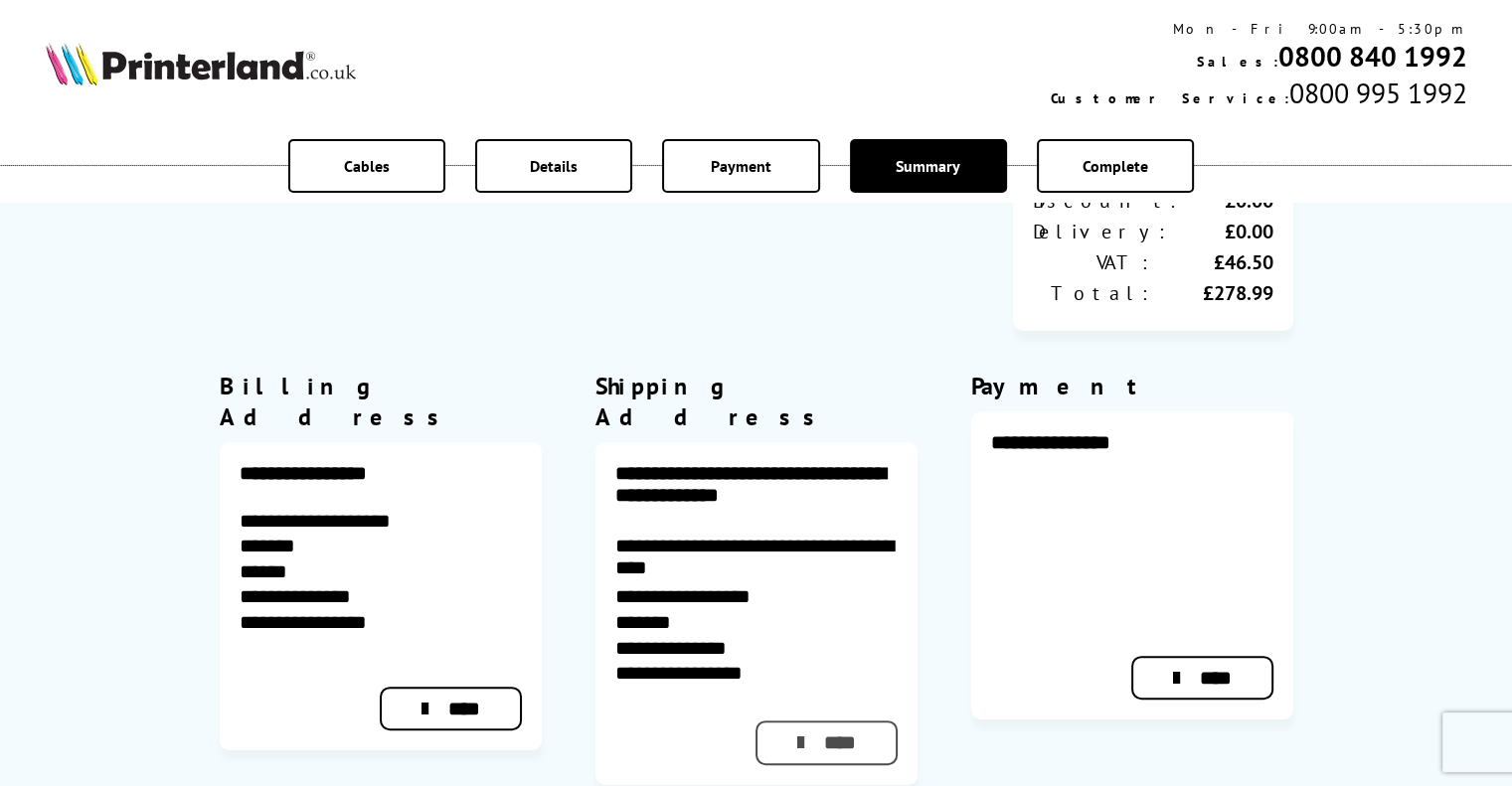 click on "****" at bounding box center (826, 742) 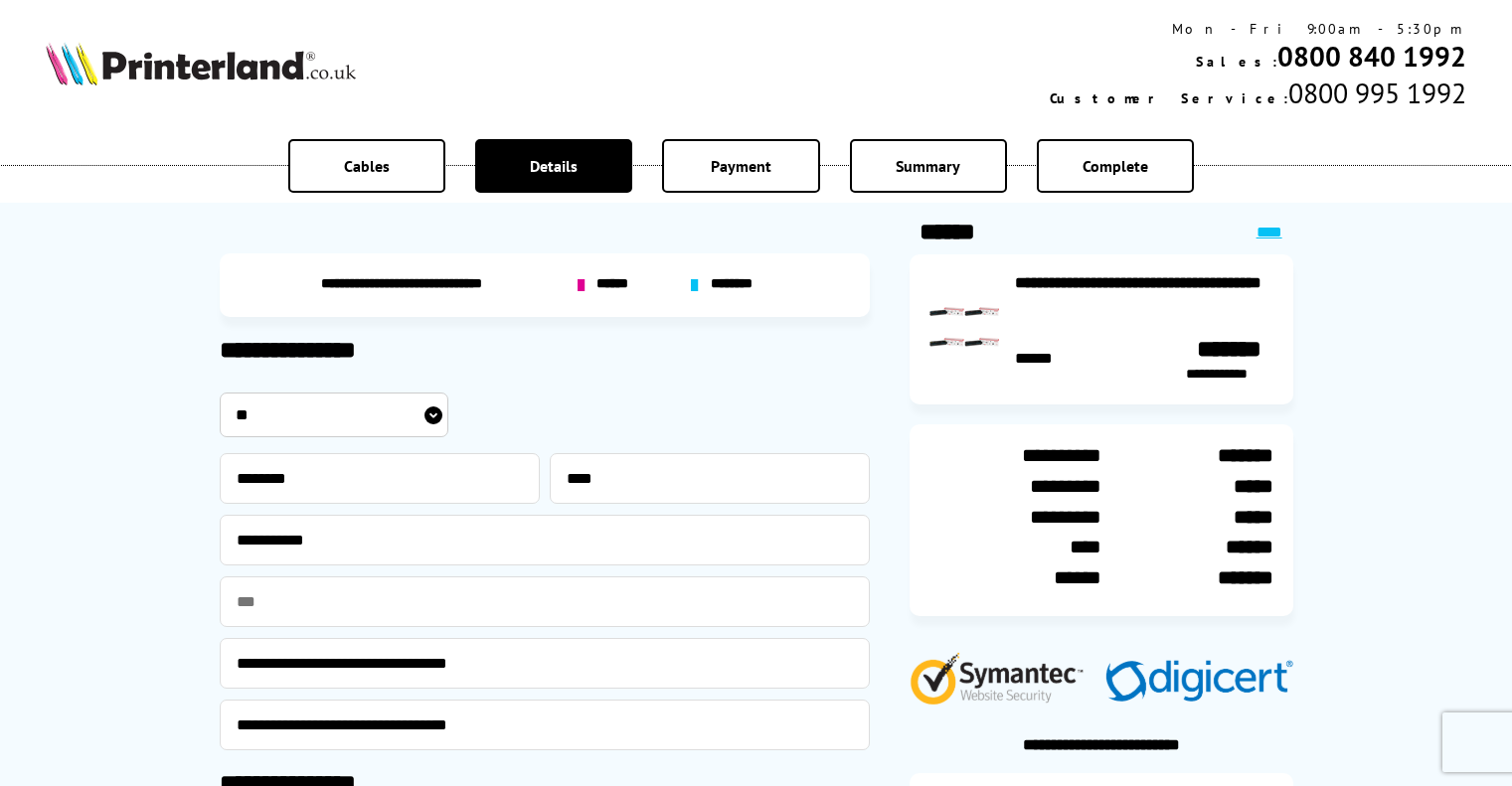 scroll, scrollTop: 0, scrollLeft: 0, axis: both 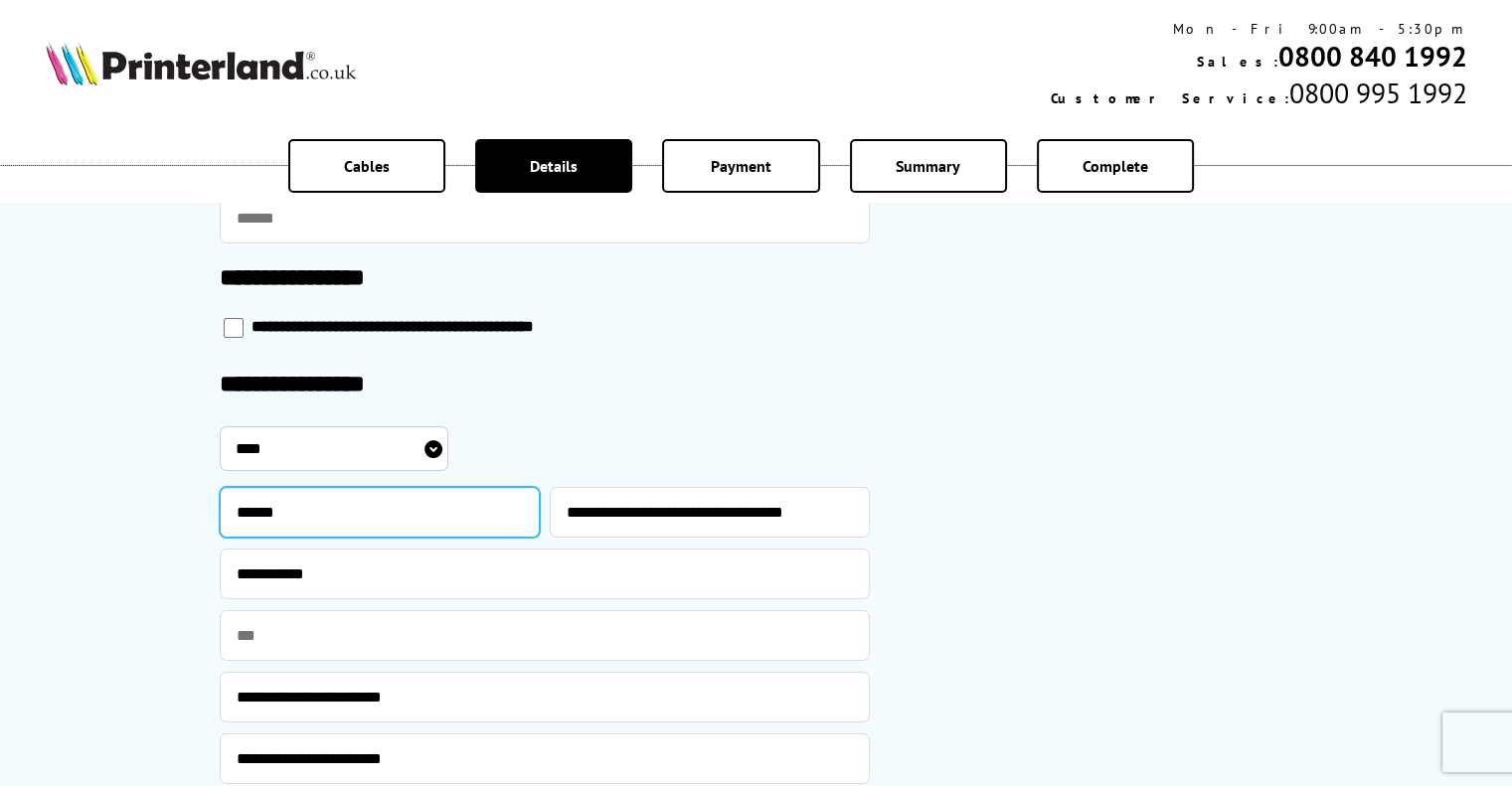 click on "******" at bounding box center (380, 512) 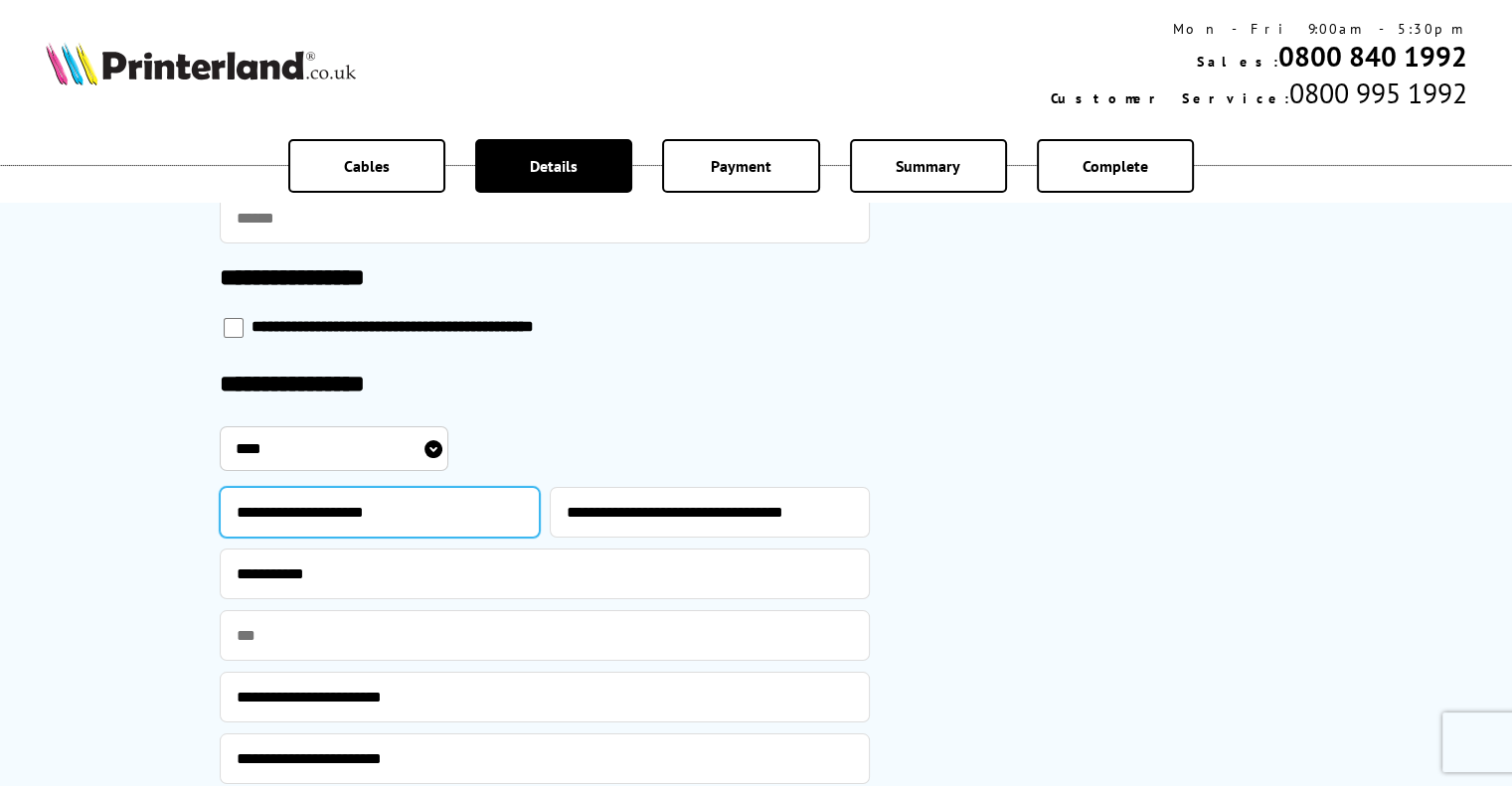 type on "**********" 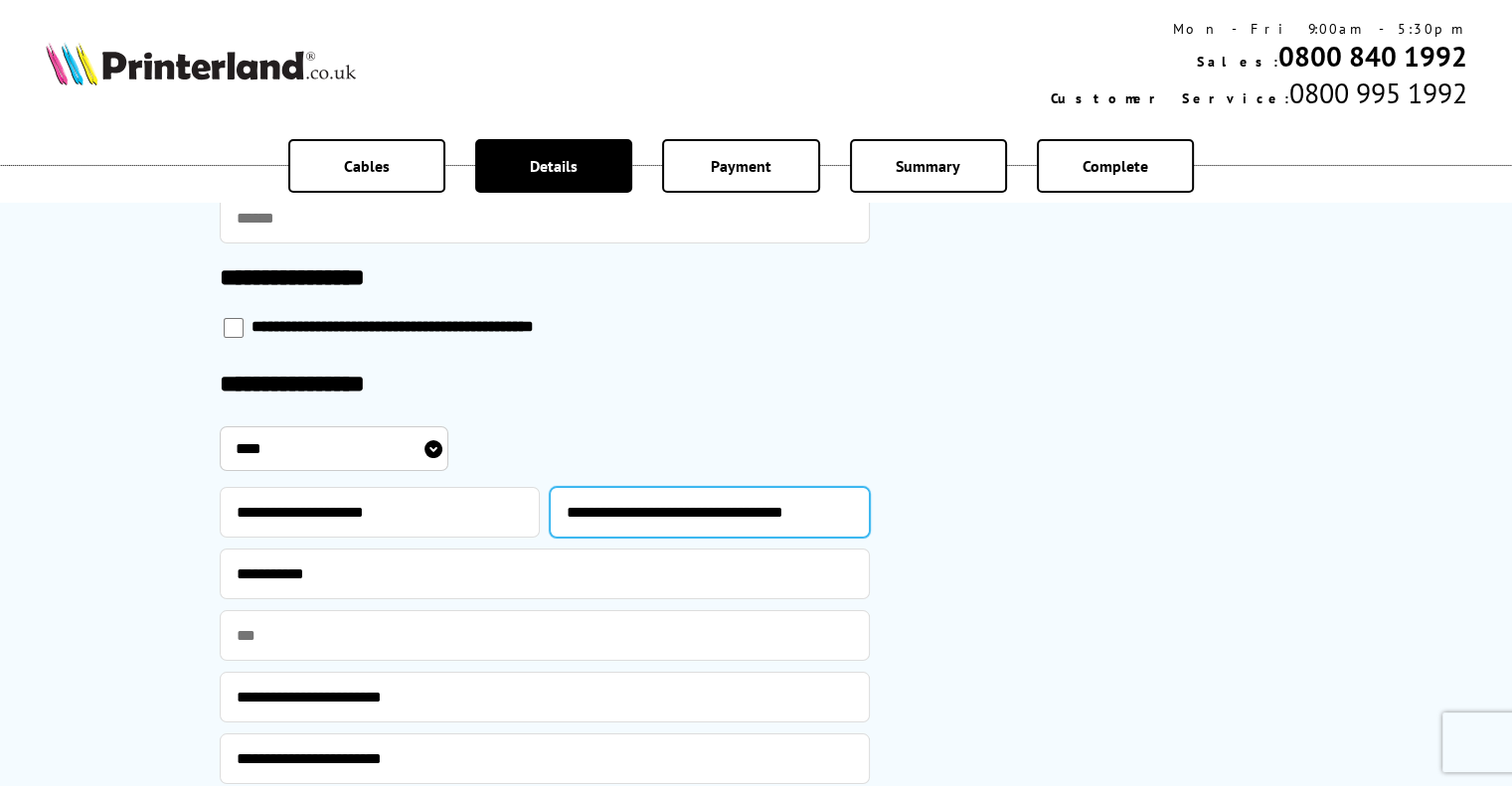 drag, startPoint x: 550, startPoint y: 504, endPoint x: 616, endPoint y: 515, distance: 66.91039 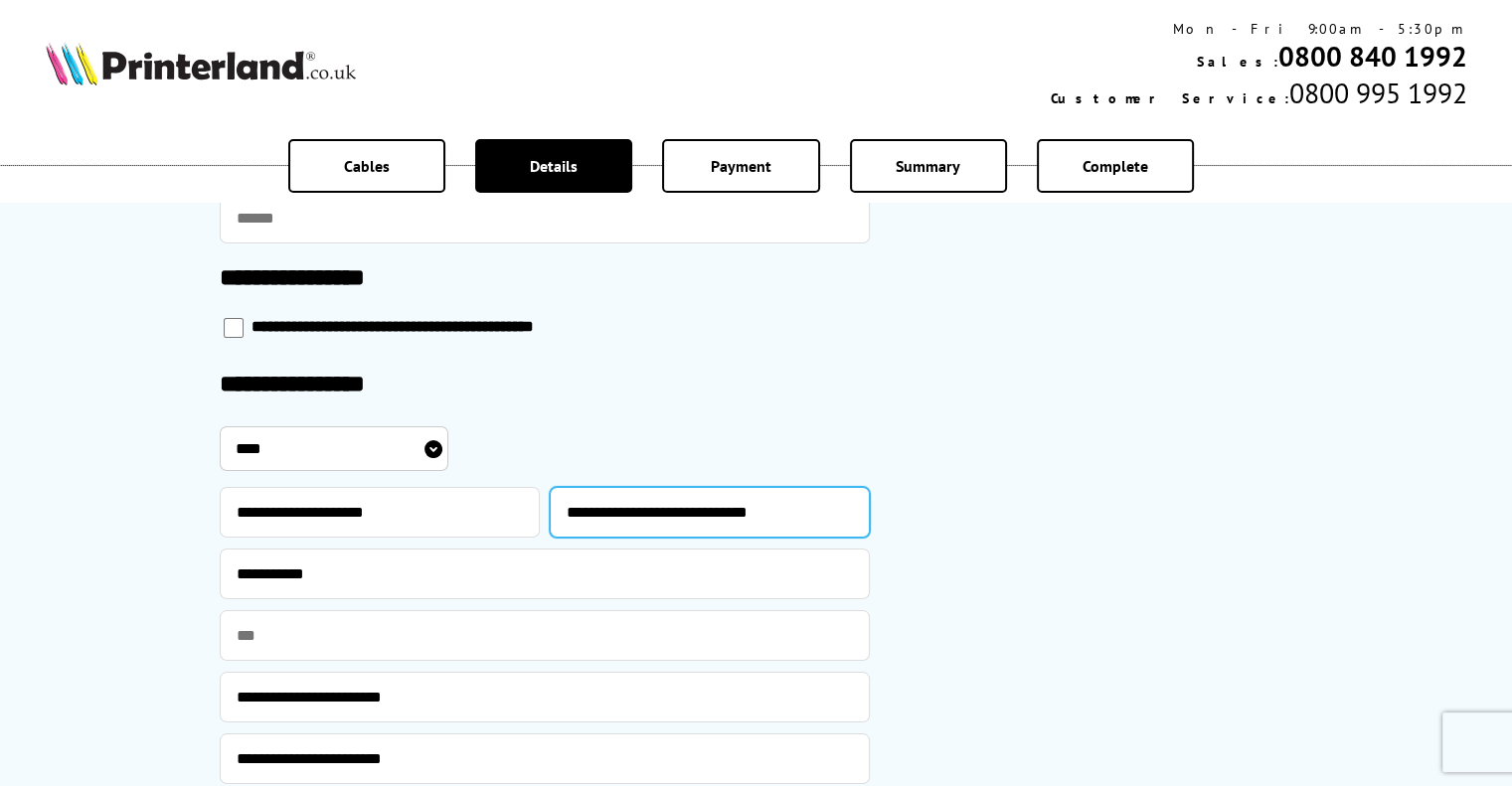 drag, startPoint x: 851, startPoint y: 514, endPoint x: 607, endPoint y: 505, distance: 244.16593 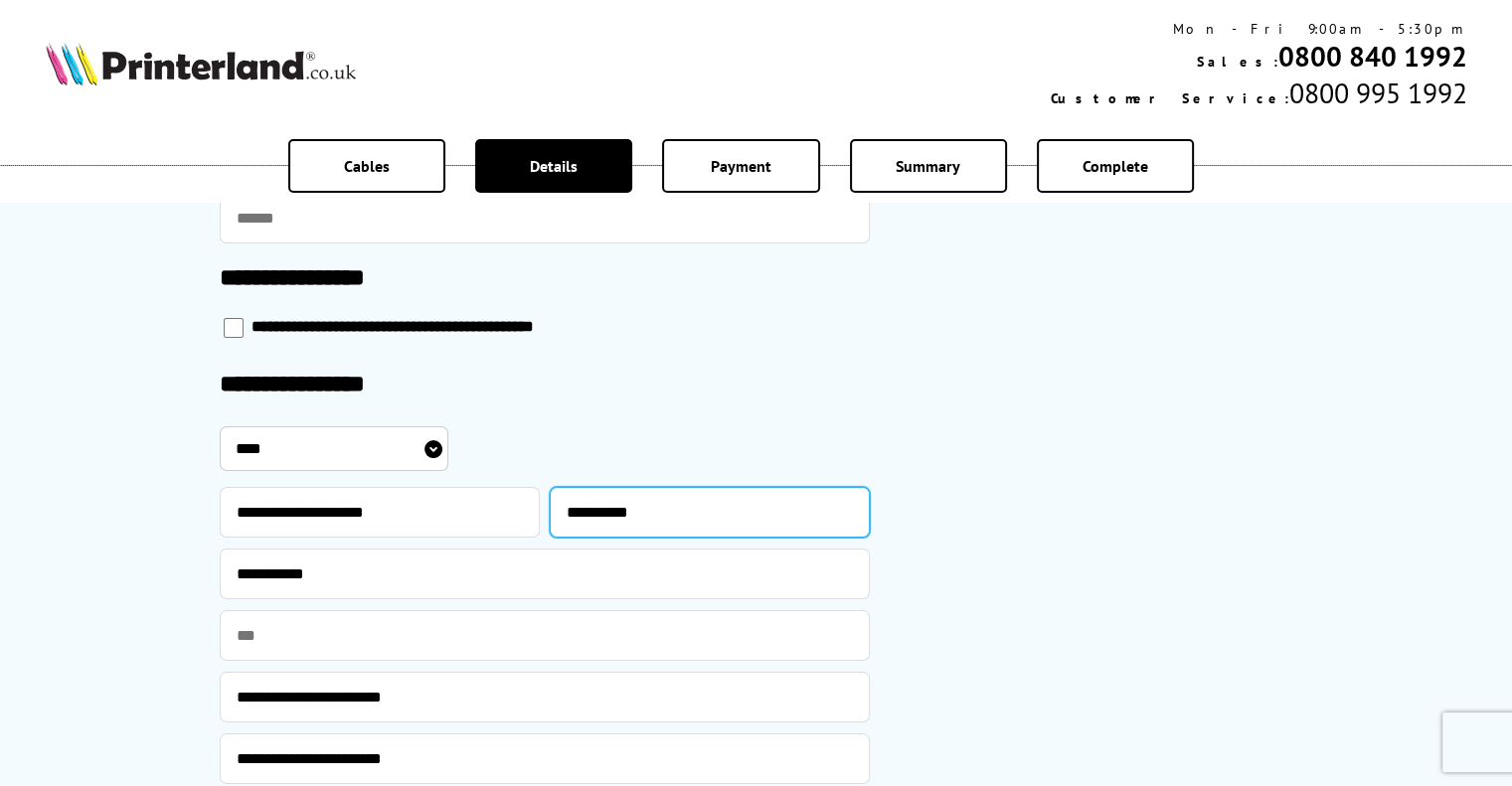 type on "**********" 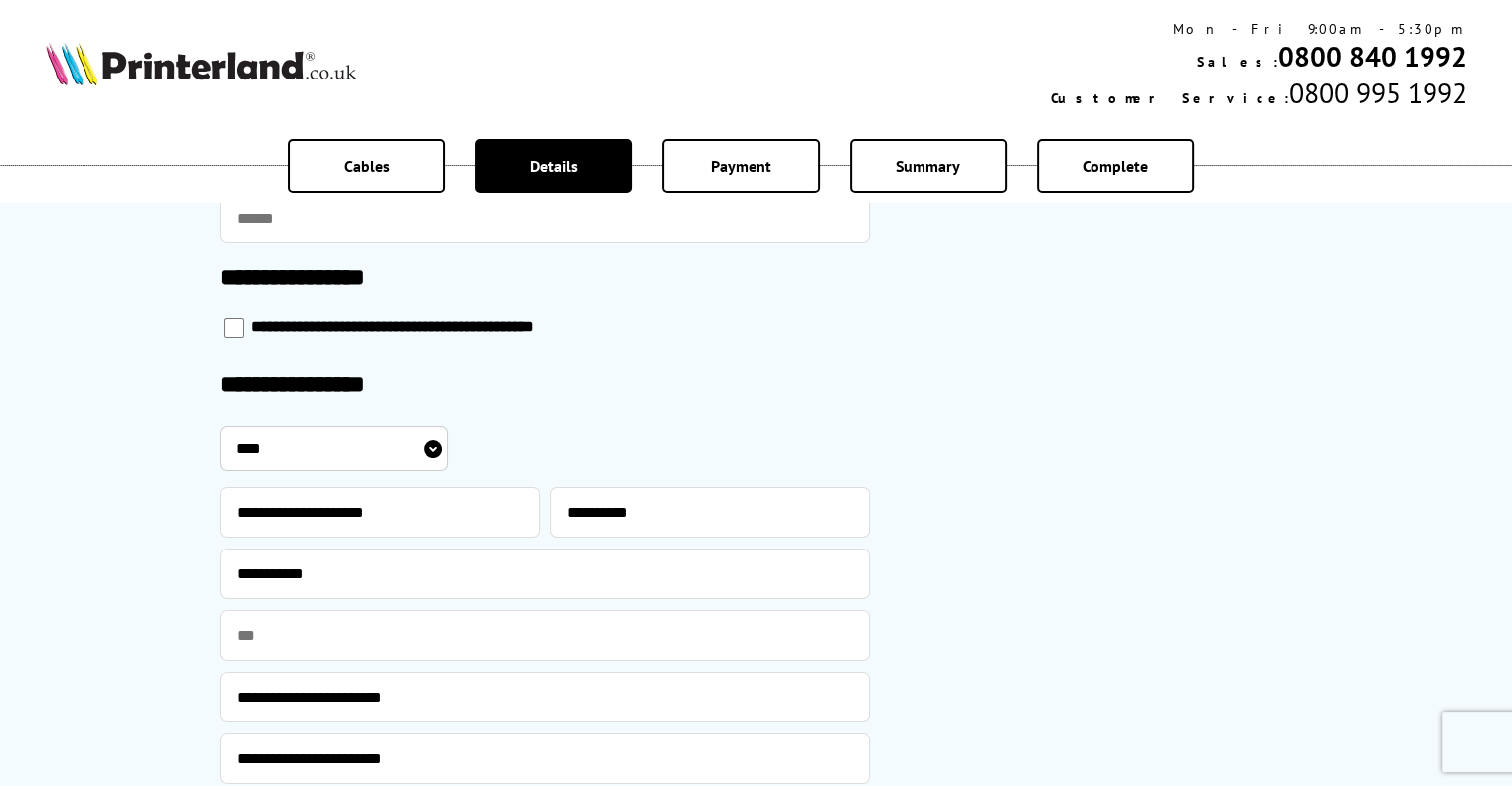click on "**********" at bounding box center [1101, 298] 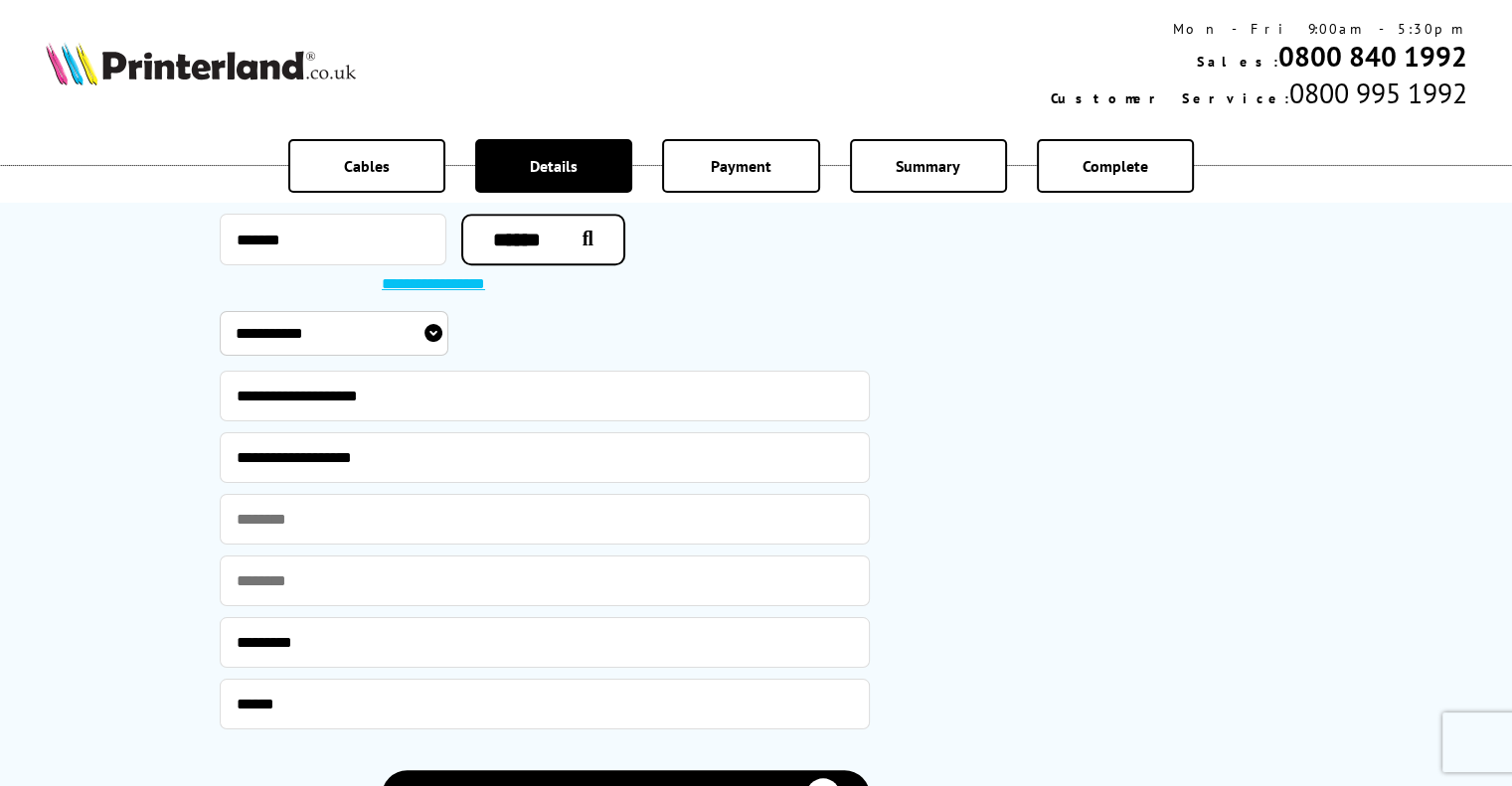 scroll, scrollTop: 1987, scrollLeft: 0, axis: vertical 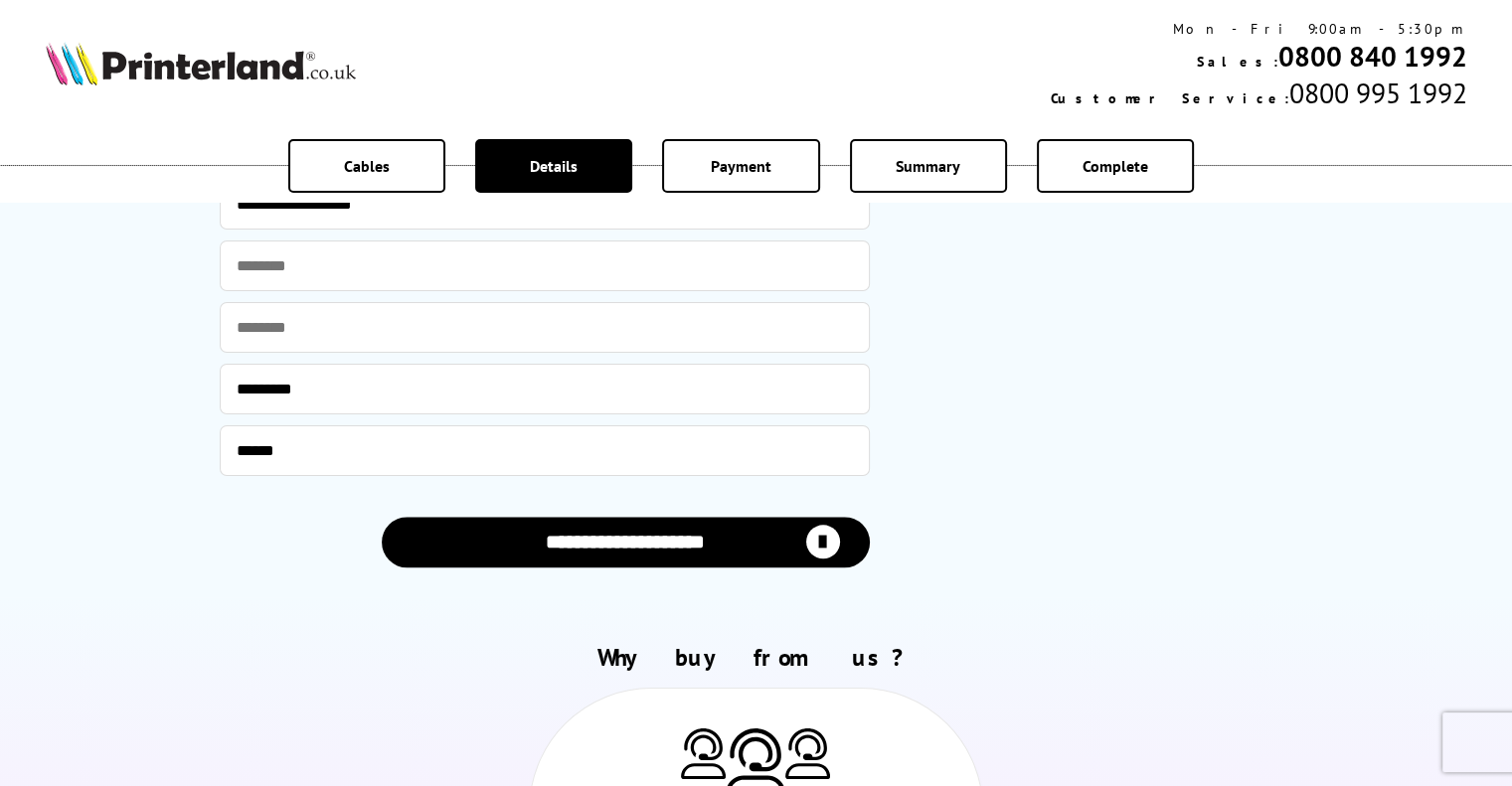 click on "**********" at bounding box center (625, 542) 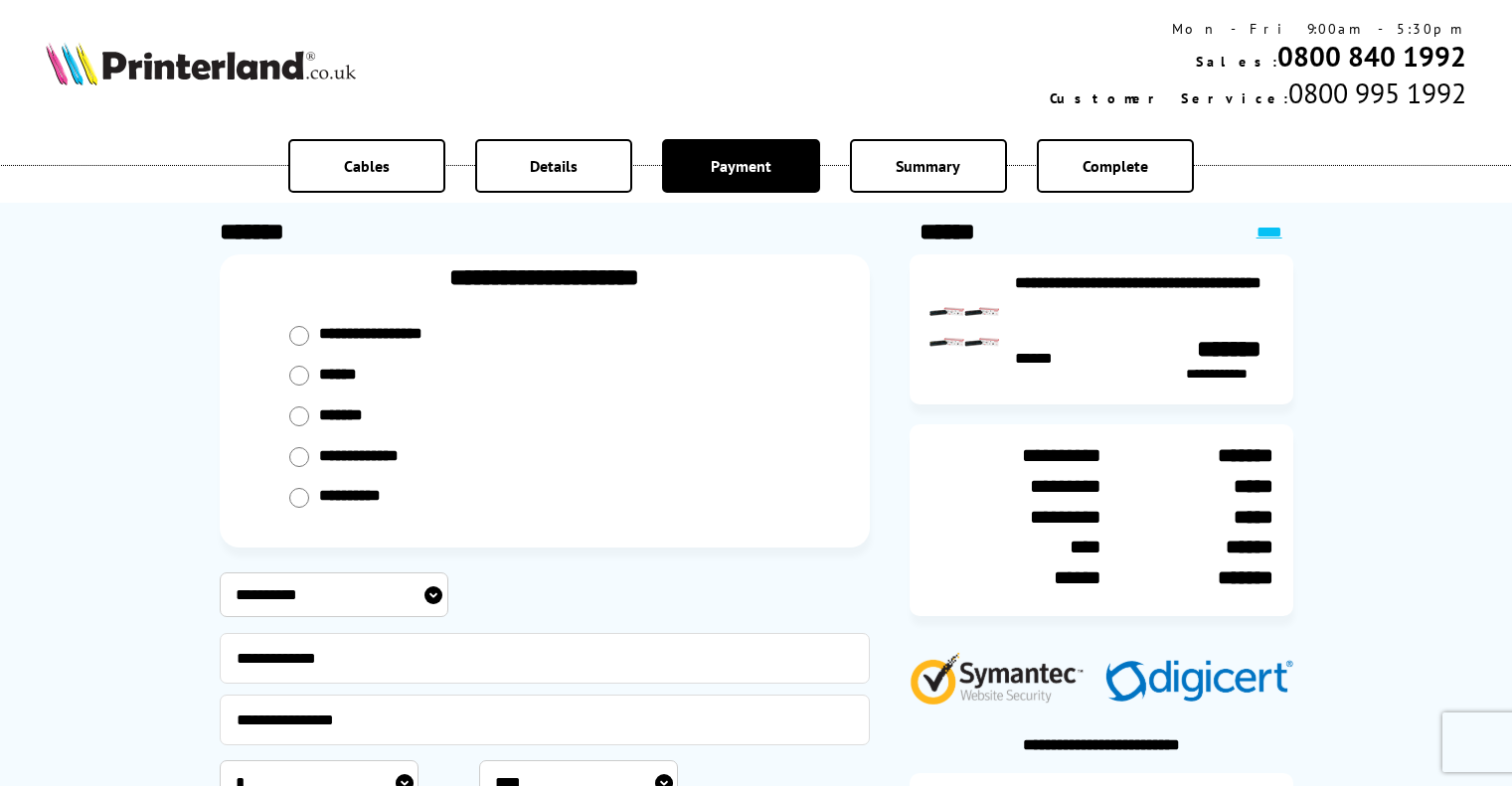 scroll, scrollTop: 0, scrollLeft: 0, axis: both 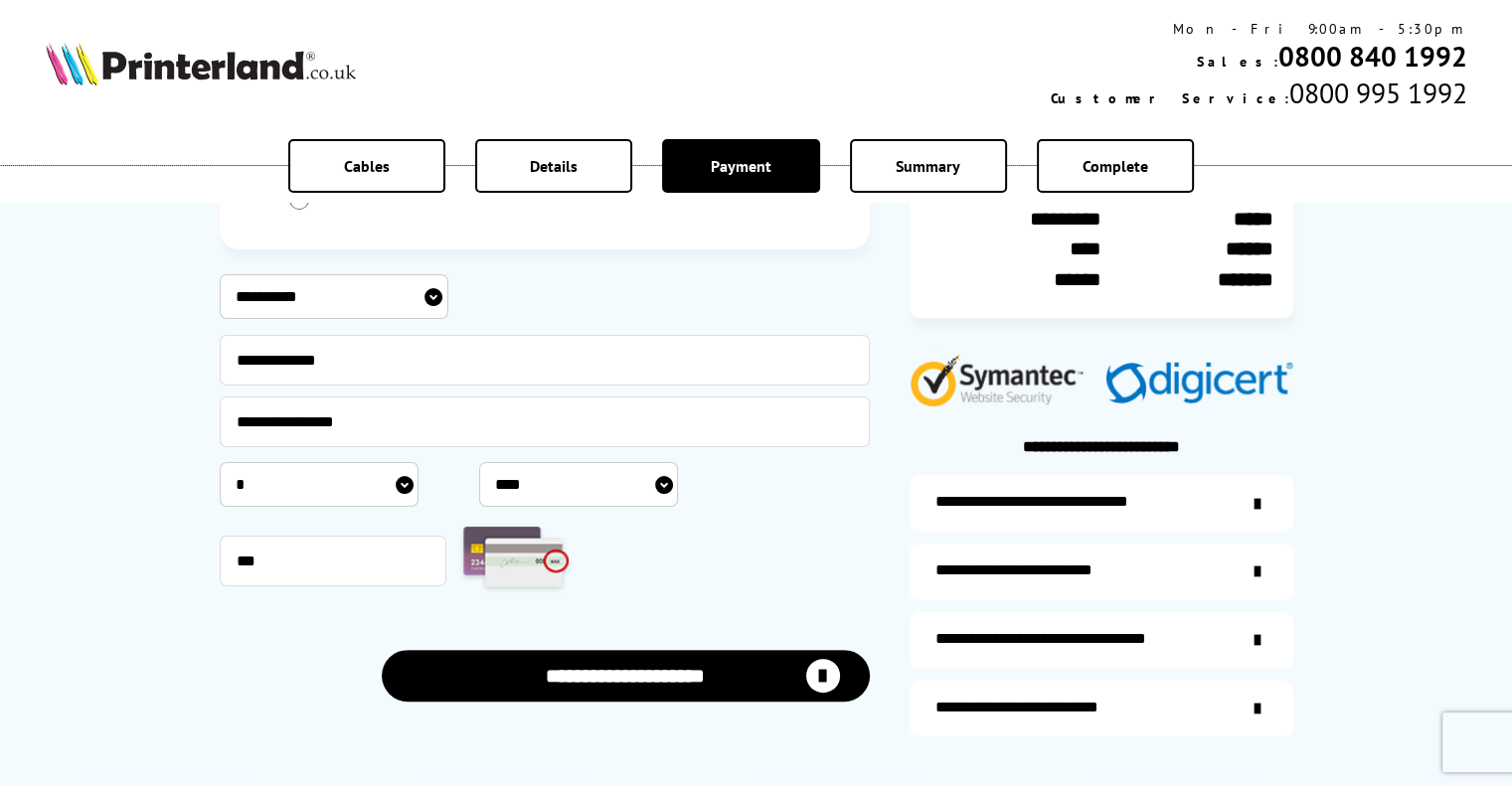 click on "**********" at bounding box center [625, 675] 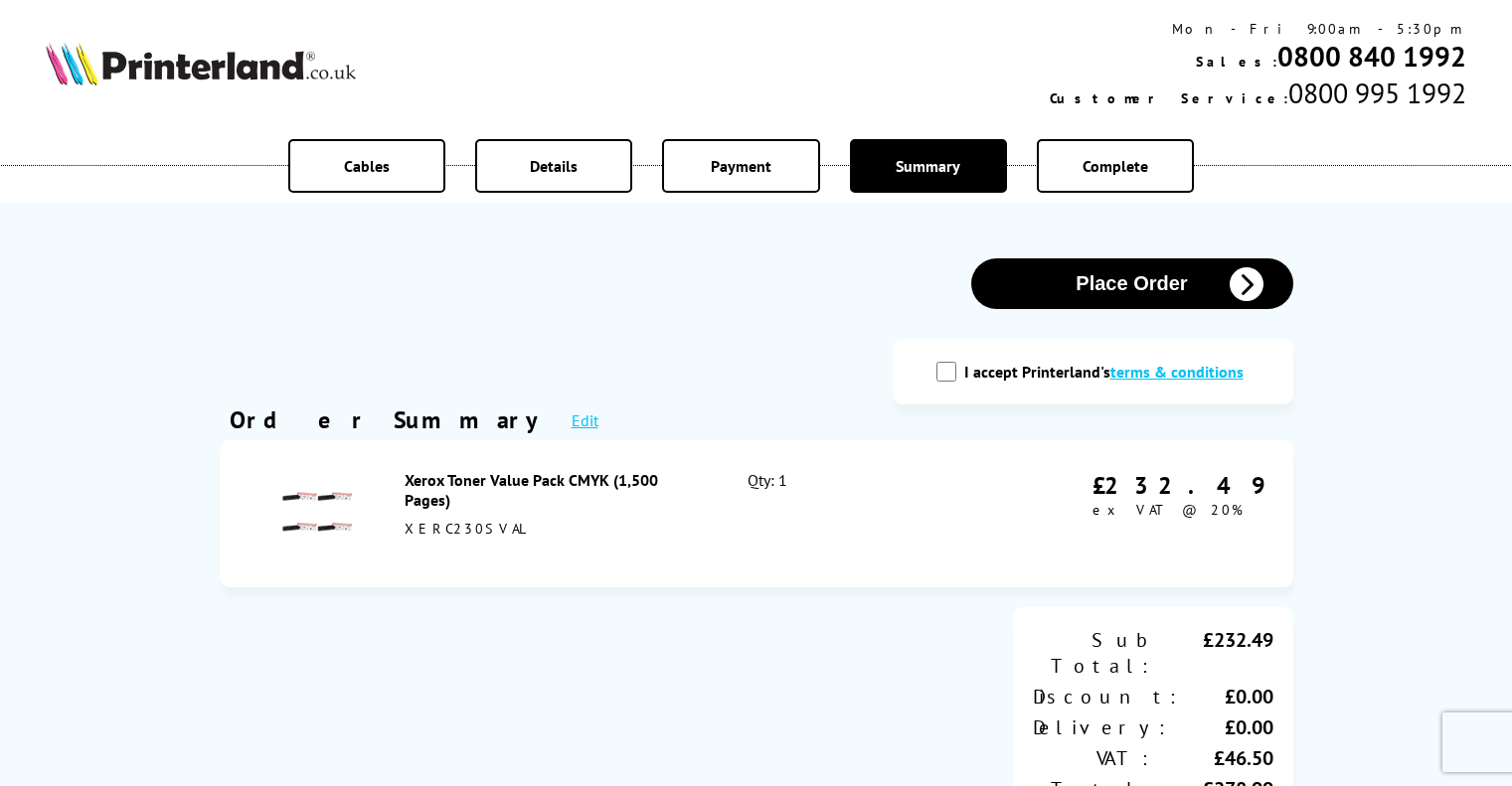scroll, scrollTop: 0, scrollLeft: 0, axis: both 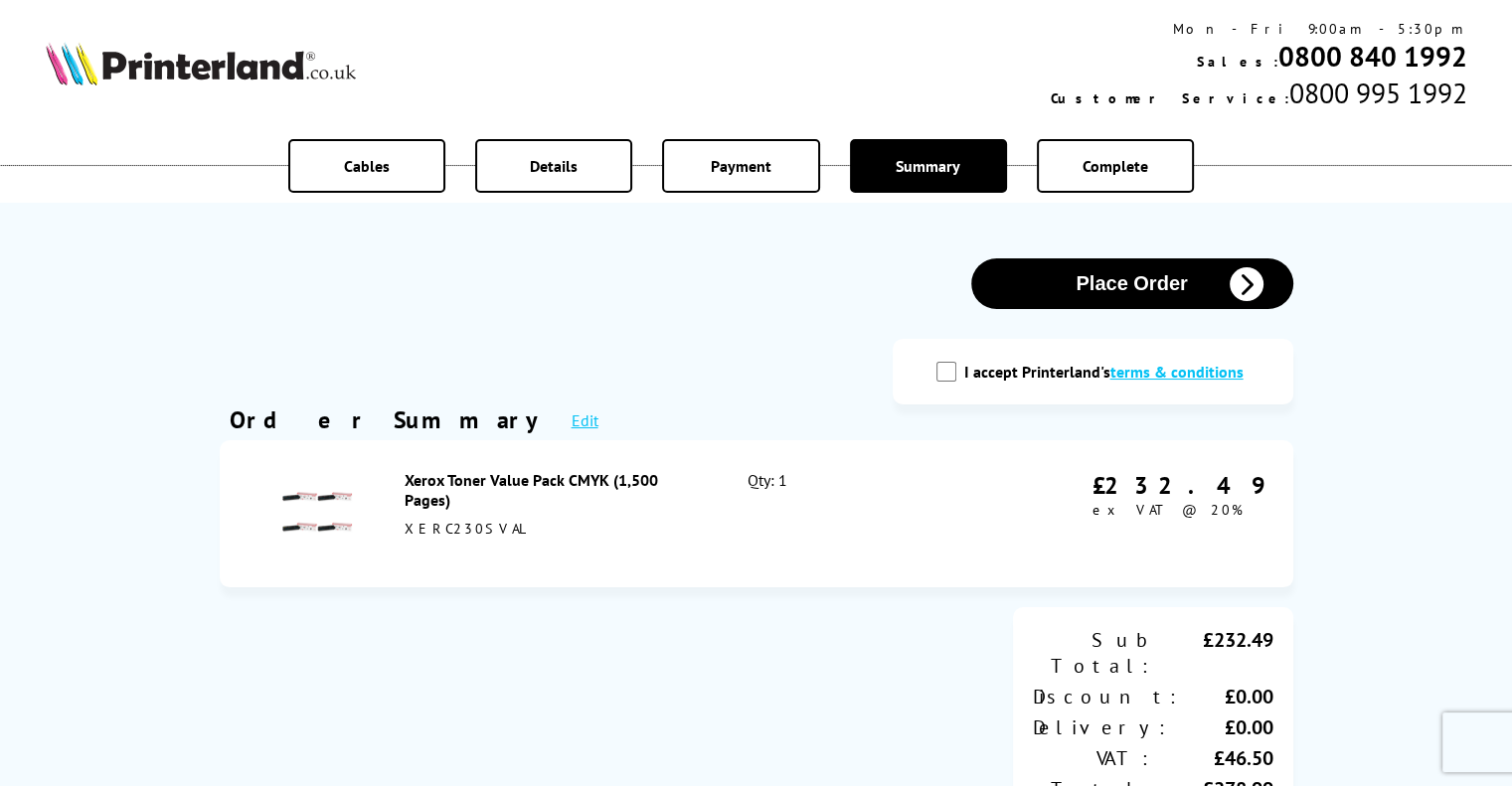 click on "I accept Printerland's  terms & conditions" at bounding box center [946, 372] 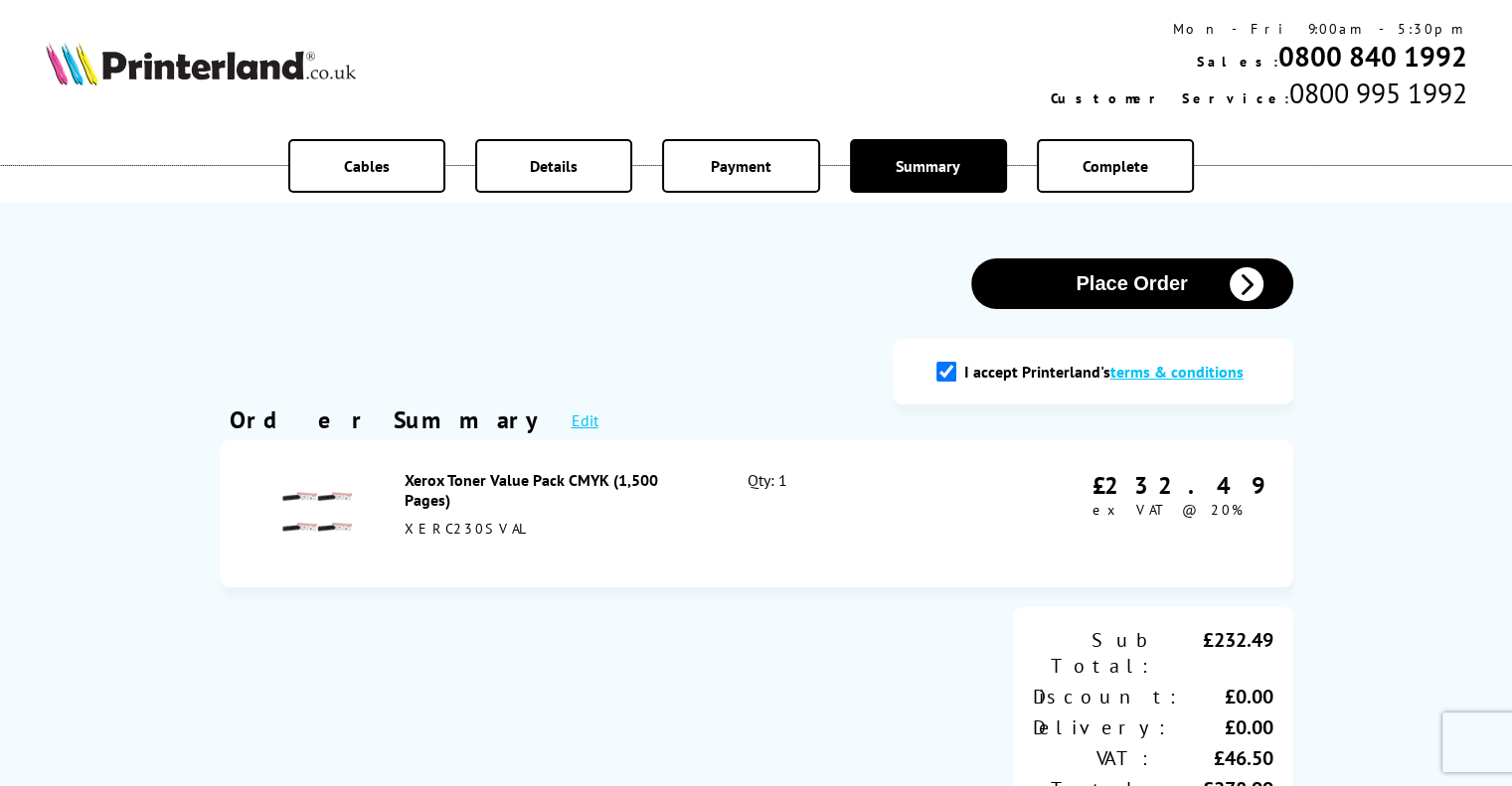 click on "Place Order" at bounding box center [1132, 283] 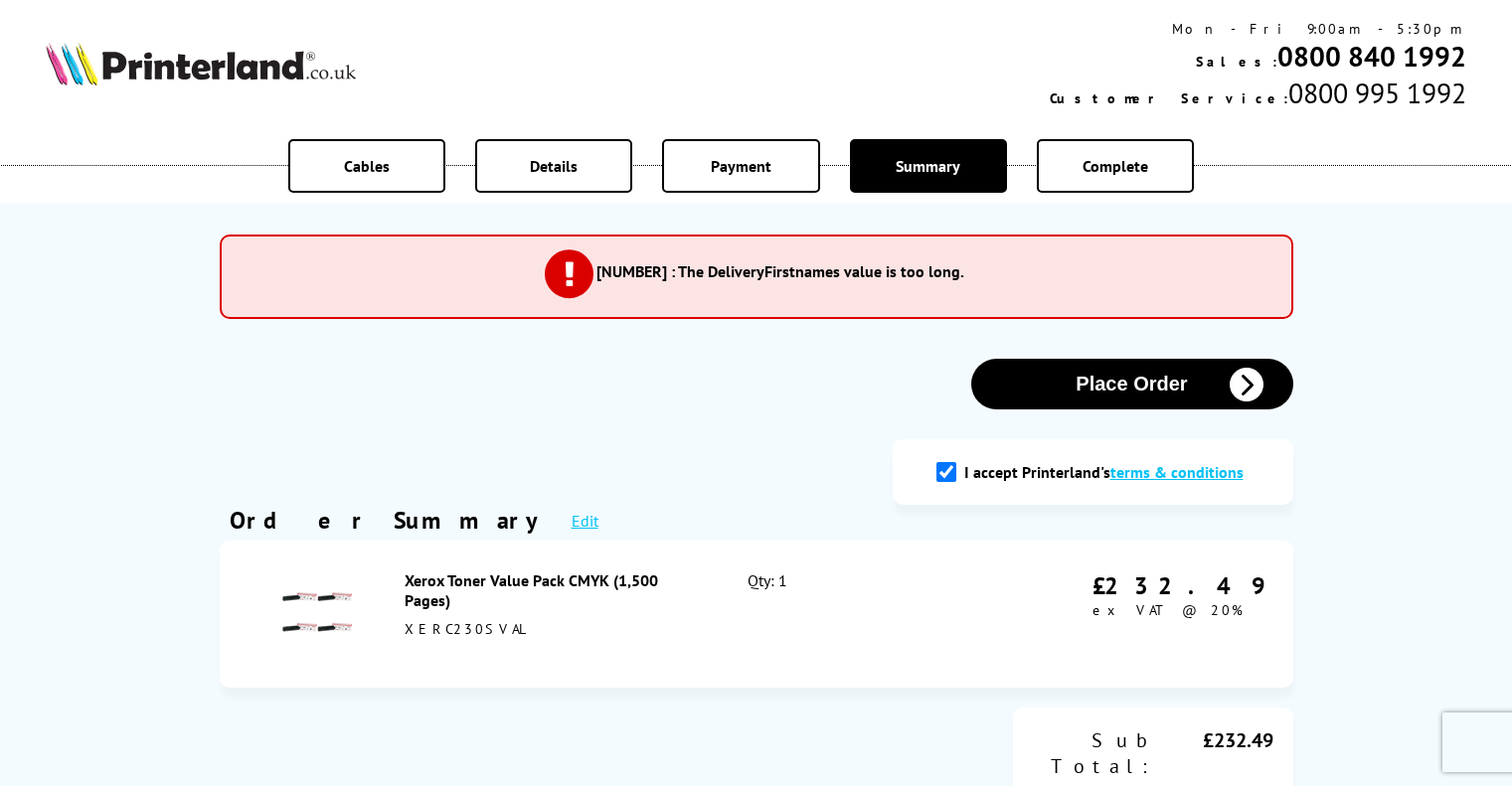 scroll, scrollTop: 0, scrollLeft: 0, axis: both 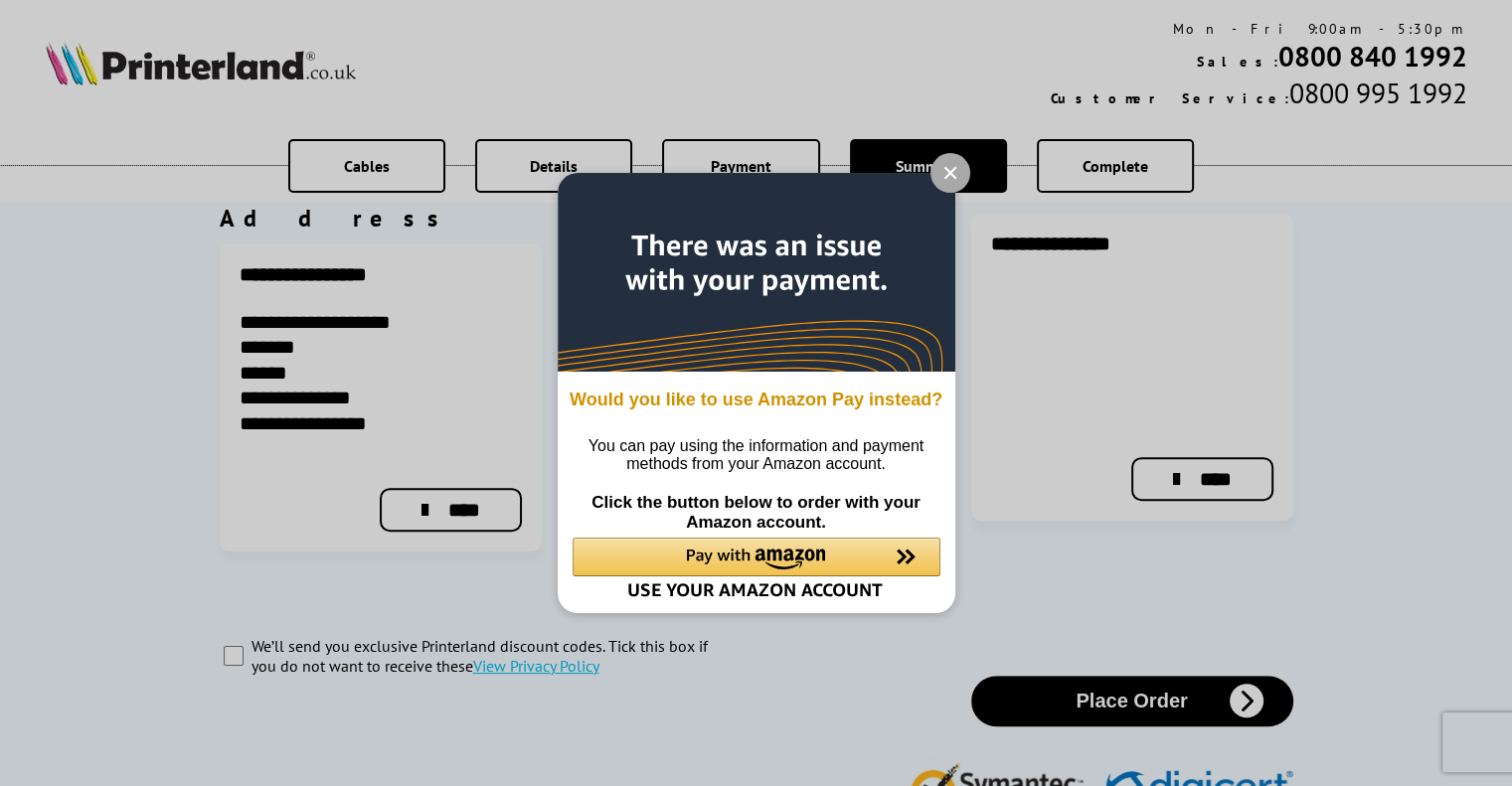 drag, startPoint x: 803, startPoint y: 484, endPoint x: 833, endPoint y: 471, distance: 32.695565 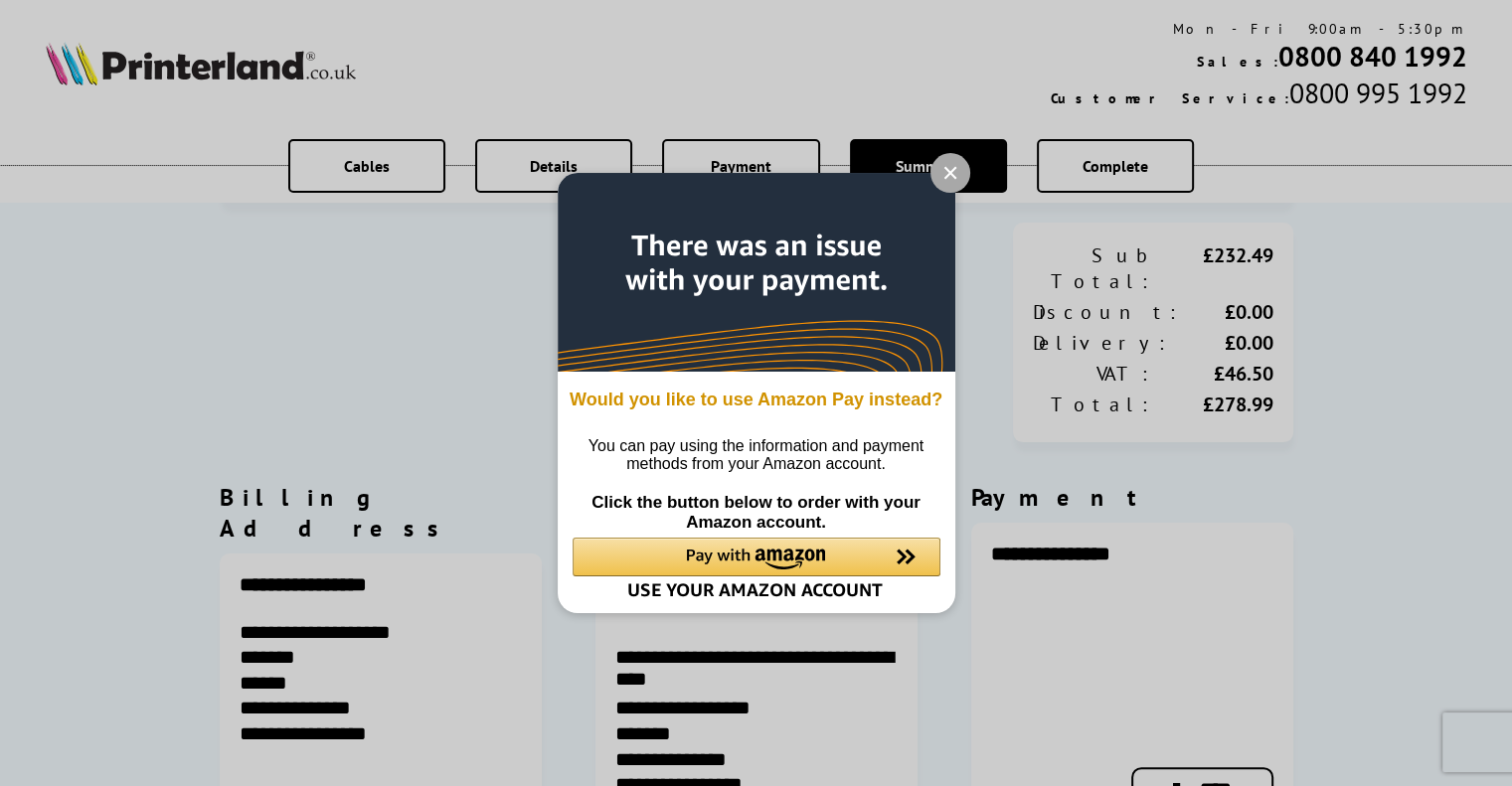 scroll, scrollTop: 298, scrollLeft: 0, axis: vertical 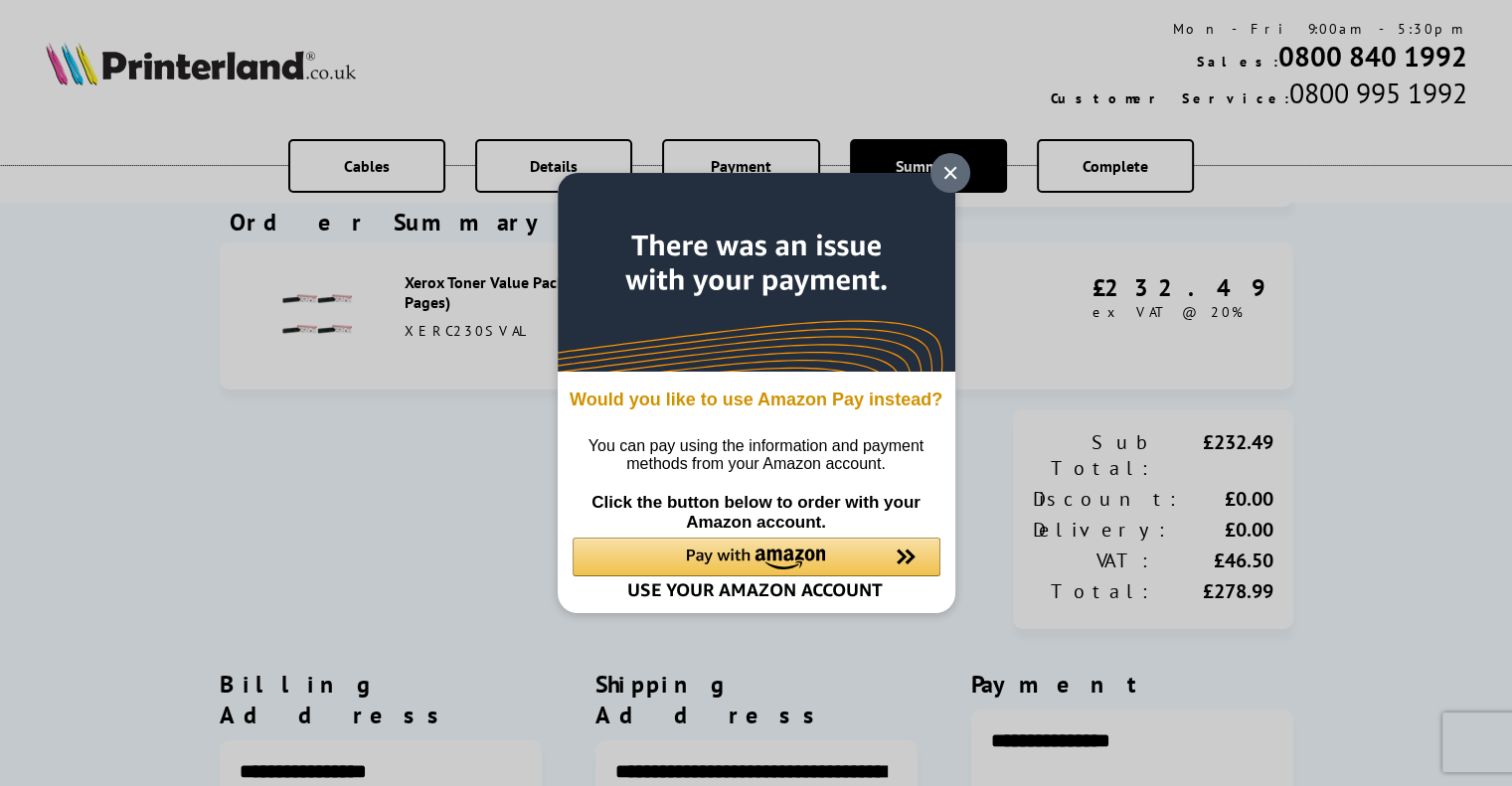 click at bounding box center [950, 173] 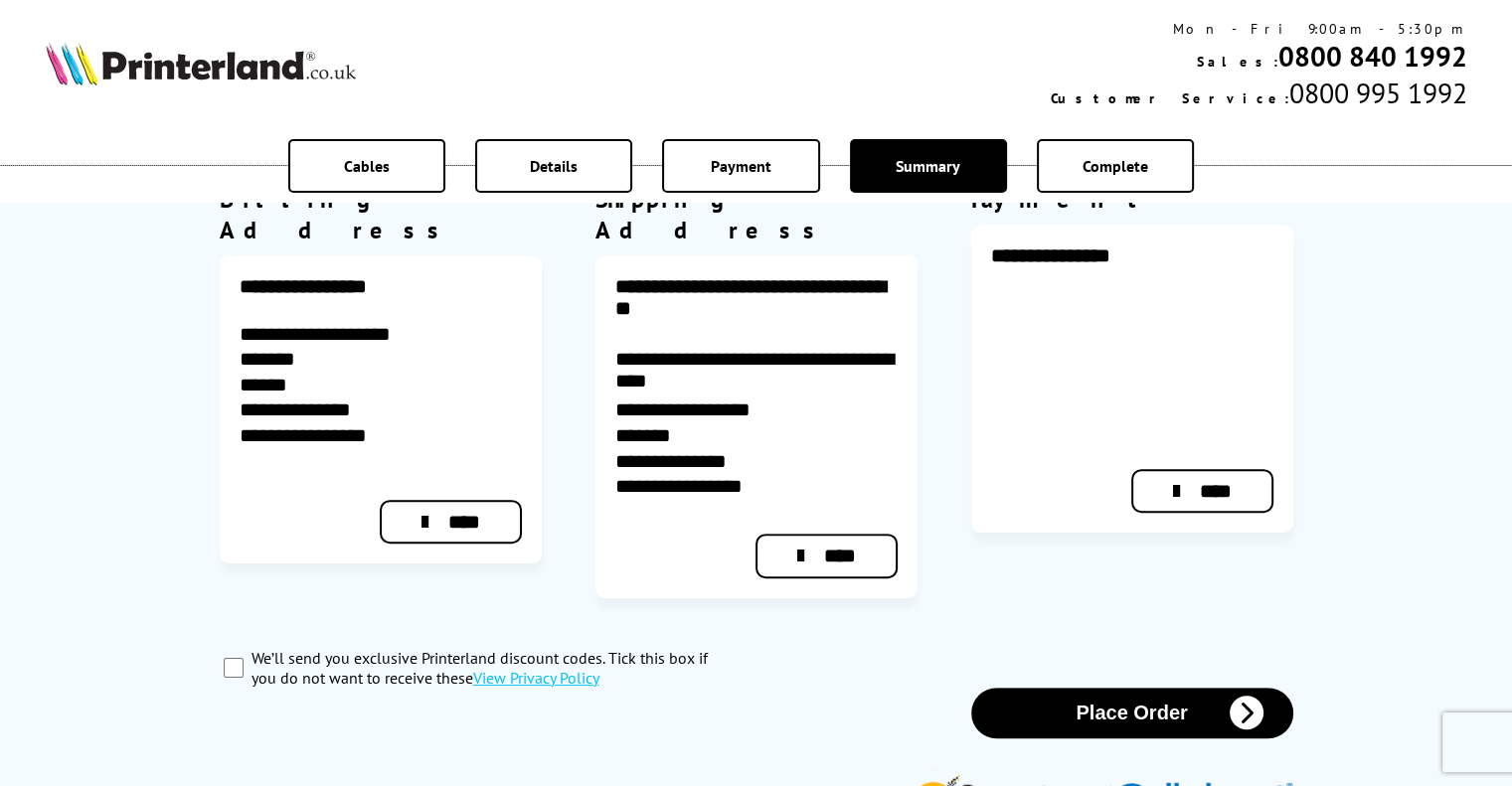 scroll, scrollTop: 795, scrollLeft: 0, axis: vertical 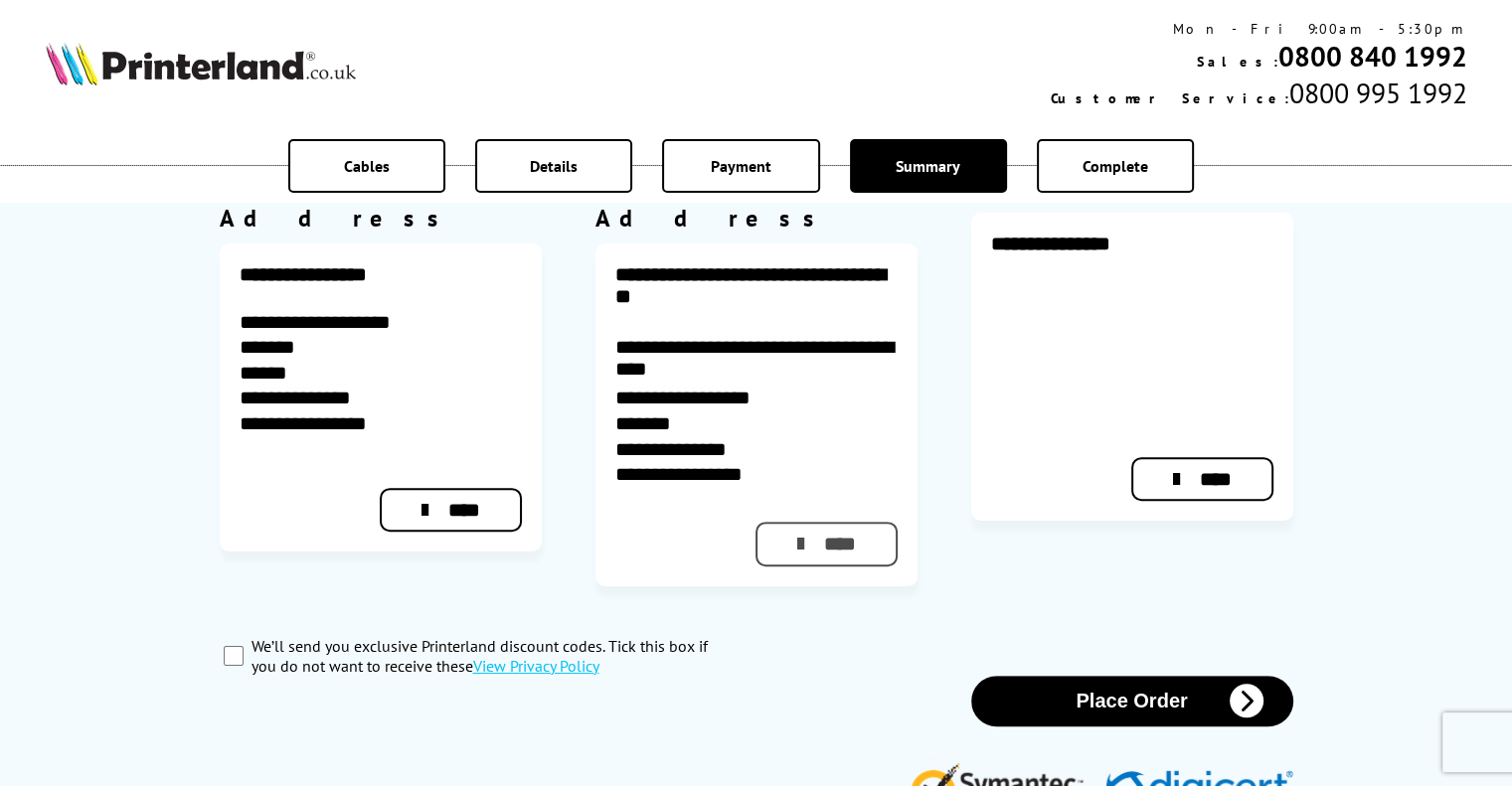 click on "****" at bounding box center (826, 544) 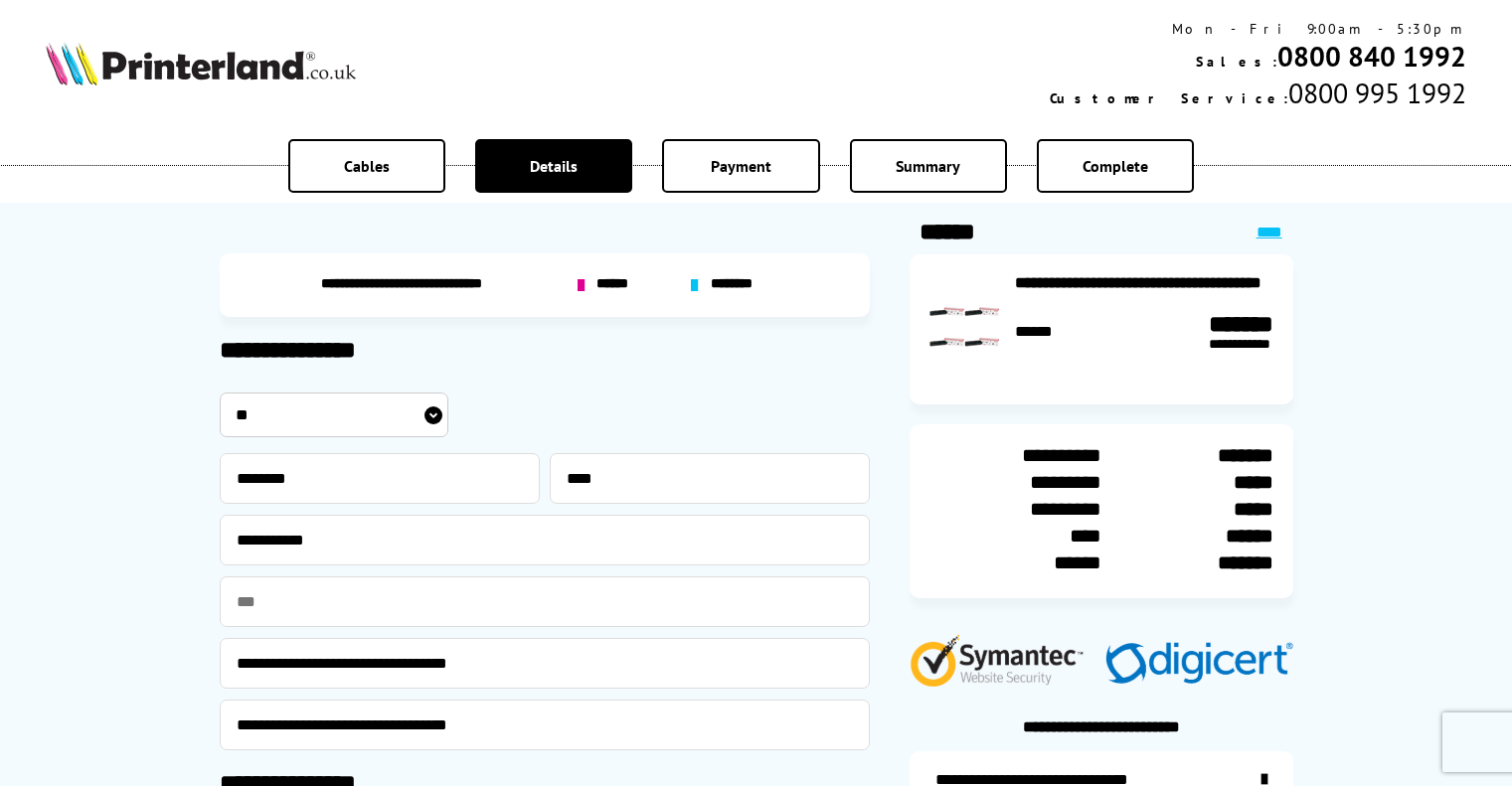 scroll, scrollTop: 0, scrollLeft: 0, axis: both 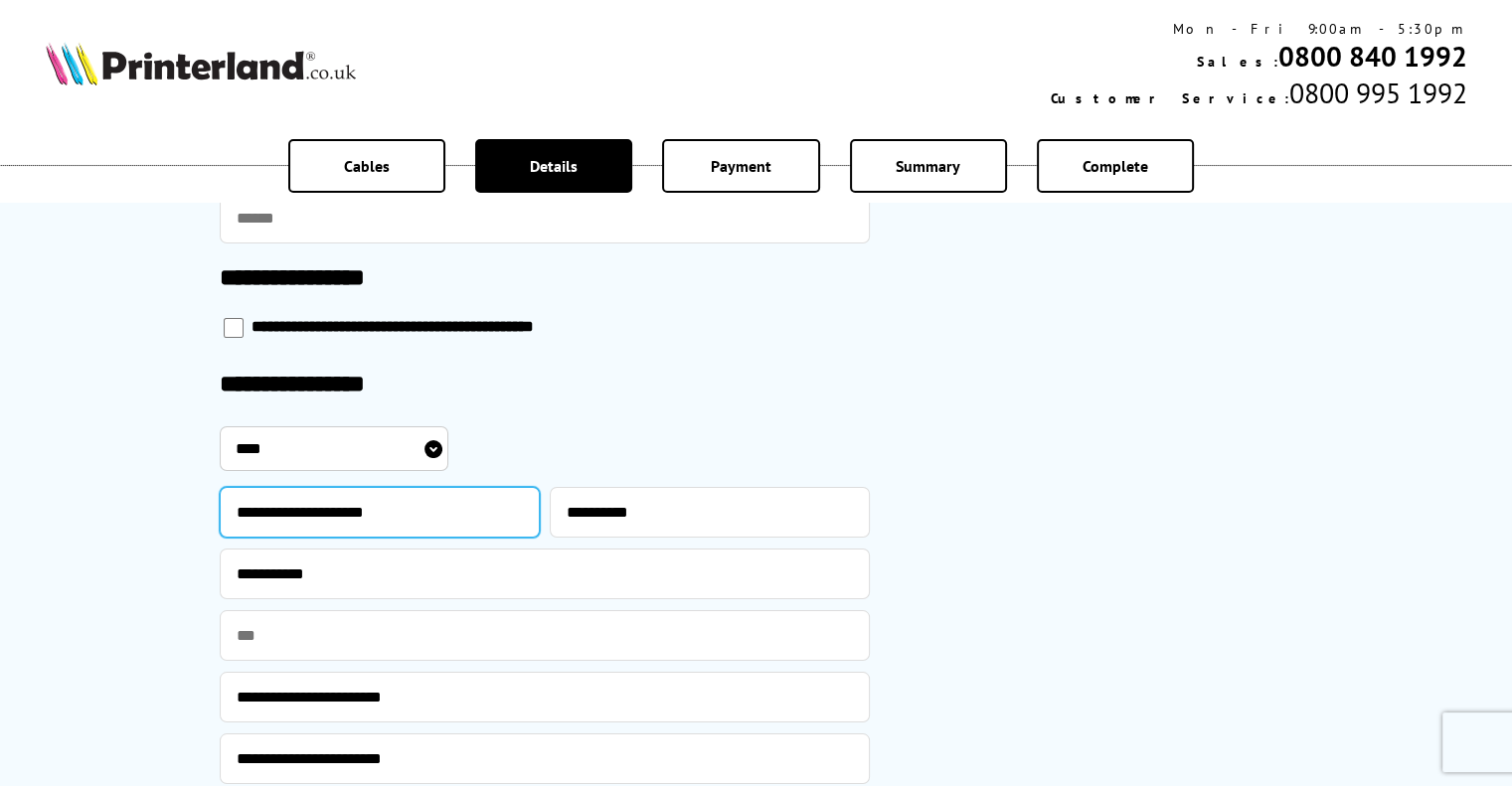 drag, startPoint x: 425, startPoint y: 516, endPoint x: 293, endPoint y: 510, distance: 132.13629 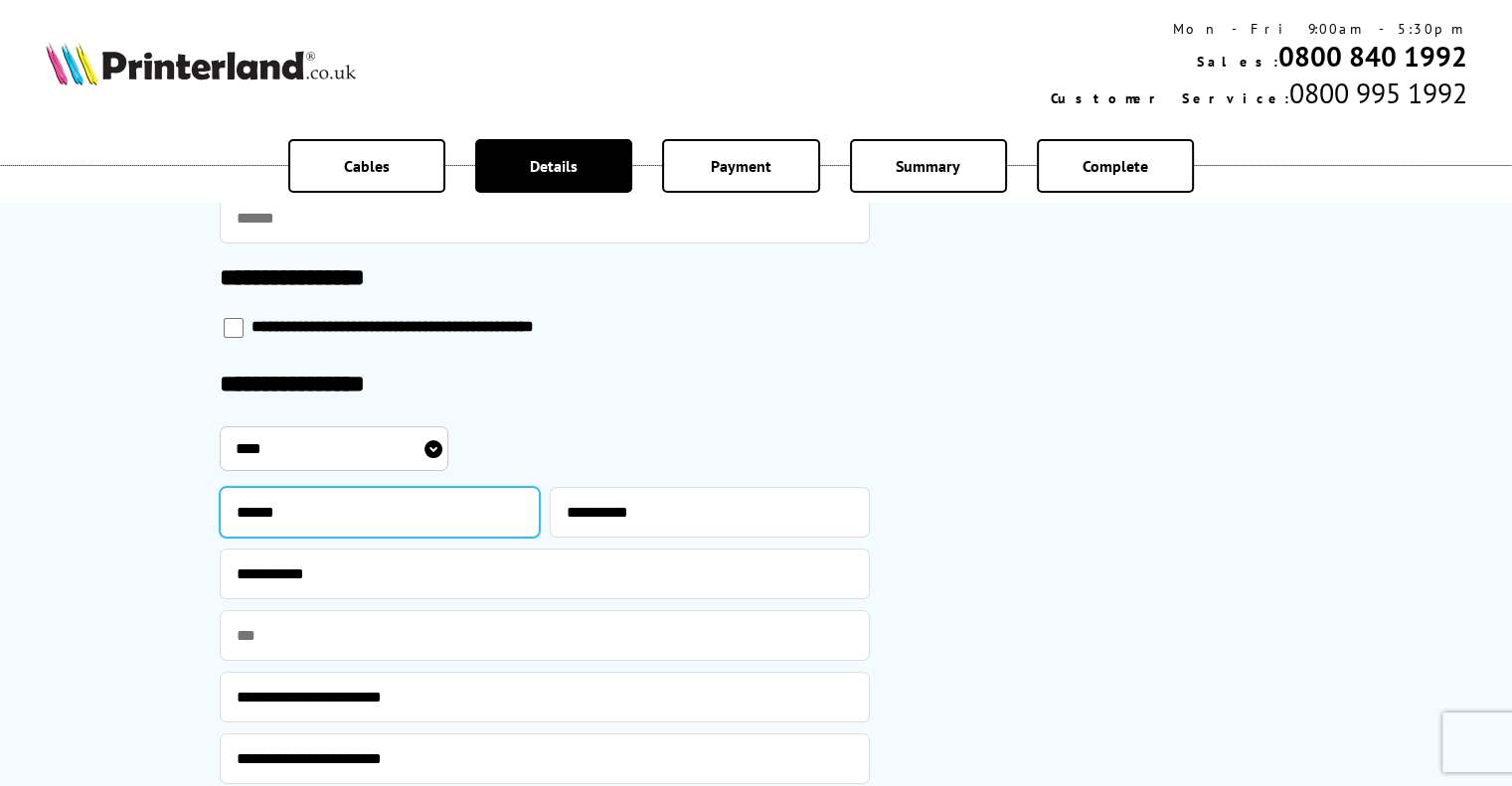 type on "******" 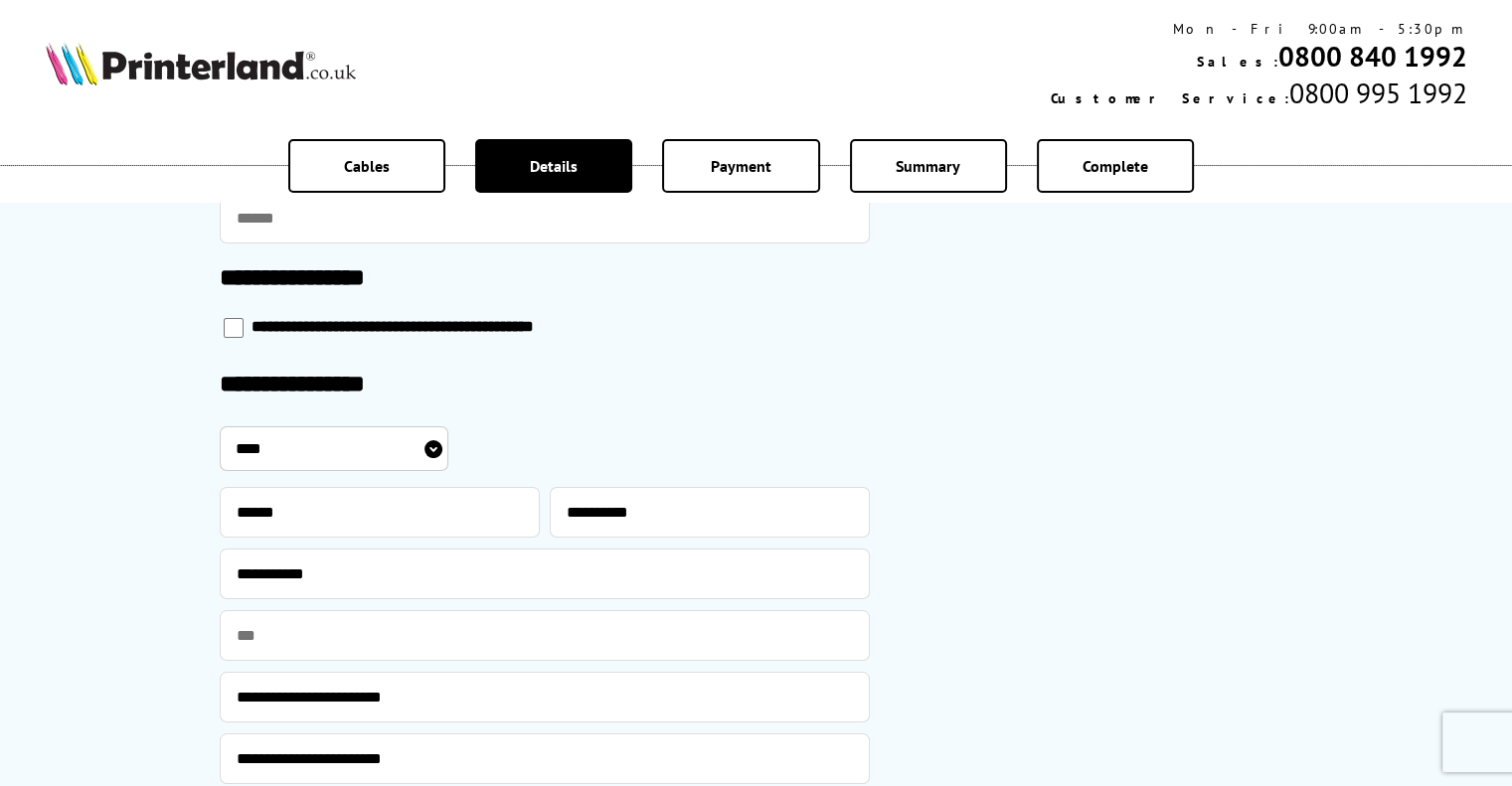 click on "**********" at bounding box center (1101, 298) 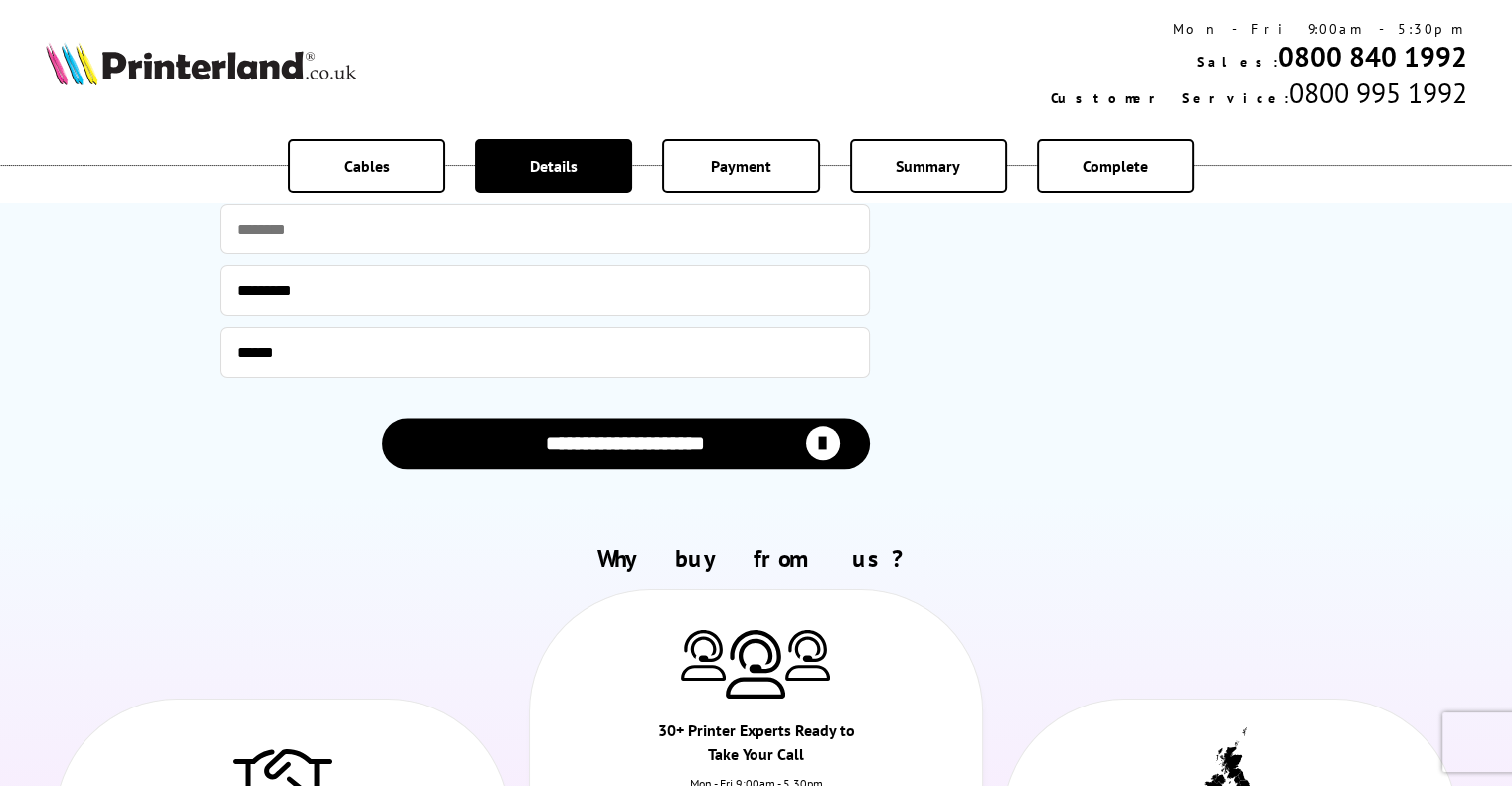 scroll, scrollTop: 2087, scrollLeft: 0, axis: vertical 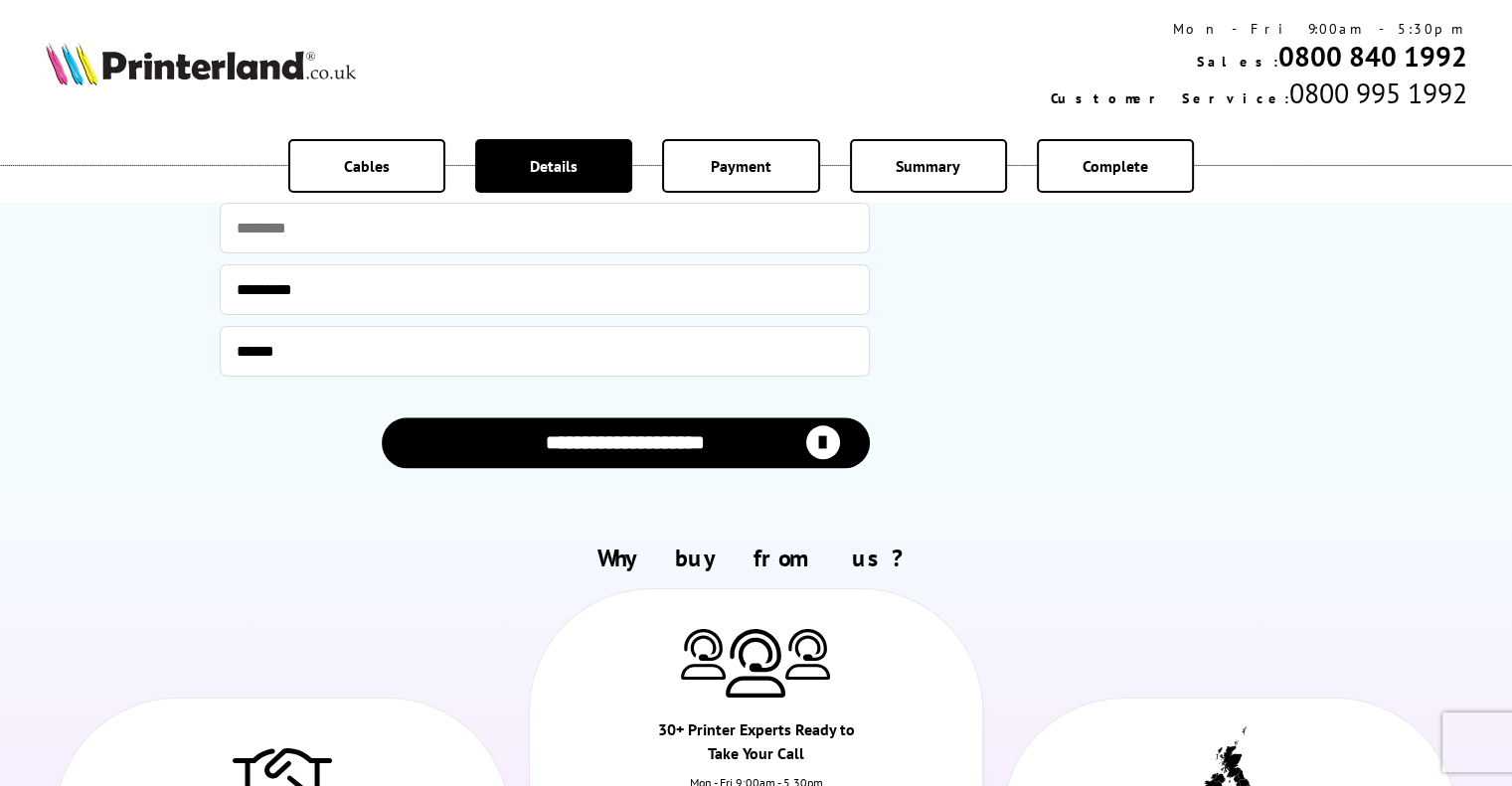 click on "**********" at bounding box center (625, 442) 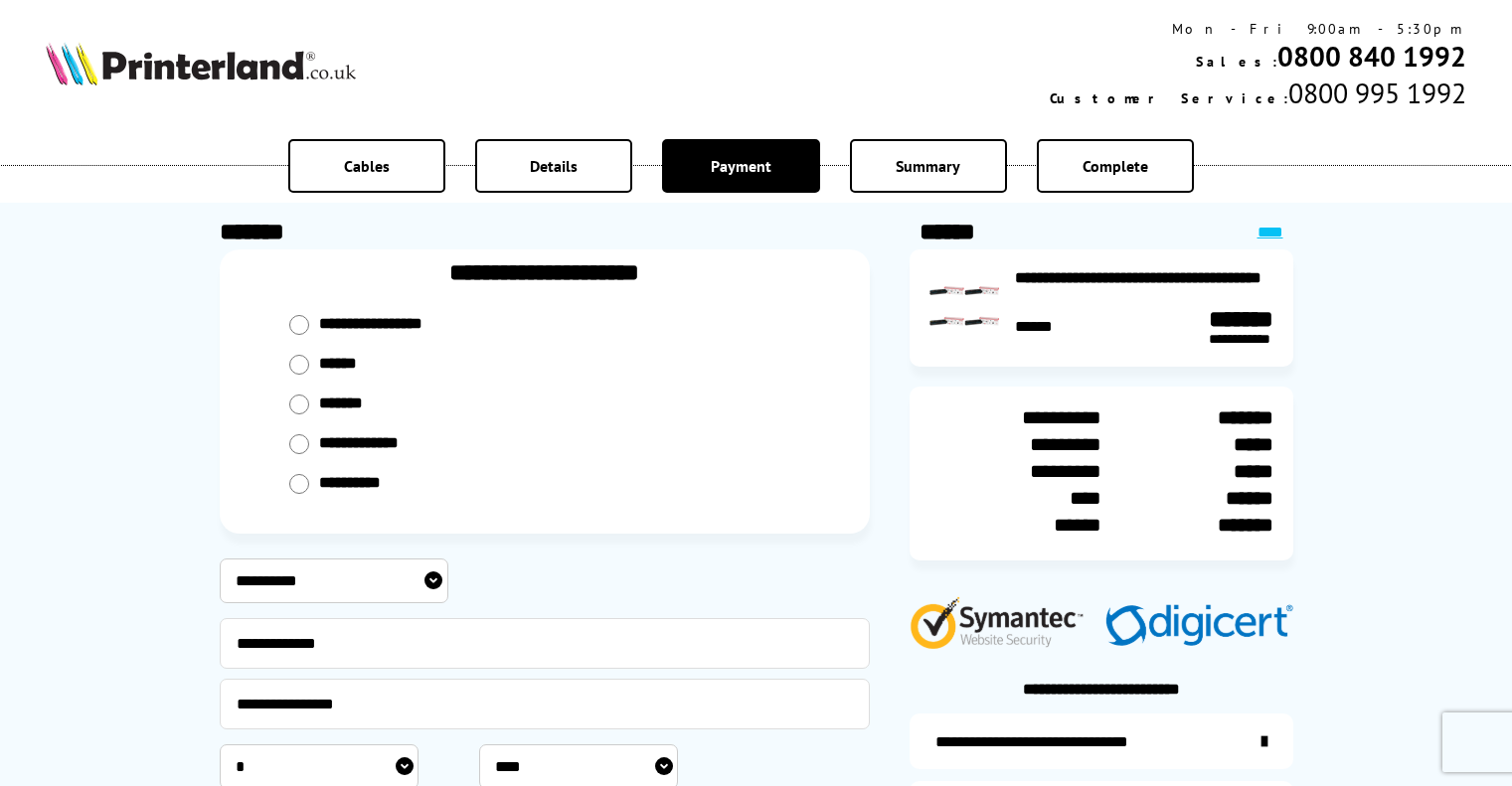 scroll, scrollTop: 0, scrollLeft: 0, axis: both 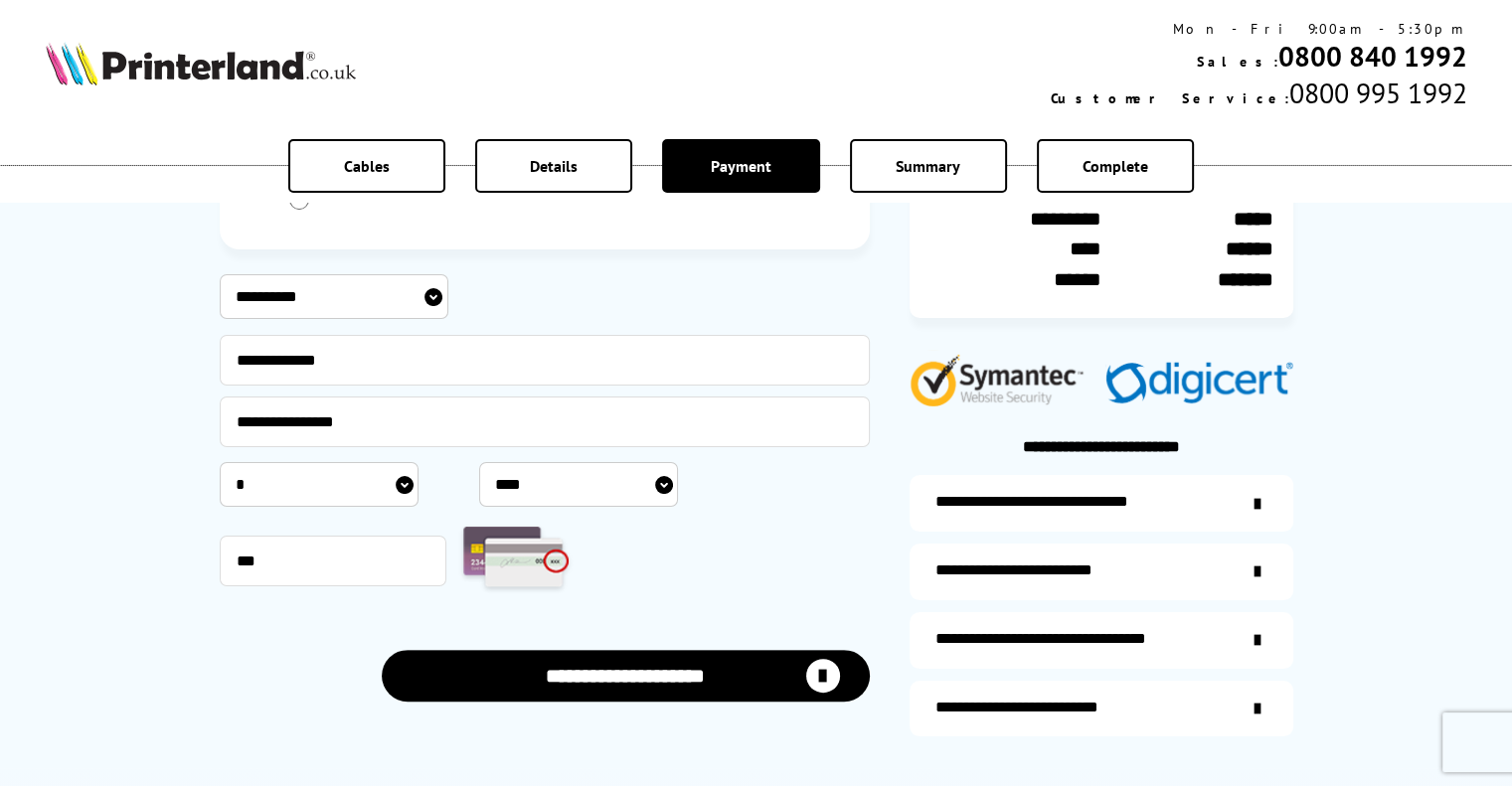 click at bounding box center [823, 676] 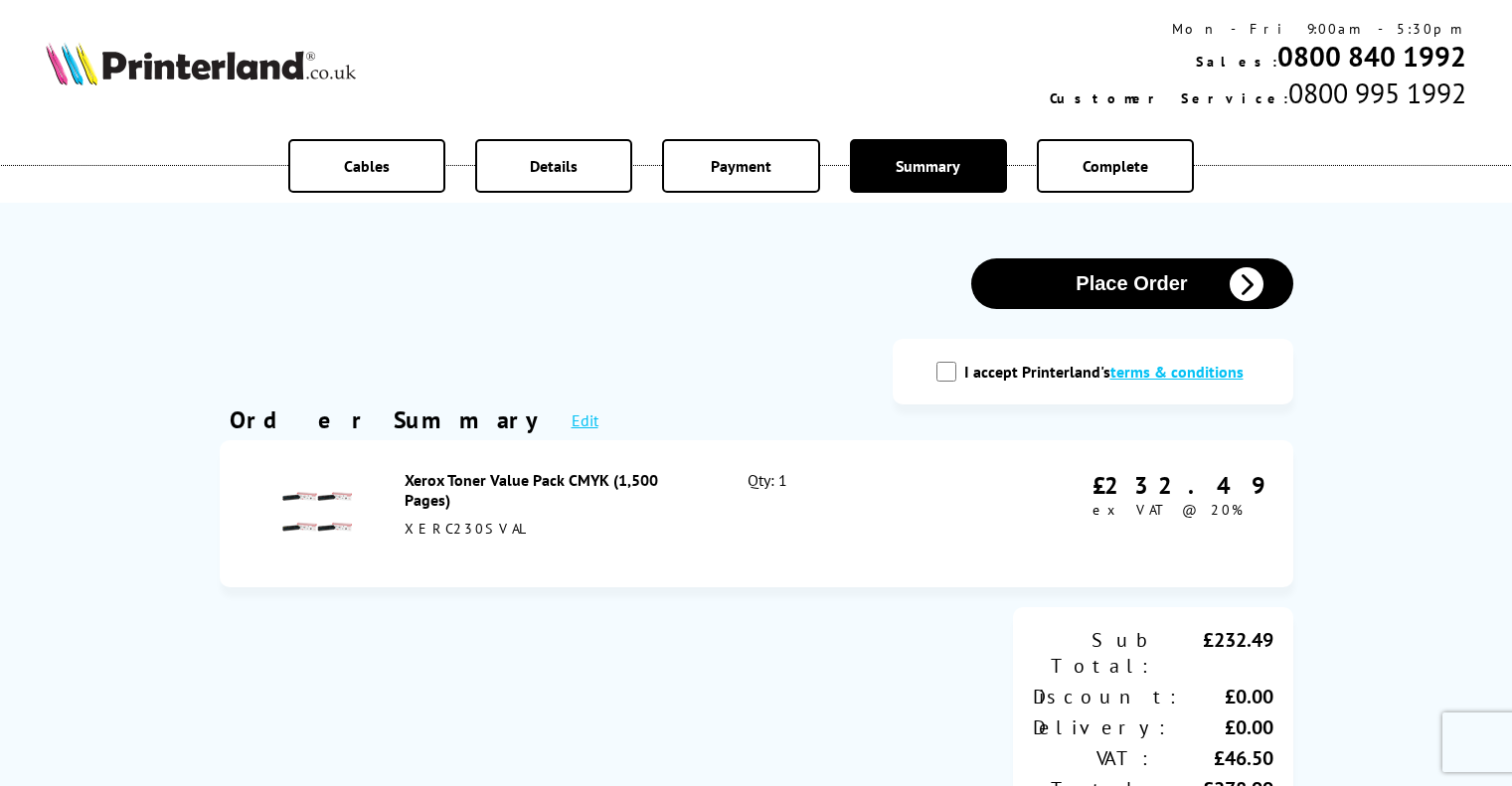 scroll, scrollTop: 0, scrollLeft: 0, axis: both 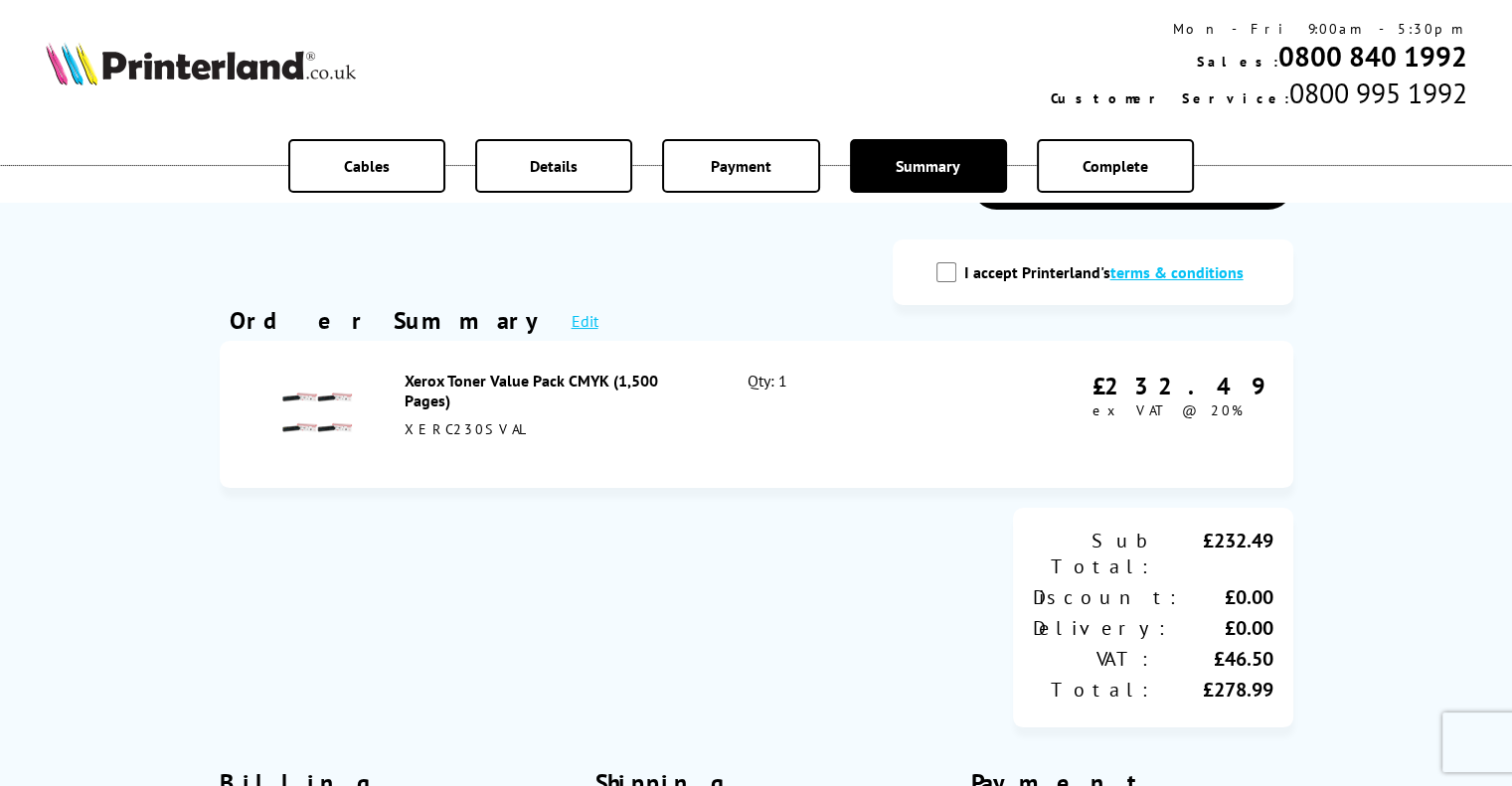click on "I accept Printerland's  terms & conditions" at bounding box center [1092, 272] 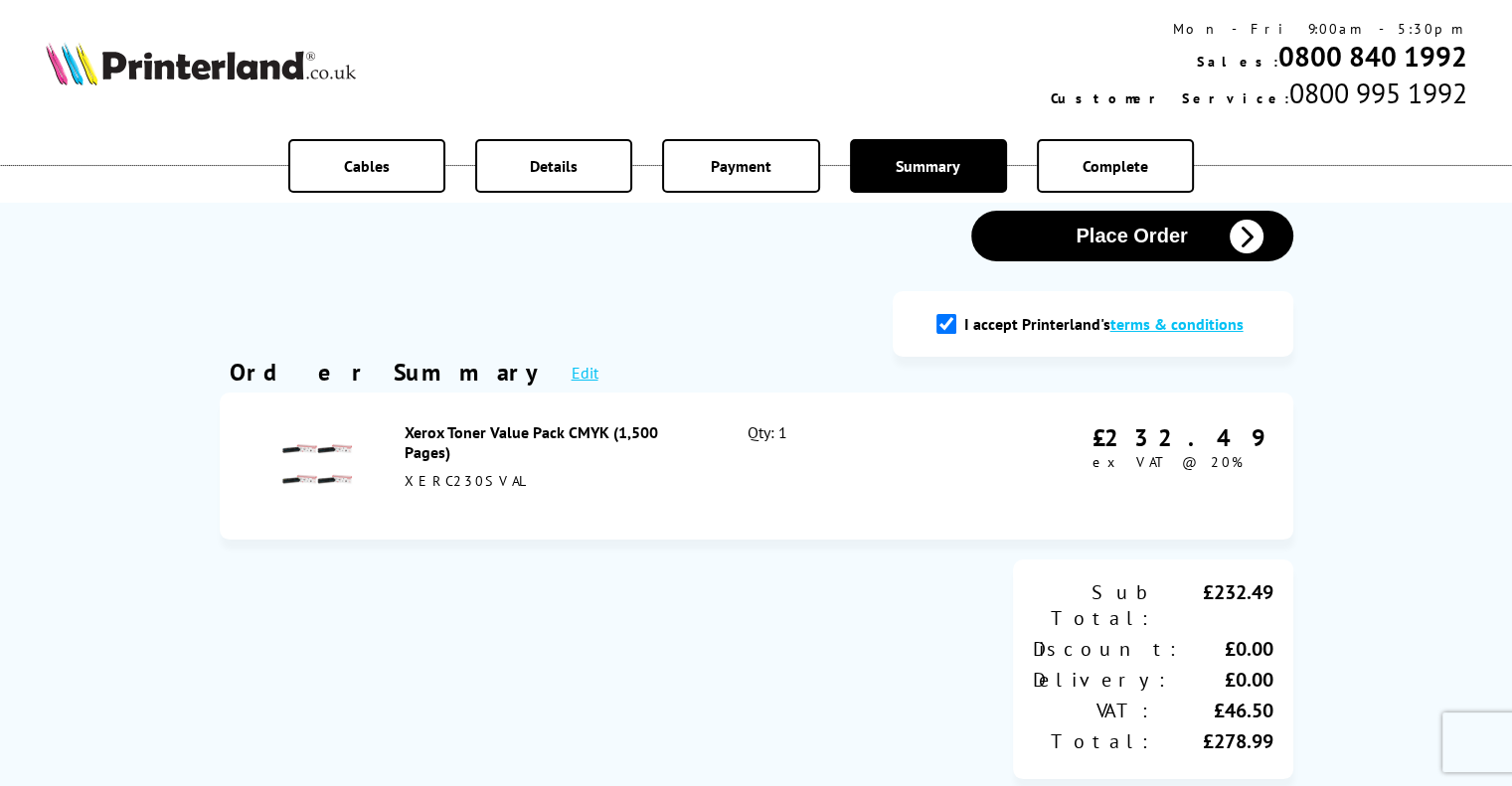 scroll, scrollTop: 0, scrollLeft: 0, axis: both 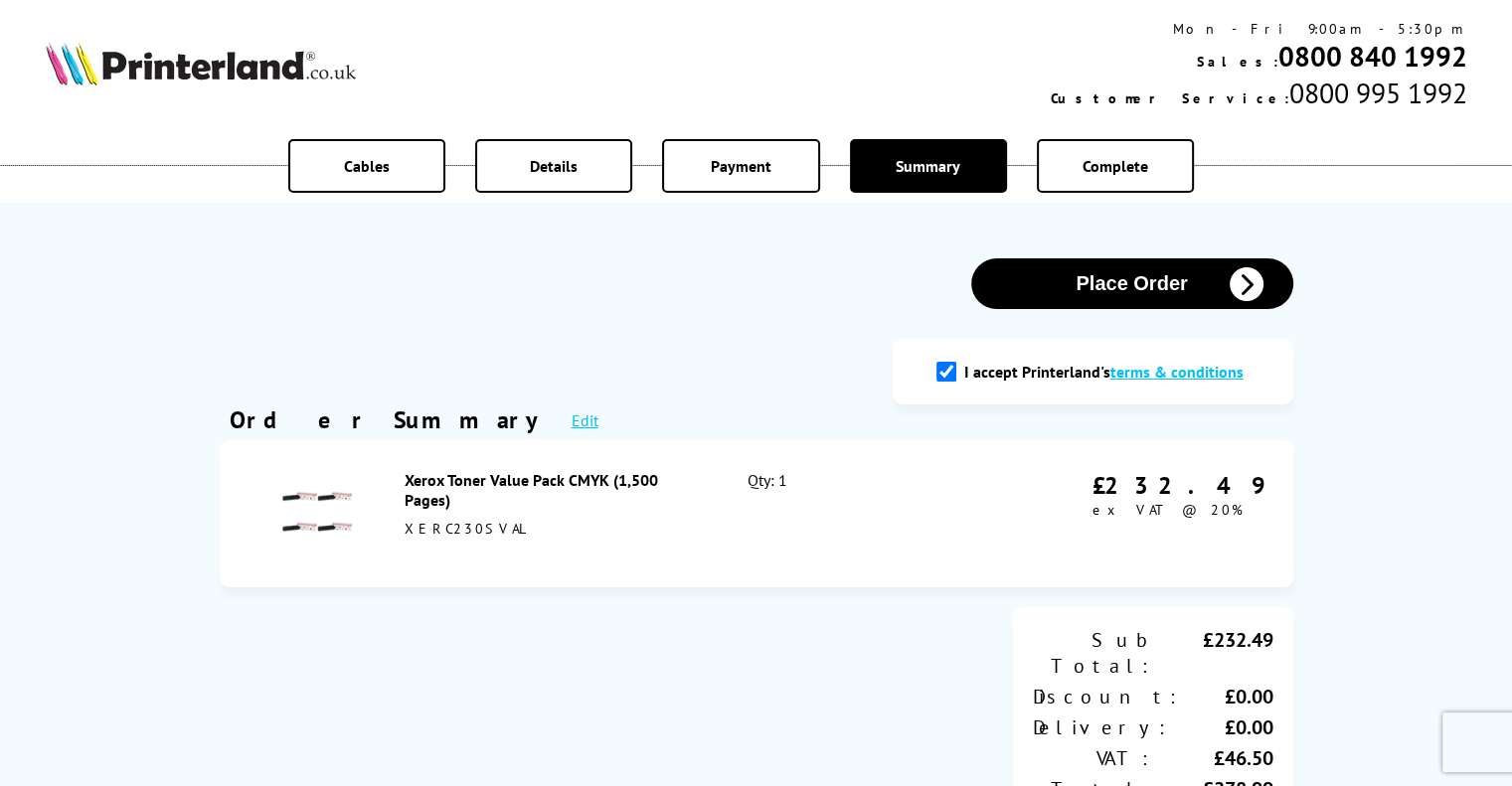 click on "Place Order" at bounding box center (1132, 283) 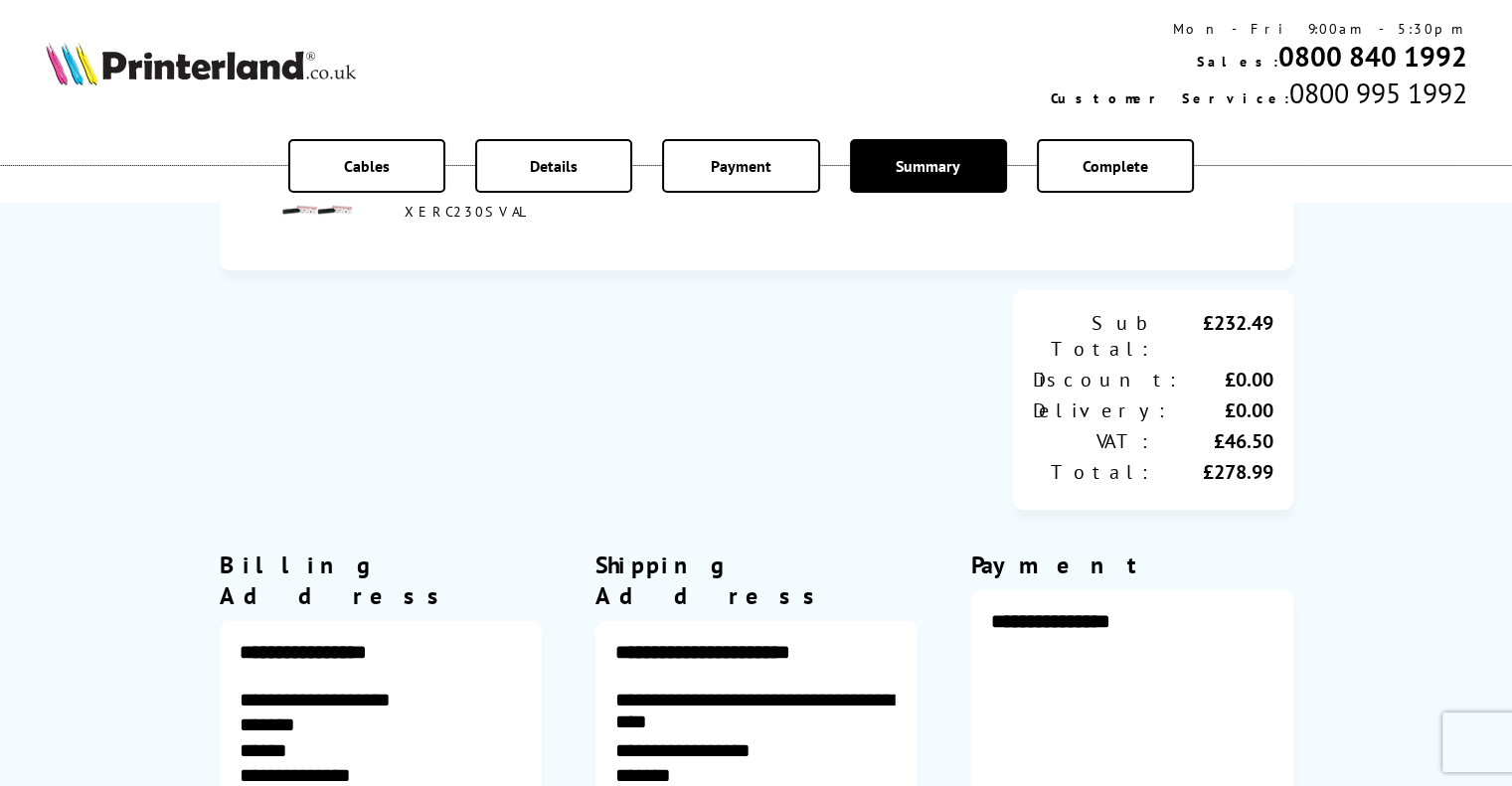 scroll, scrollTop: 393, scrollLeft: 0, axis: vertical 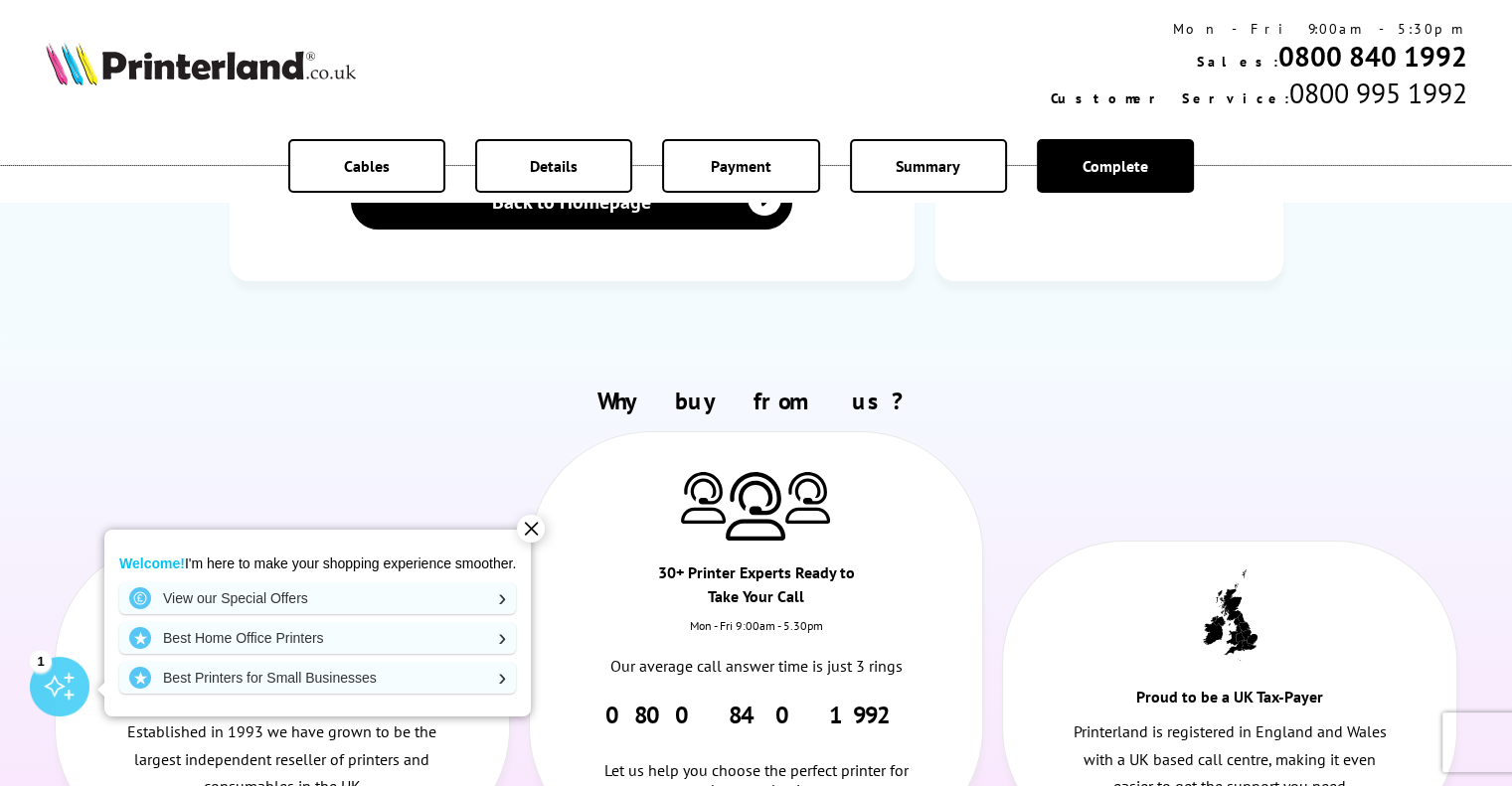 click on "✕" at bounding box center [531, 529] 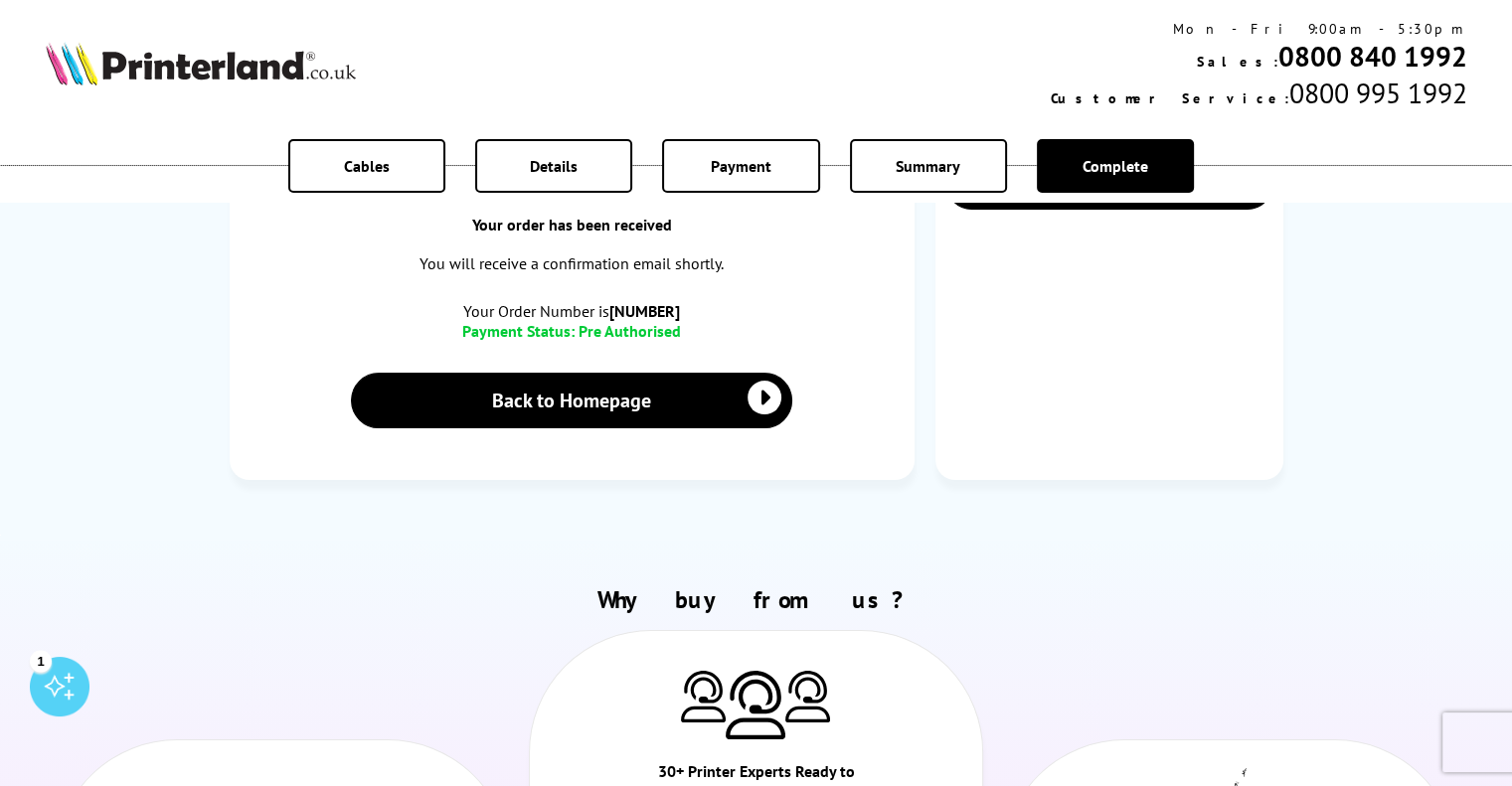 scroll, scrollTop: 0, scrollLeft: 0, axis: both 